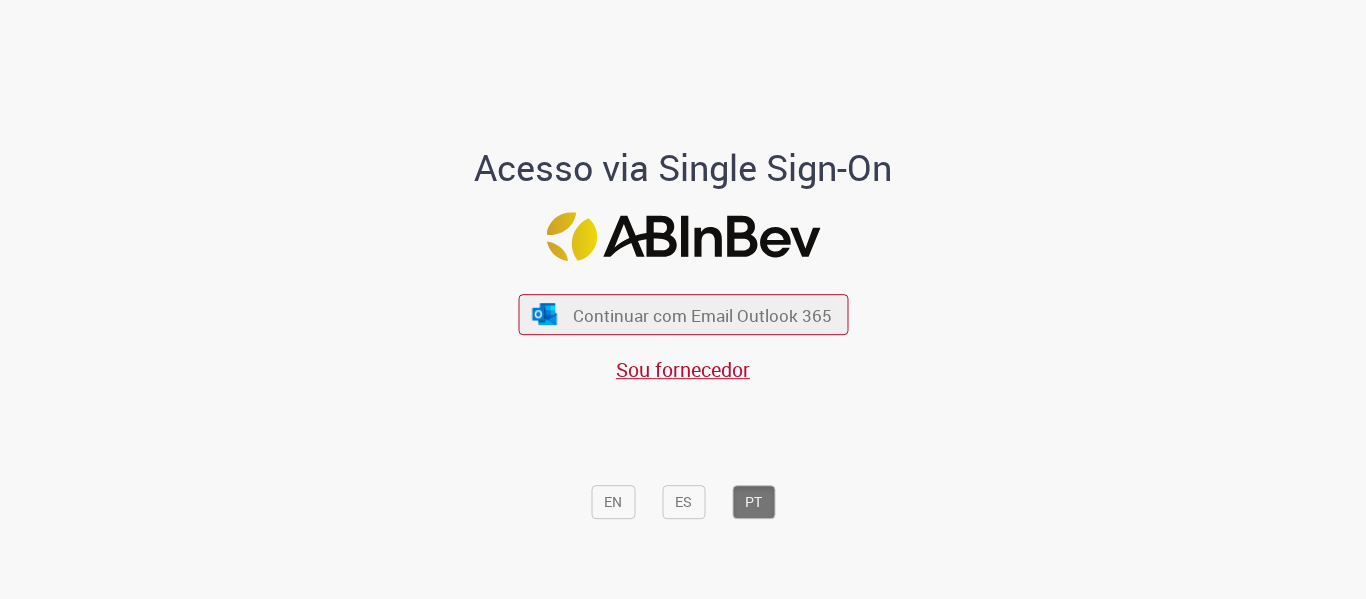 scroll, scrollTop: 0, scrollLeft: 0, axis: both 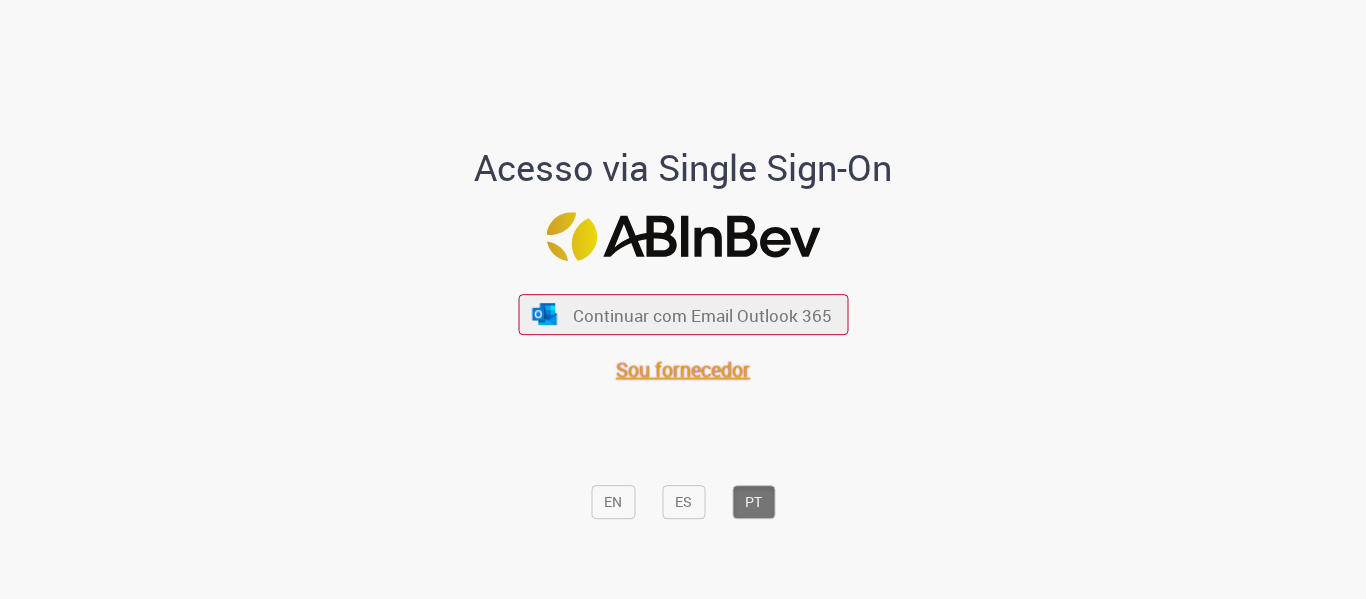 click on "Sou fornecedor" at bounding box center (683, 369) 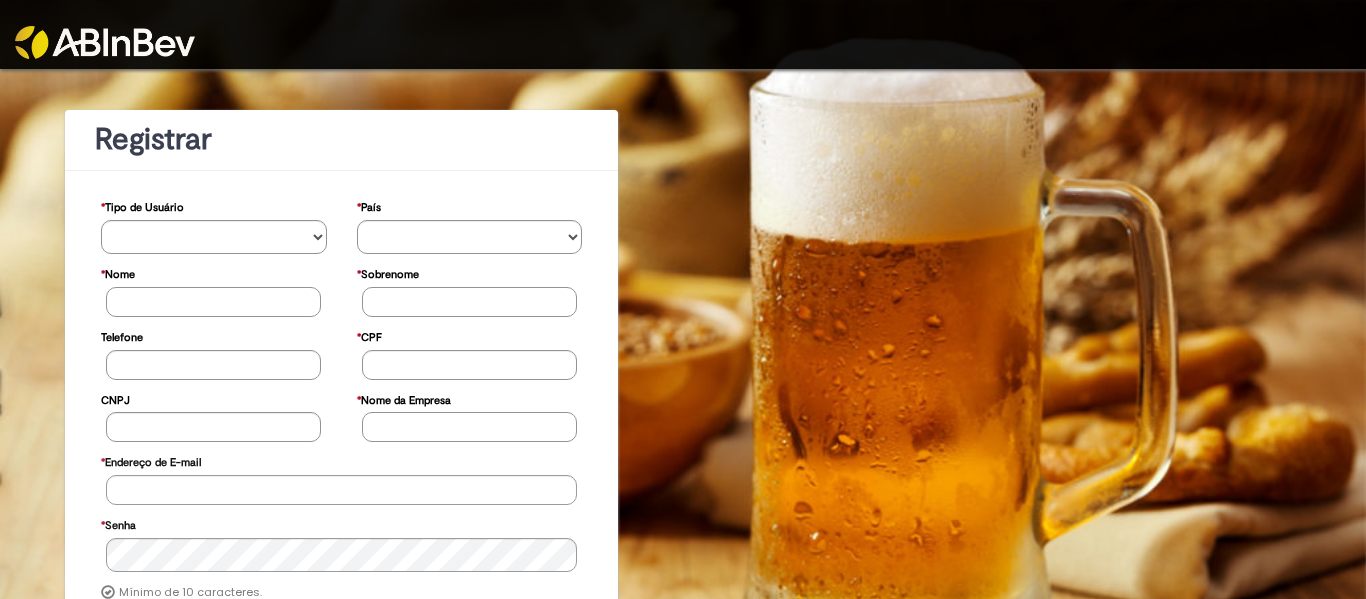 scroll, scrollTop: 0, scrollLeft: 0, axis: both 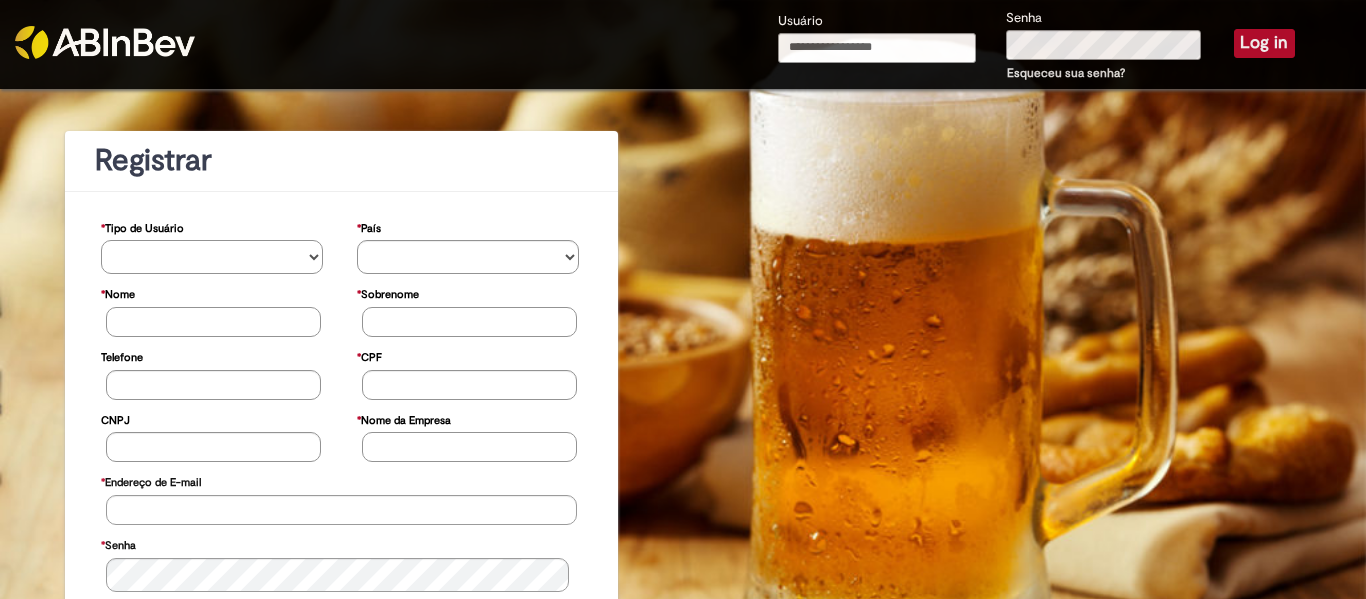 click on "**********" at bounding box center [212, 257] 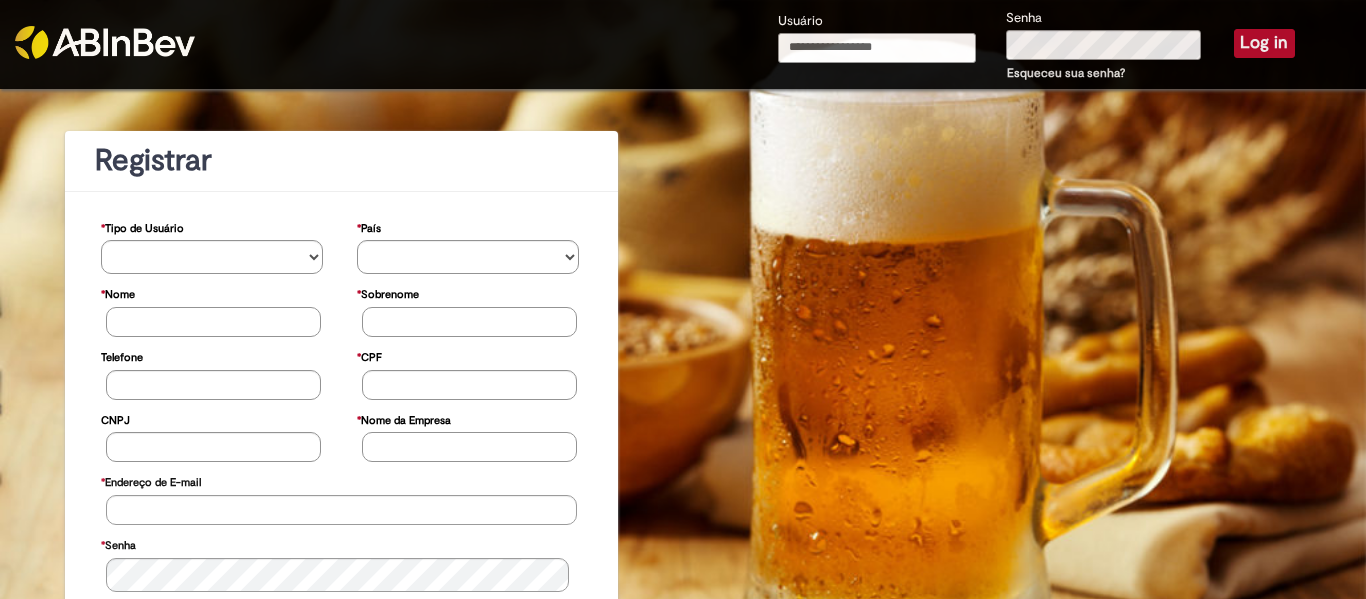 click on "Usuário" at bounding box center (877, 48) 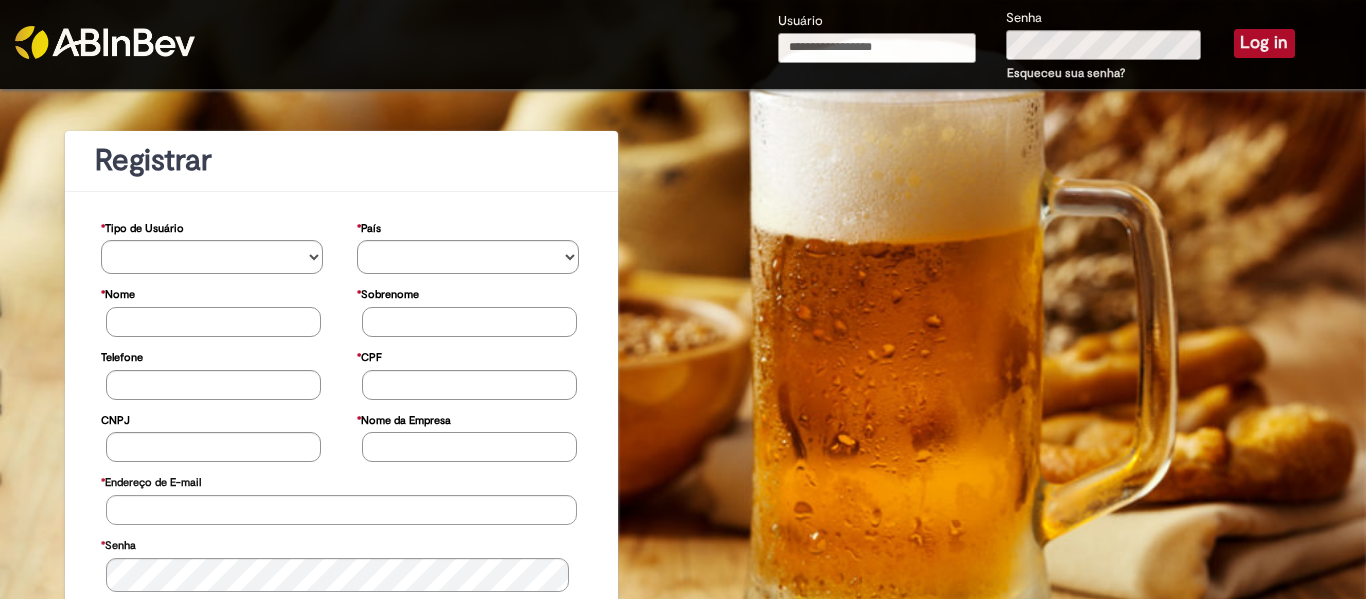 type on "**********" 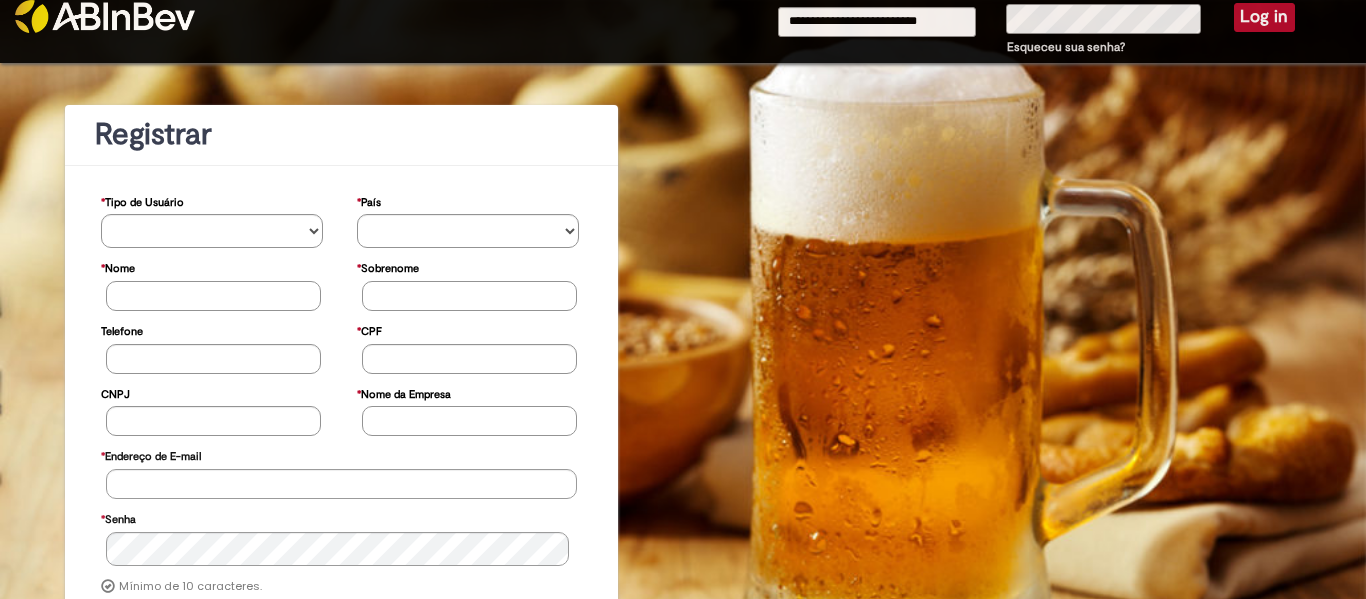 scroll, scrollTop: 0, scrollLeft: 0, axis: both 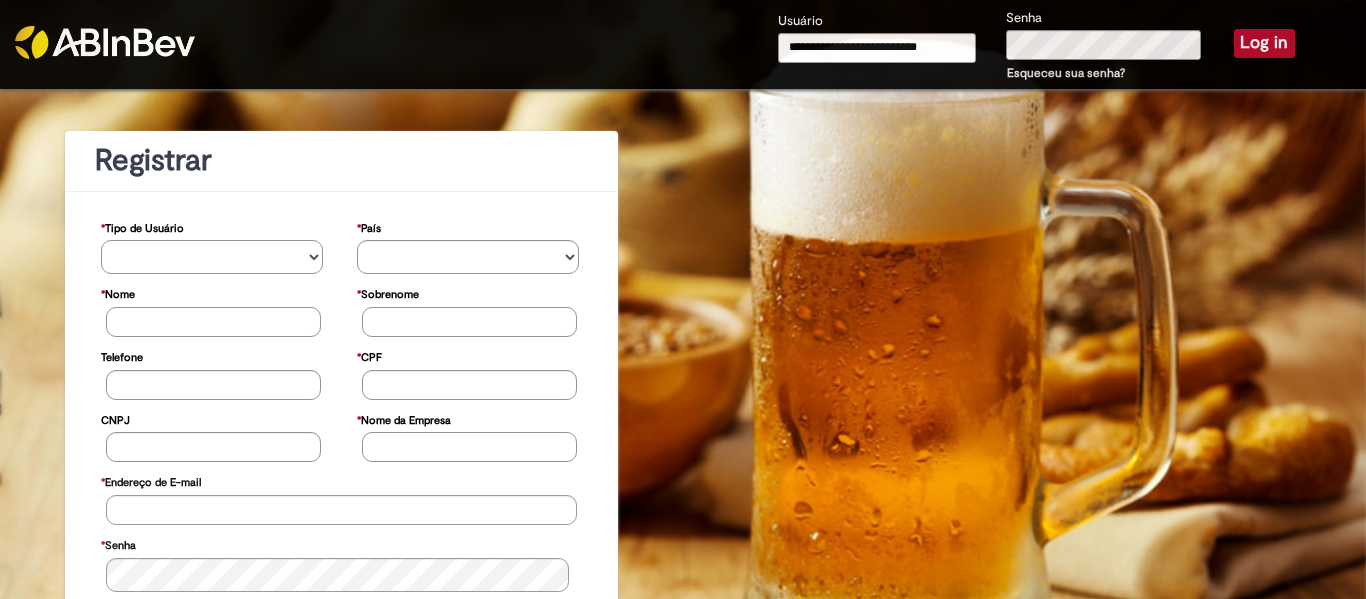 click on "**********" at bounding box center [212, 257] 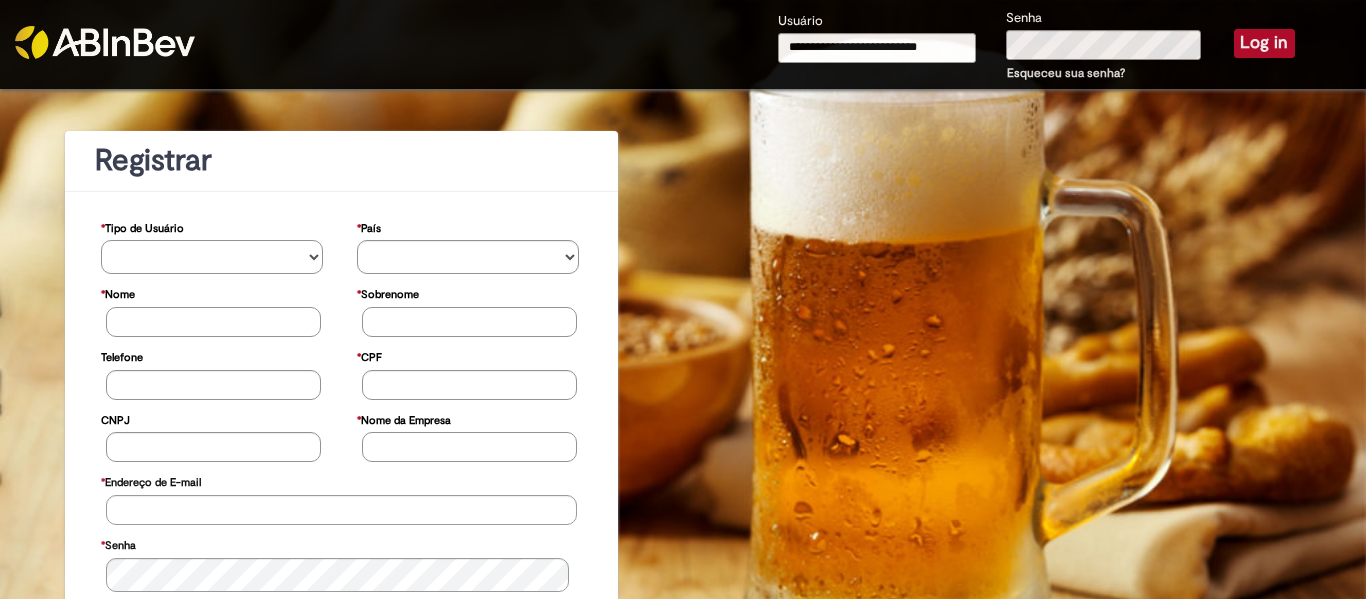 select on "*********" 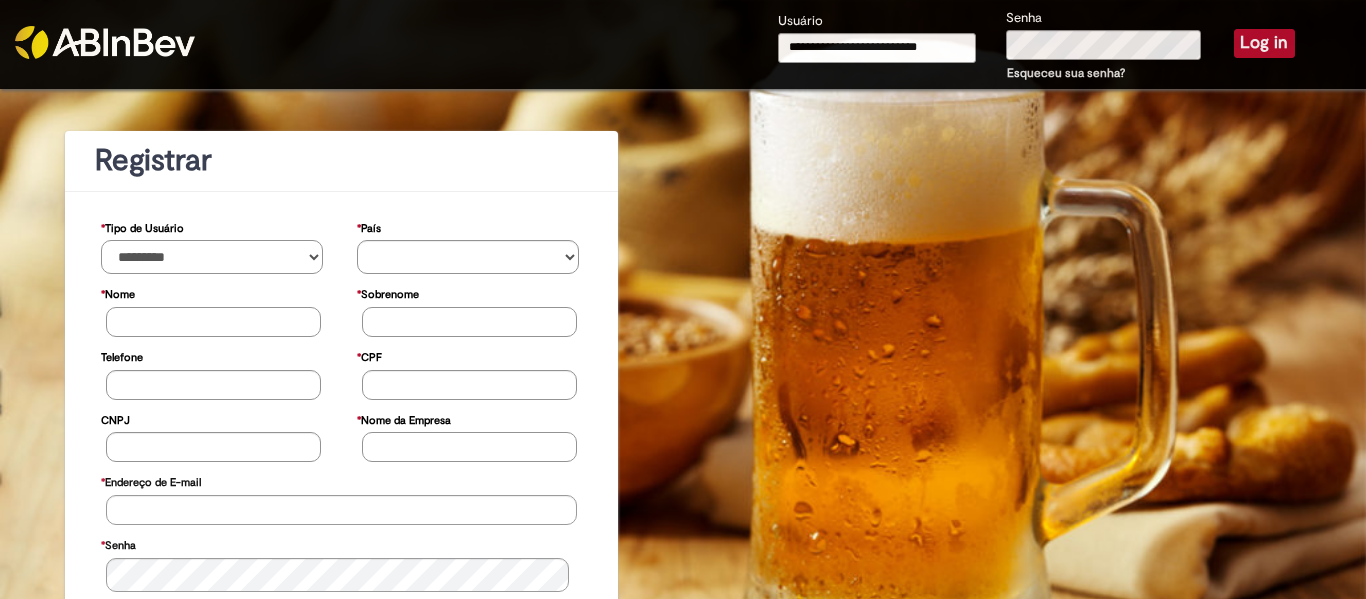 click on "**********" at bounding box center [212, 257] 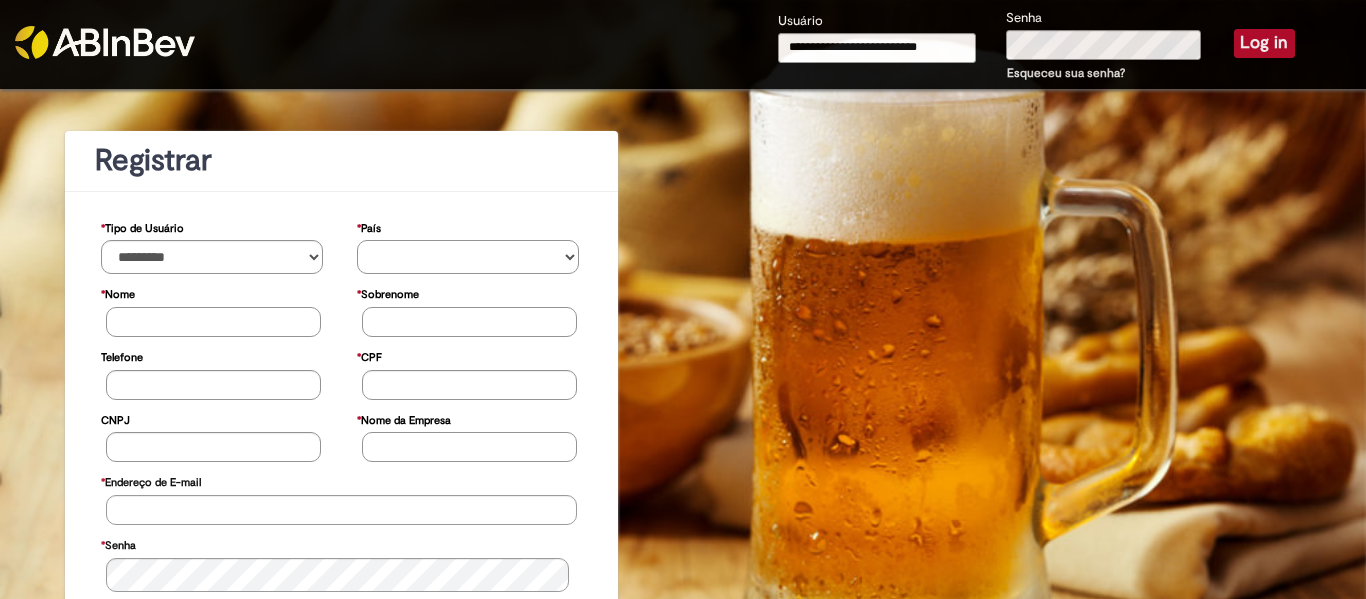 click on "*********   *******   ******   *****   ********   *******" at bounding box center (468, 257) 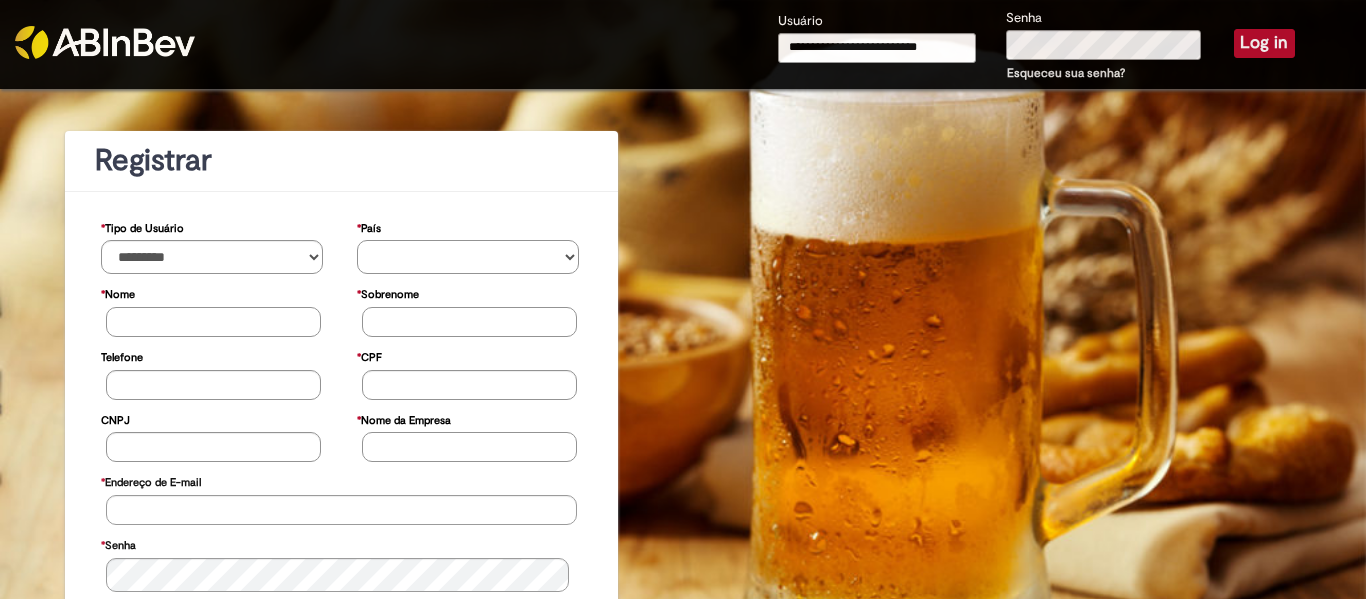 select on "**" 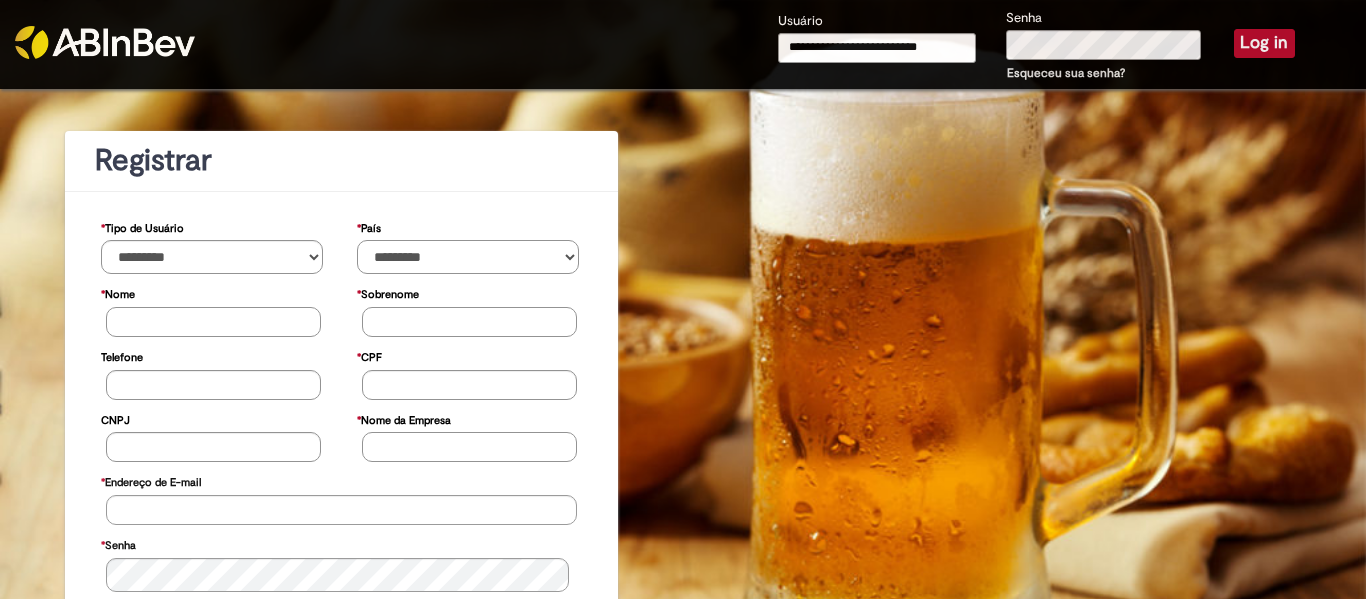 click on "*********   *******   ******   *****   ********   *******" at bounding box center [468, 257] 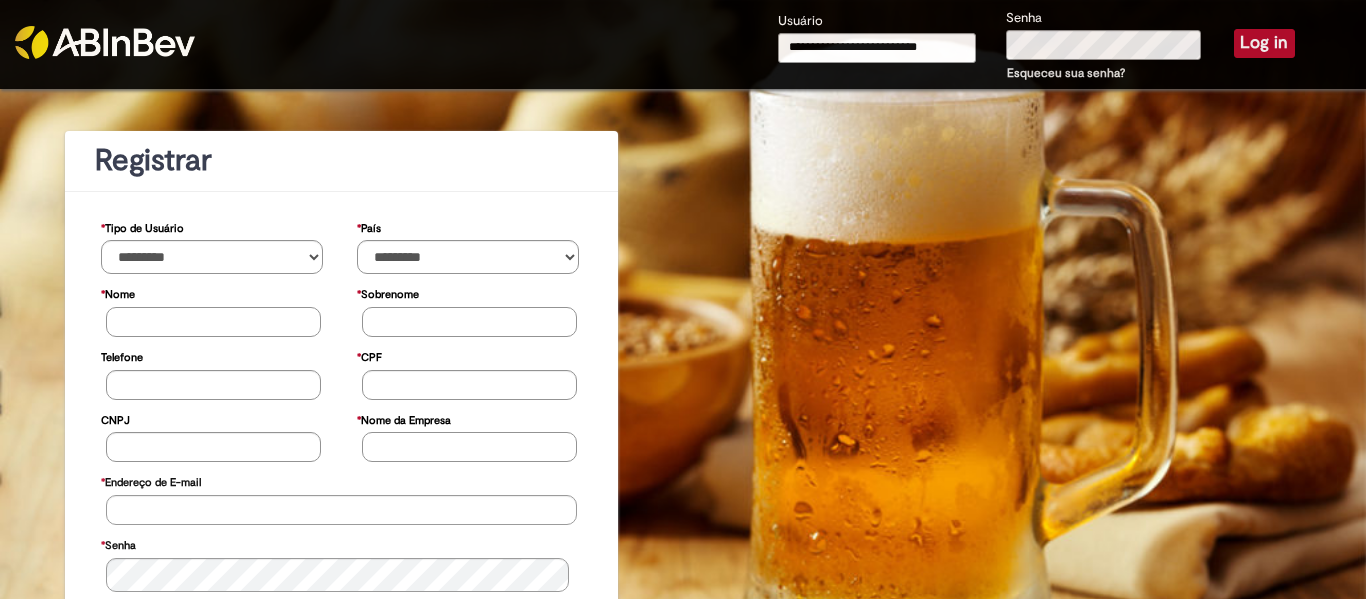 click on "*  Nome" at bounding box center (213, 322) 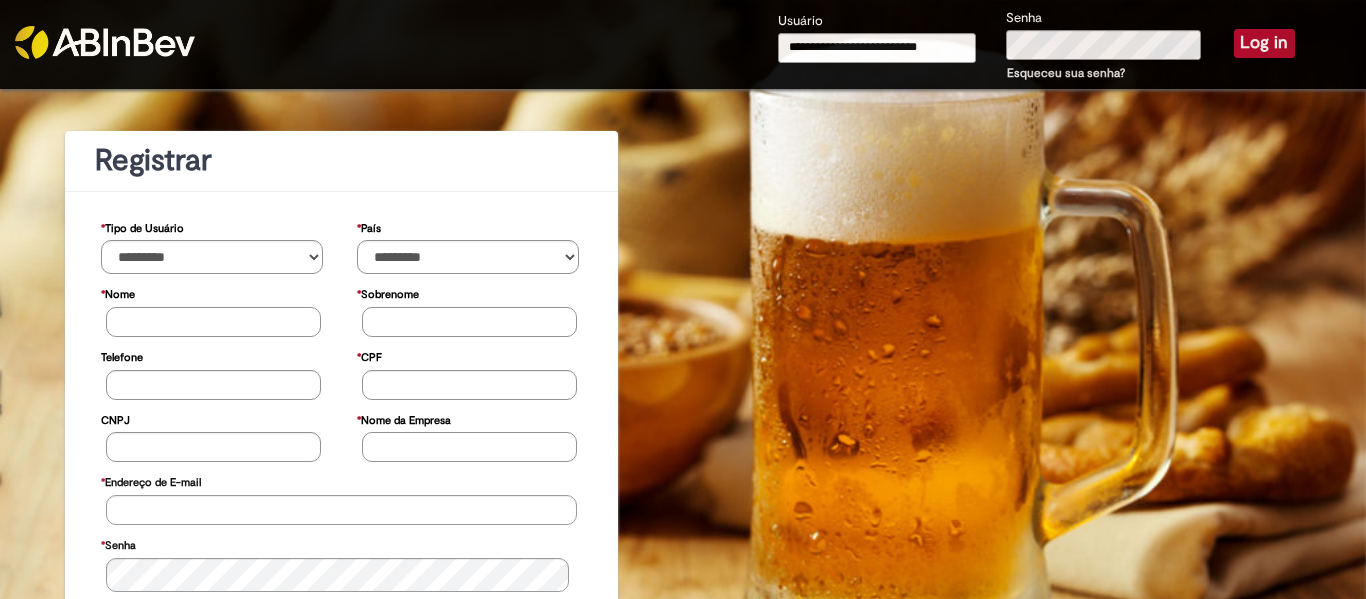 type on "*******" 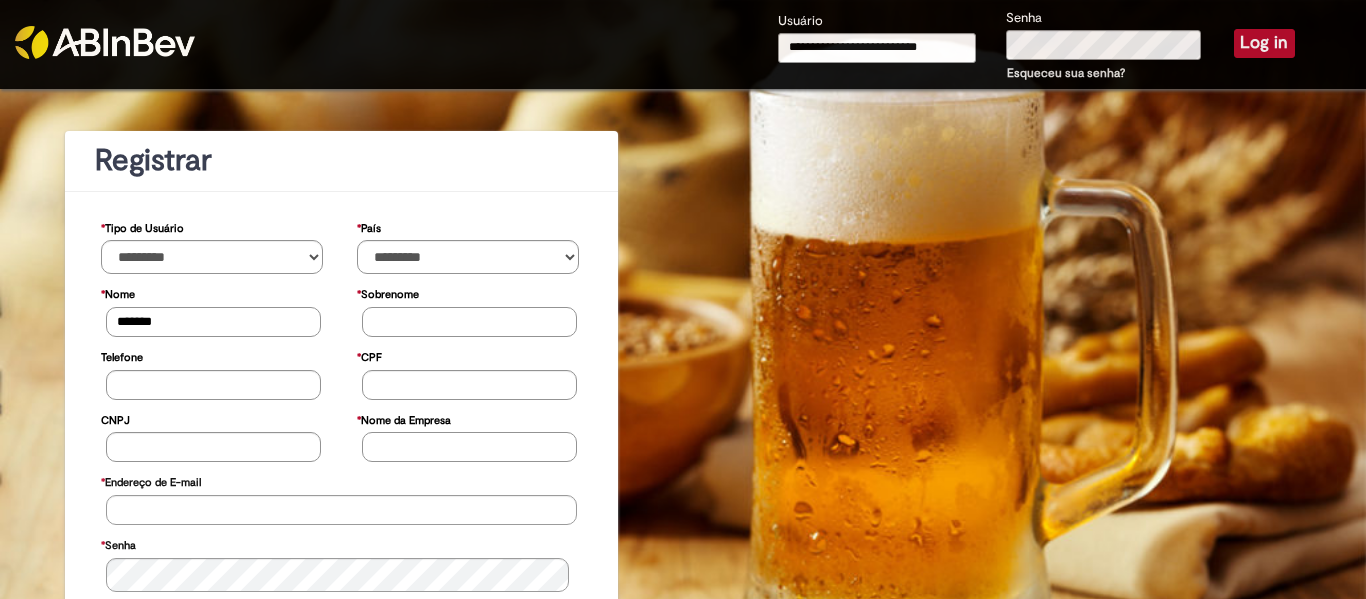 type on "****" 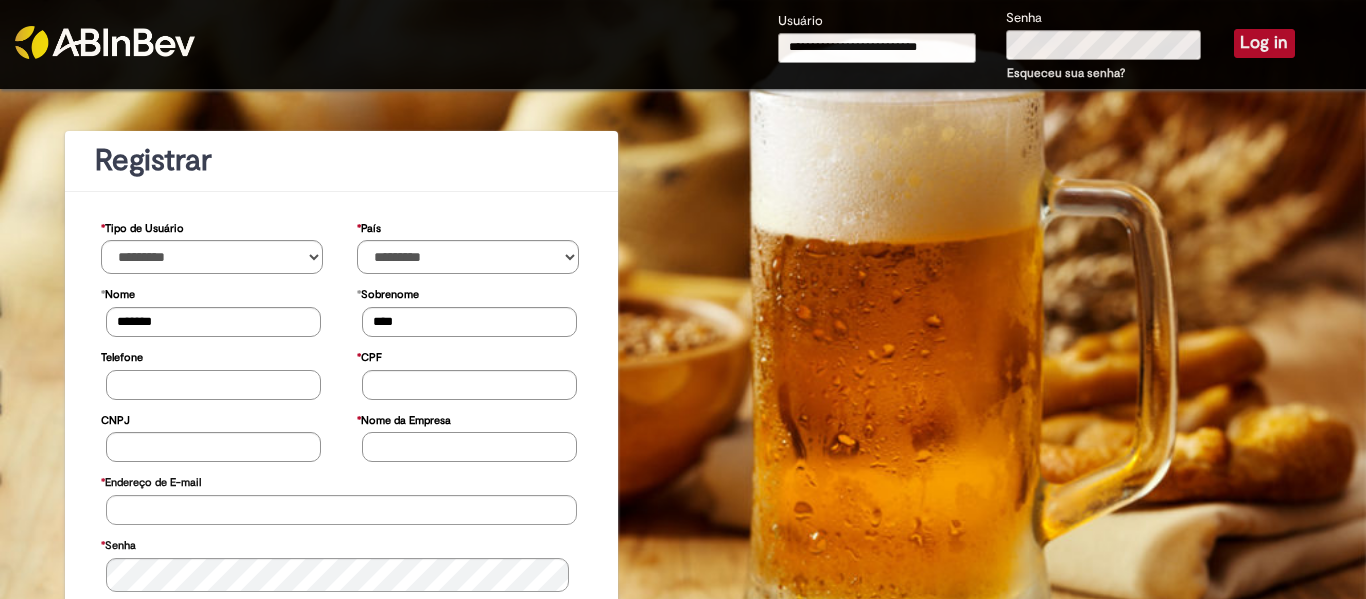click on "Telefone" at bounding box center (213, 385) 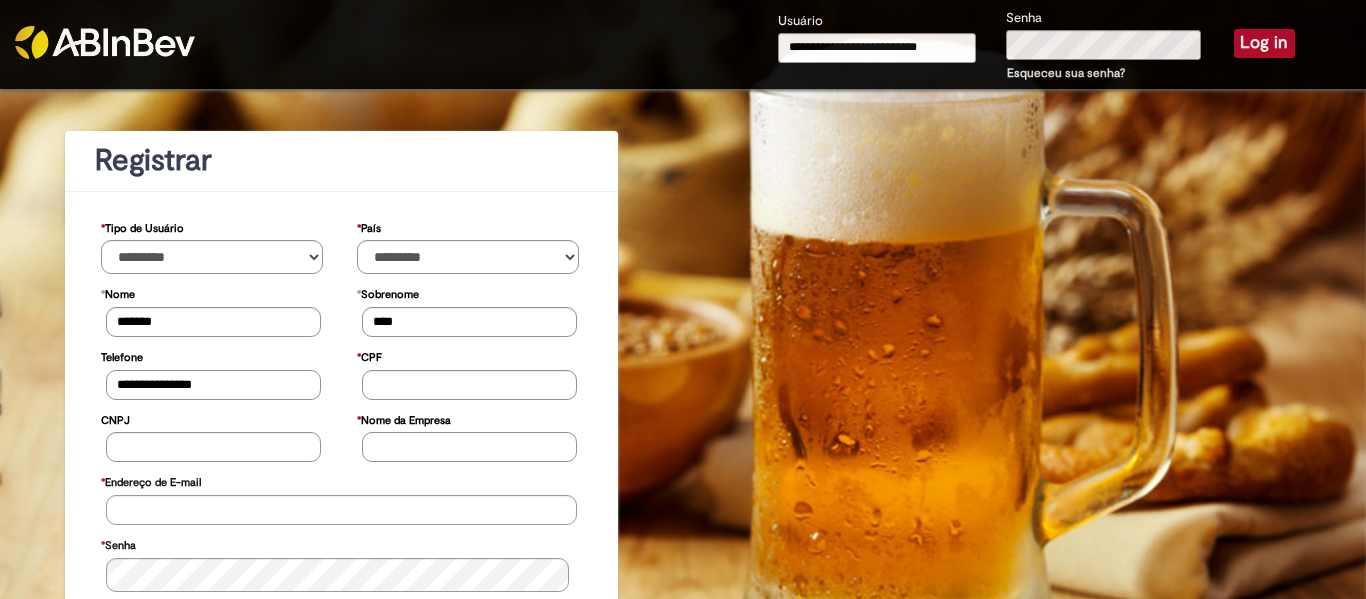 type on "**********" 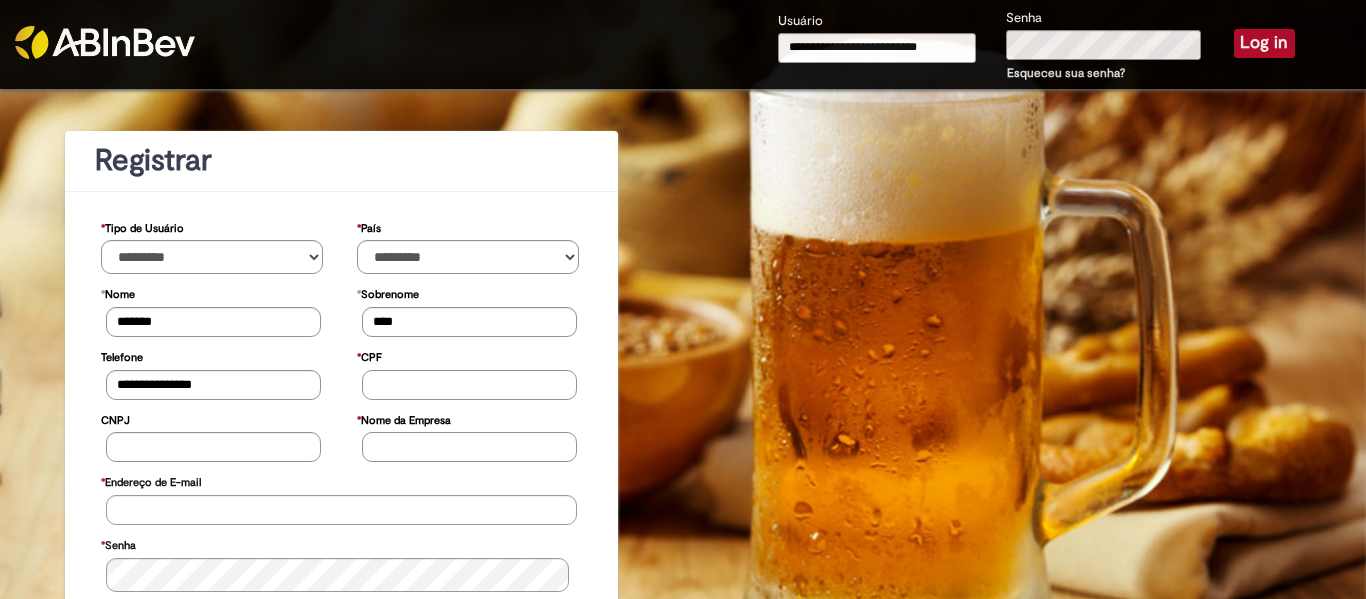 click on "*  CPF" at bounding box center (469, 385) 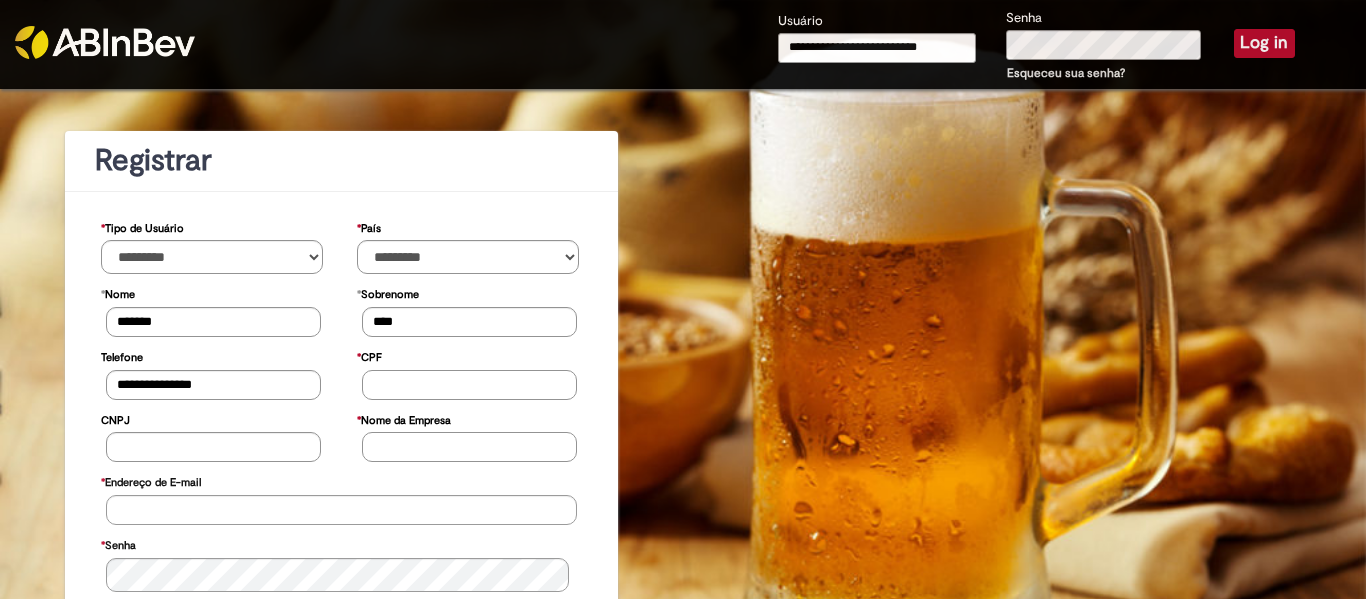 type on "**********" 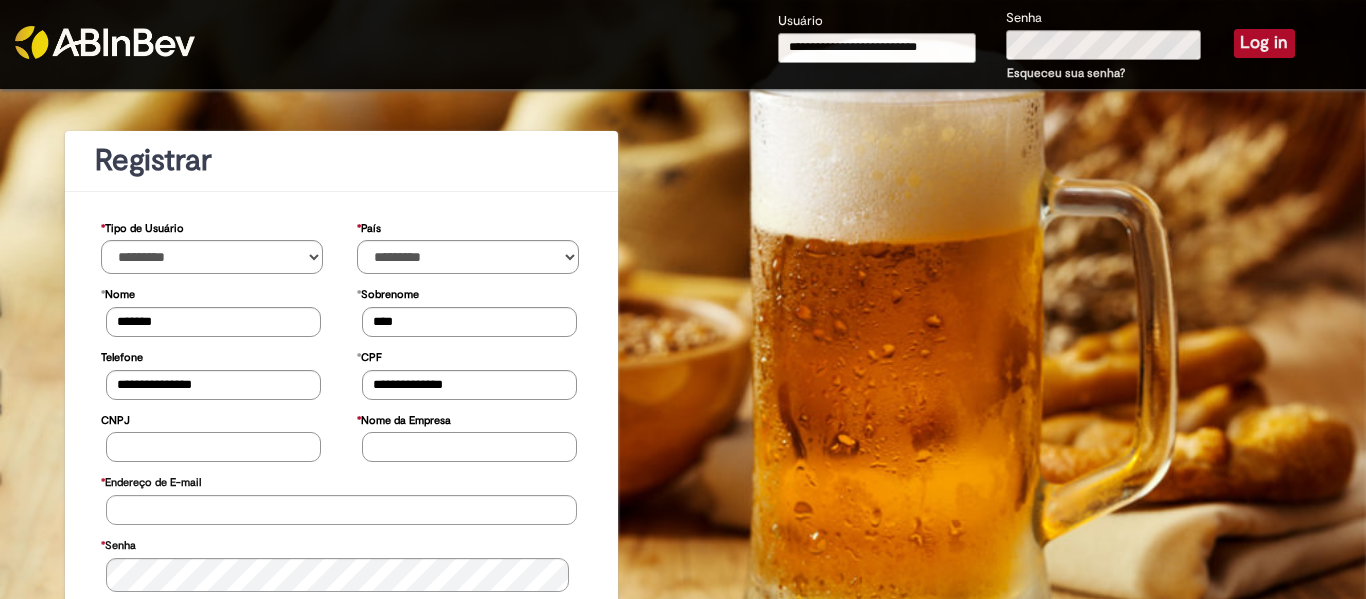 click on "CNPJ" at bounding box center [213, 447] 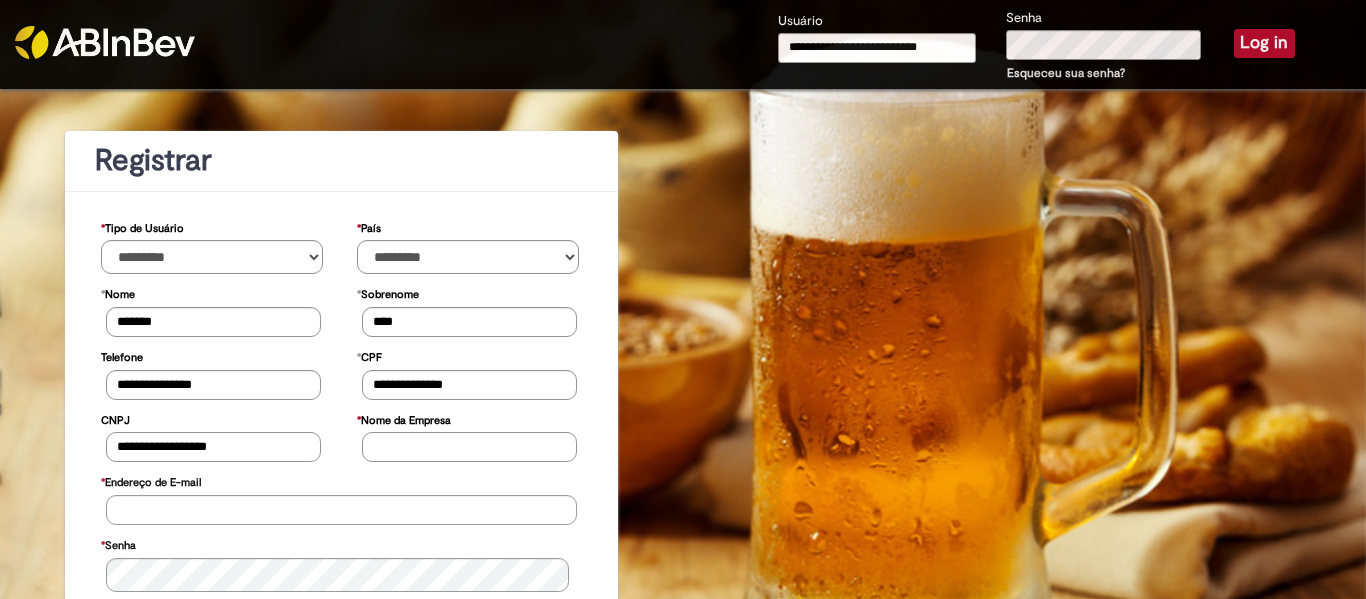 type on "**********" 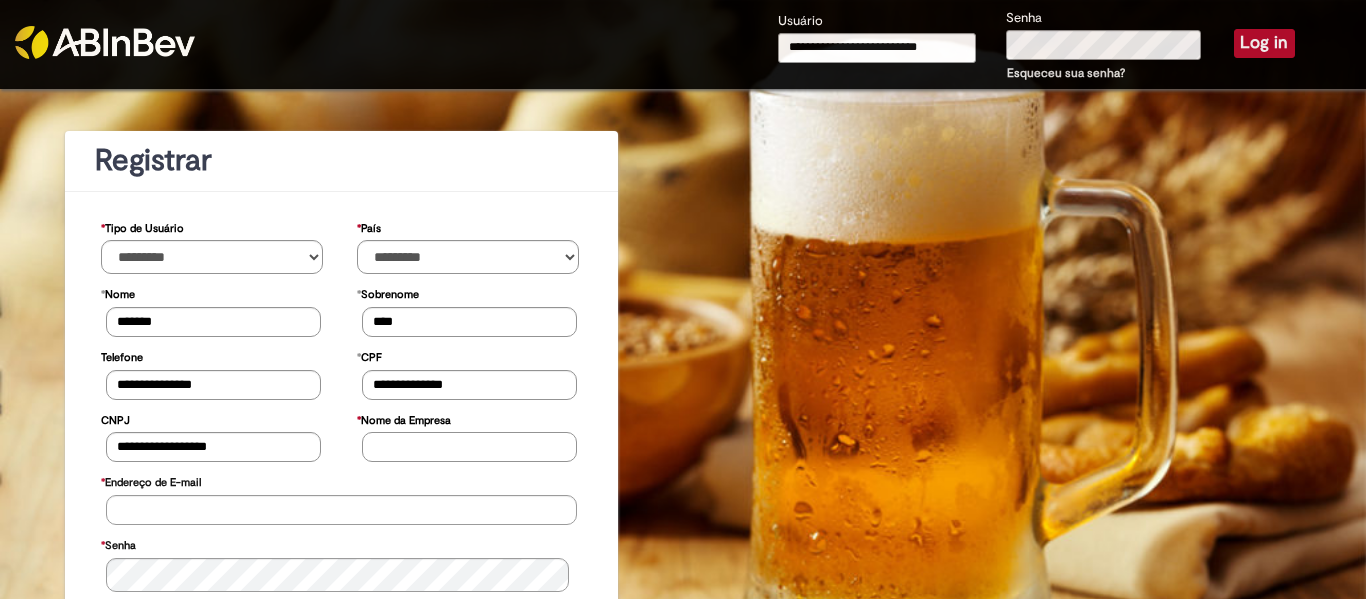 click on "*  Nome da Empresa" at bounding box center [469, 447] 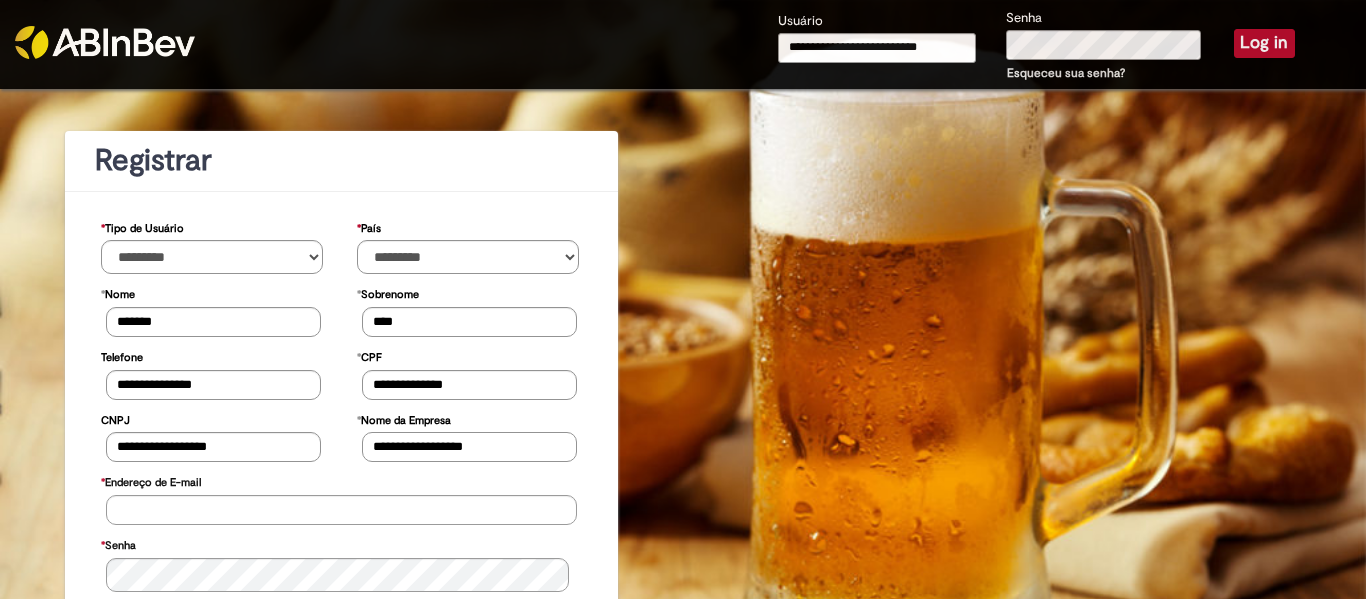 type on "**********" 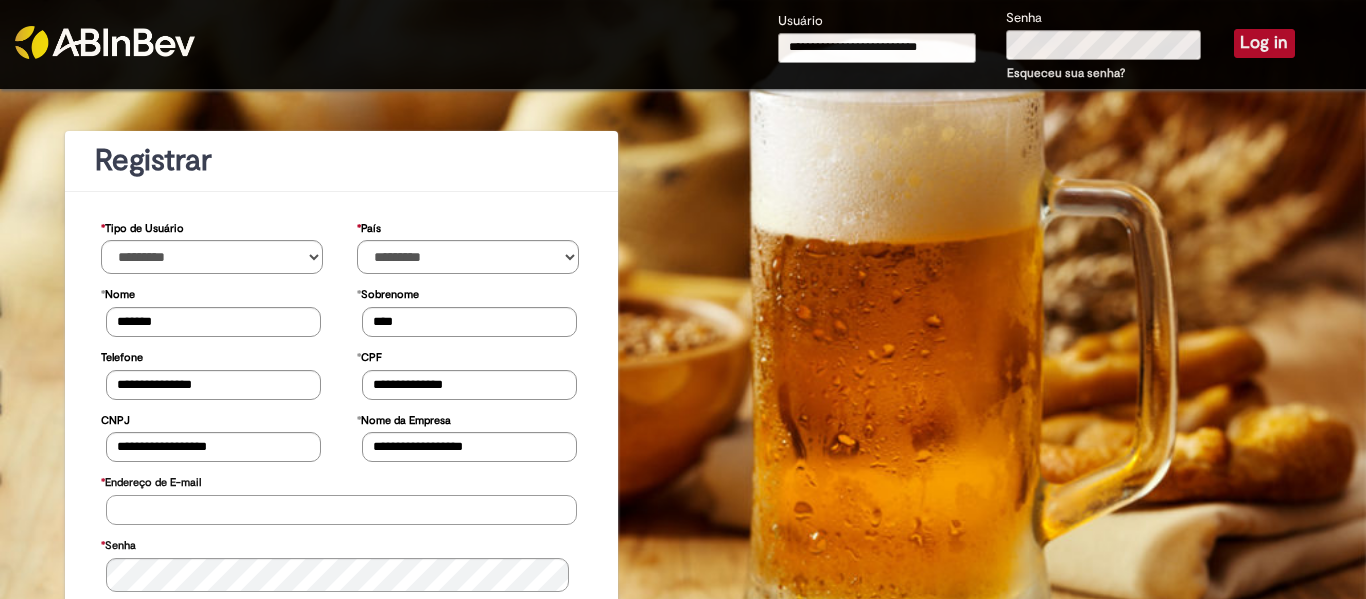 click on "*  Endereço de E-mail" at bounding box center [341, 510] 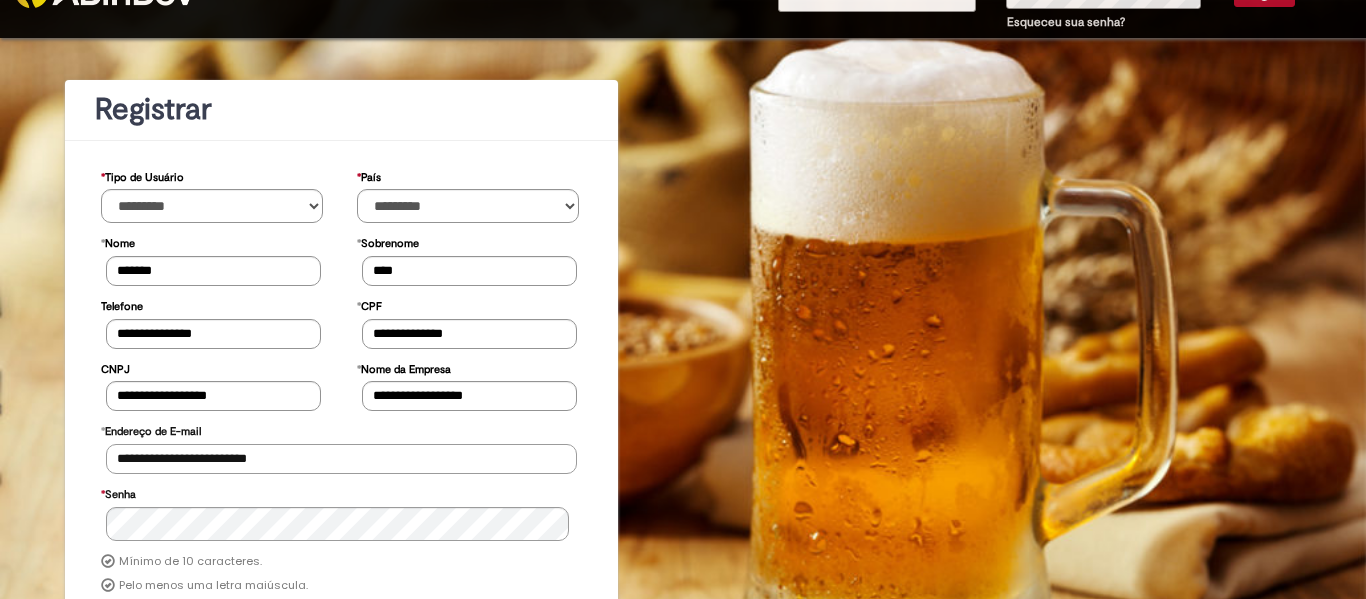 scroll, scrollTop: 100, scrollLeft: 0, axis: vertical 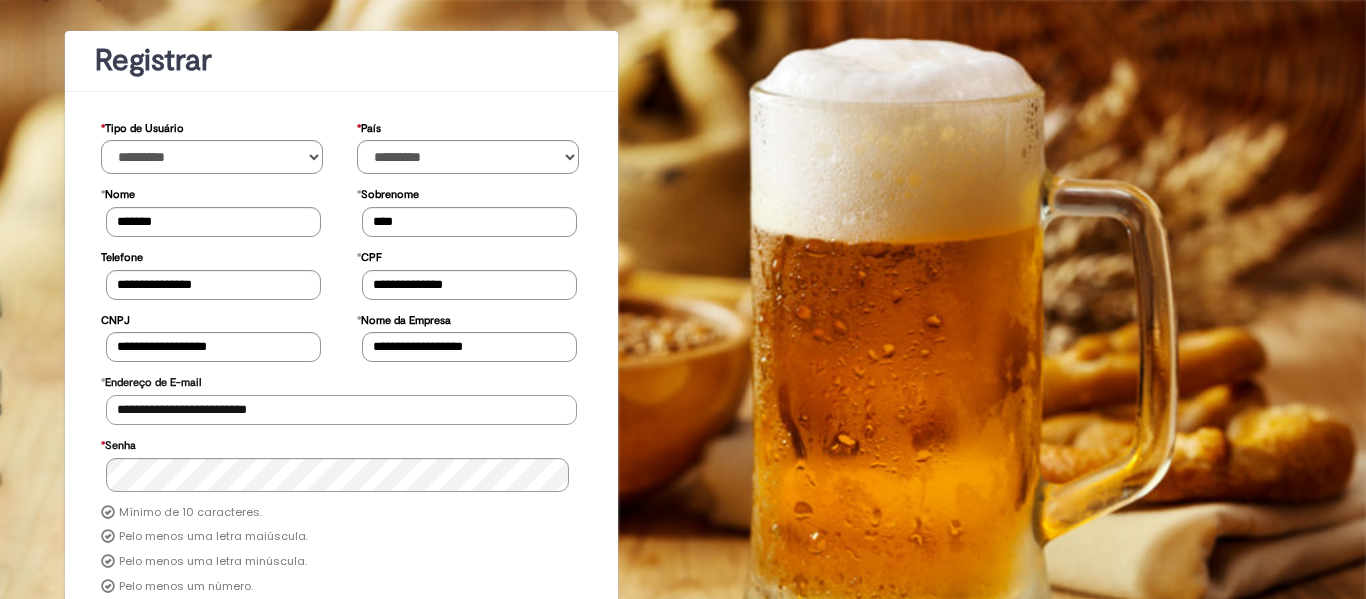 type on "**********" 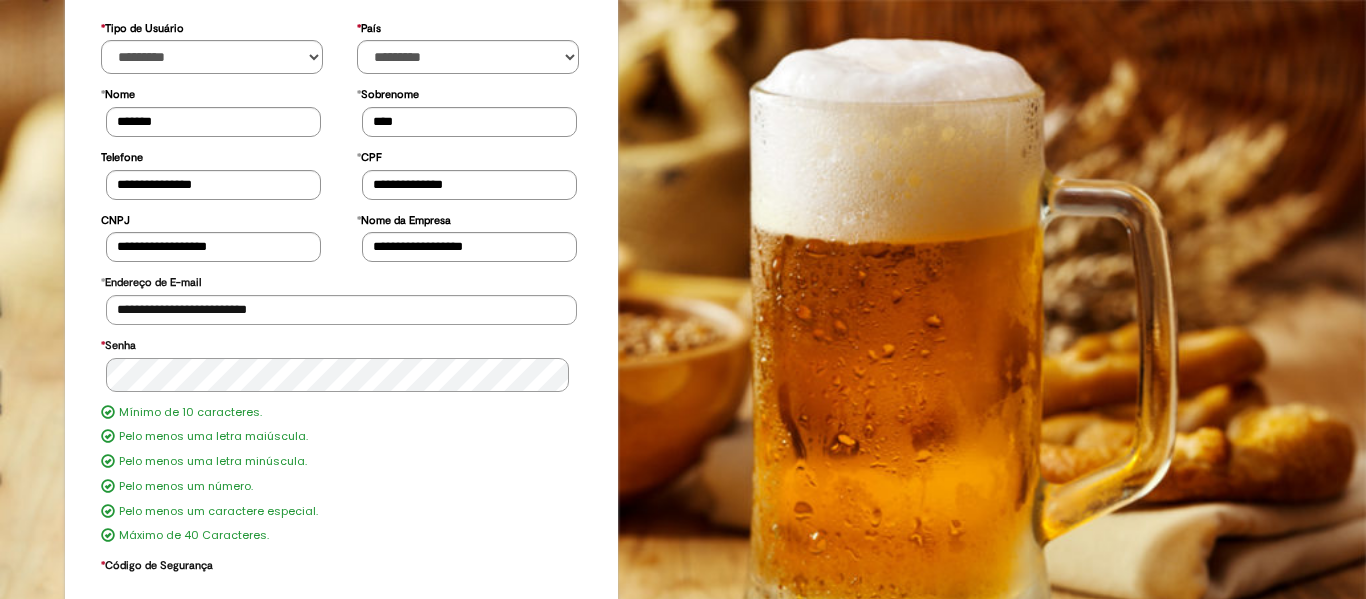 scroll, scrollTop: 300, scrollLeft: 0, axis: vertical 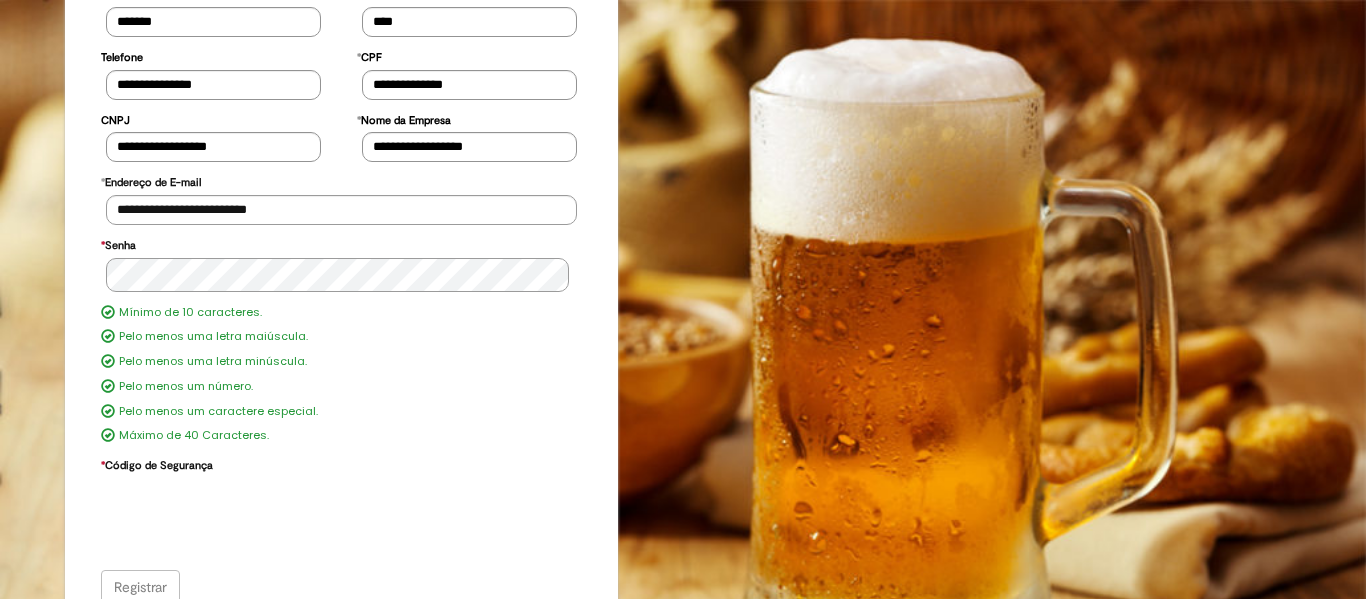 click on "**********" at bounding box center [341, 206] 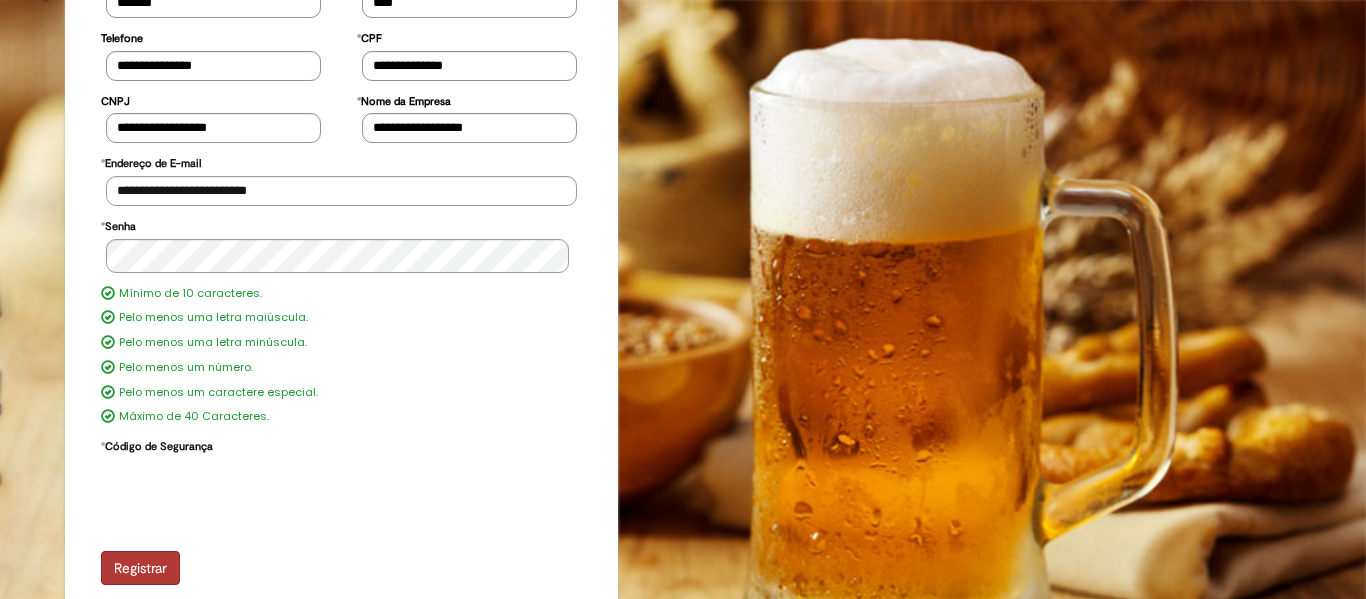 scroll, scrollTop: 324, scrollLeft: 0, axis: vertical 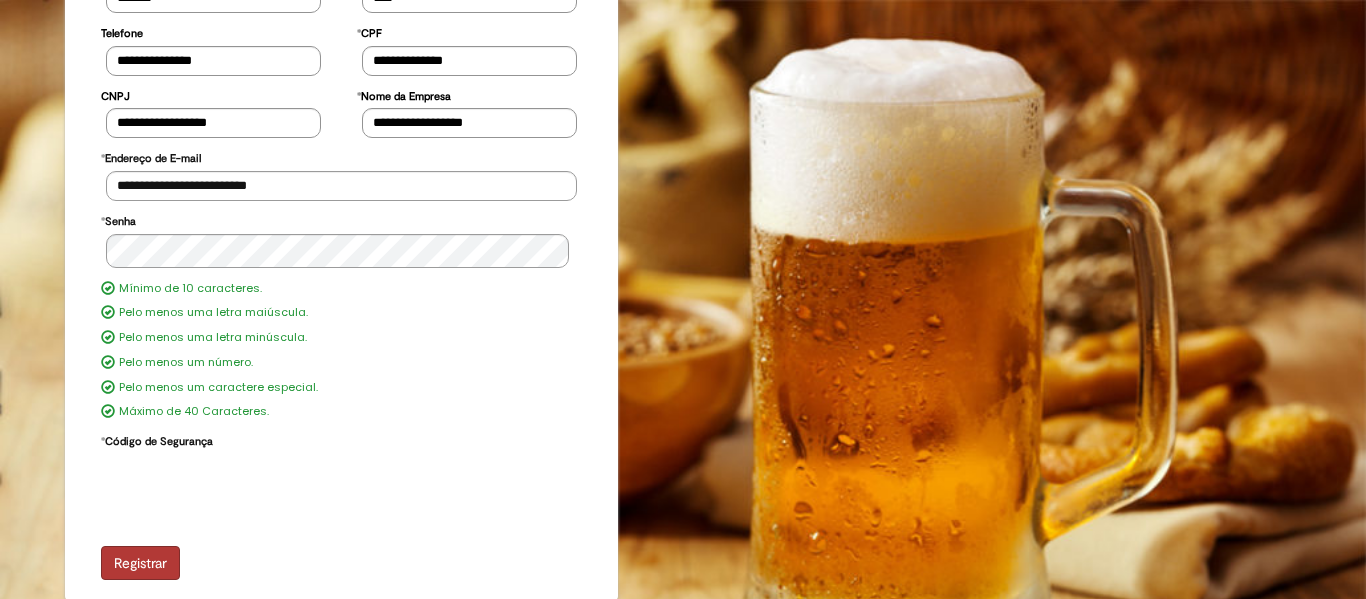 click on "Registrar" at bounding box center (140, 563) 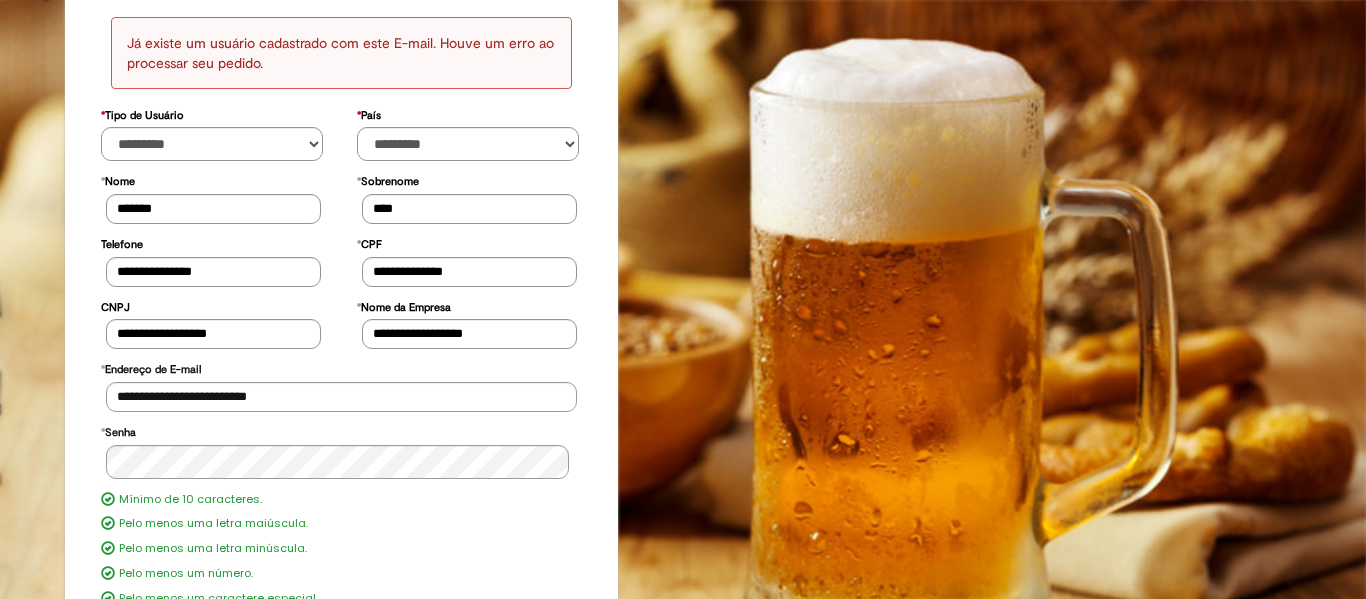 scroll, scrollTop: 0, scrollLeft: 0, axis: both 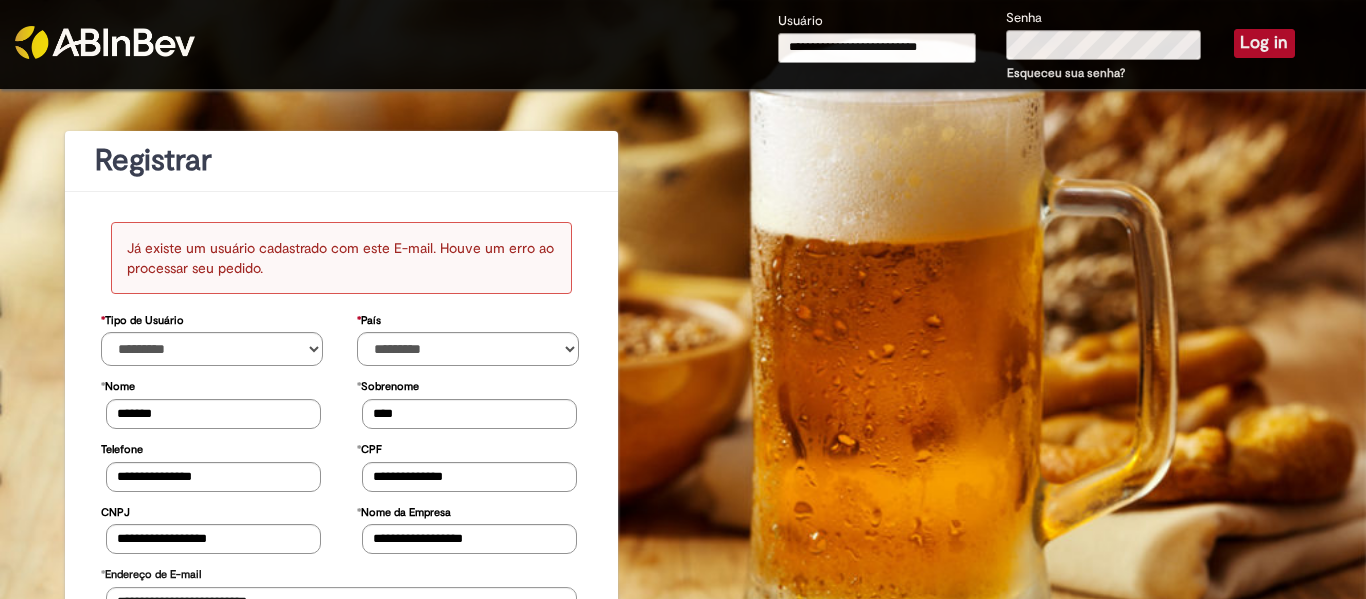 click on "**********" at bounding box center (341, 535) 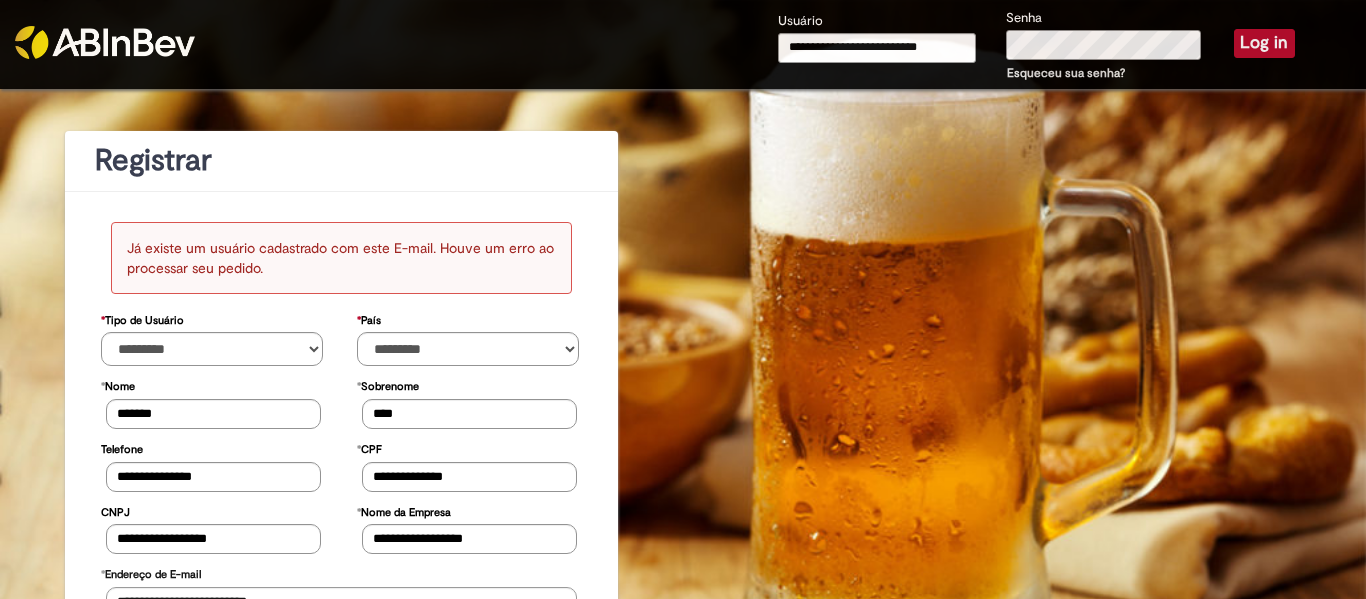 click on "**********" at bounding box center (1036, 46) 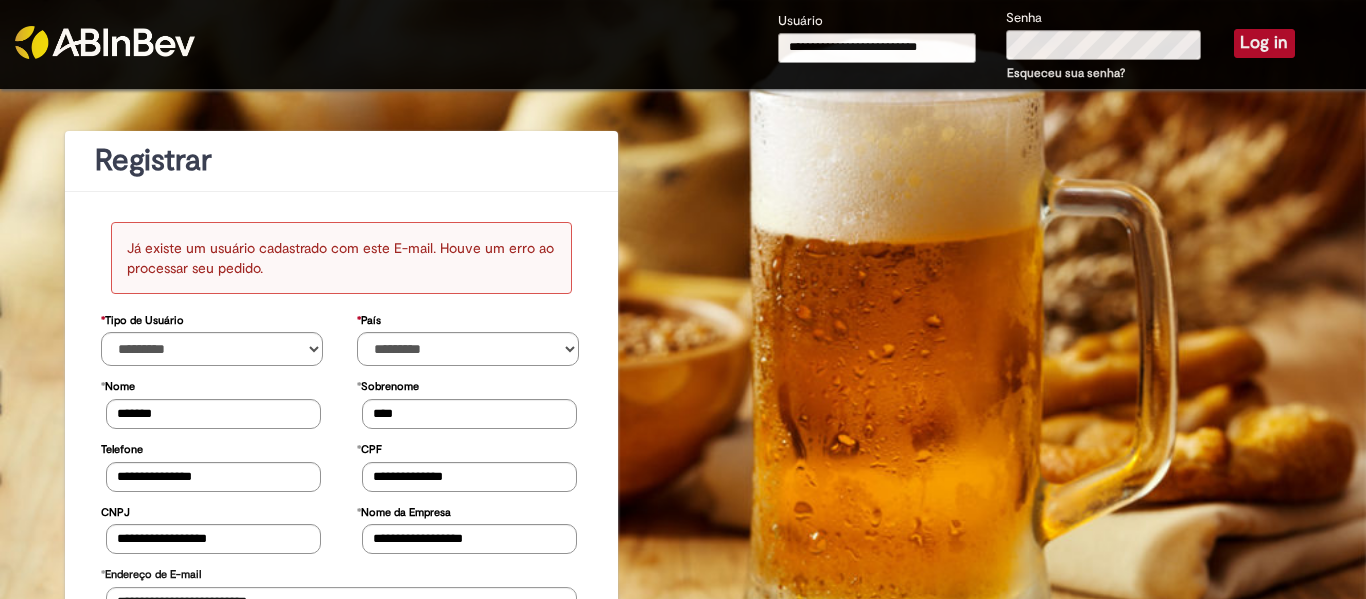 click on "Esqueceu sua senha?" at bounding box center (1066, 73) 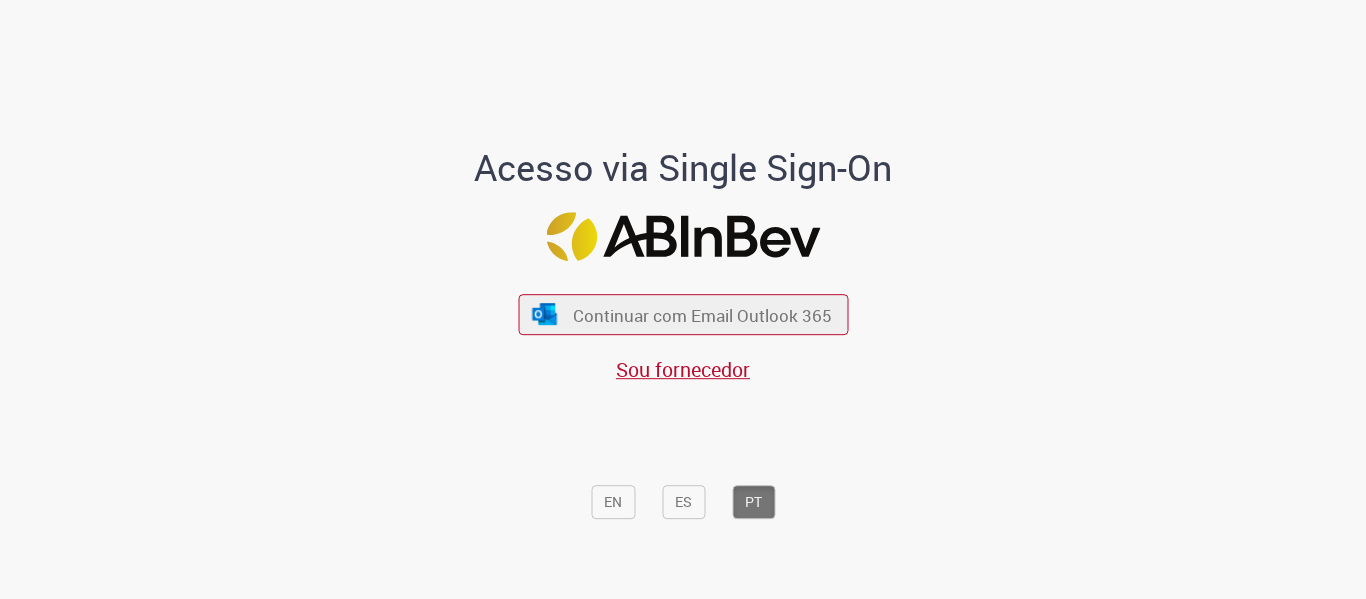 scroll, scrollTop: 0, scrollLeft: 0, axis: both 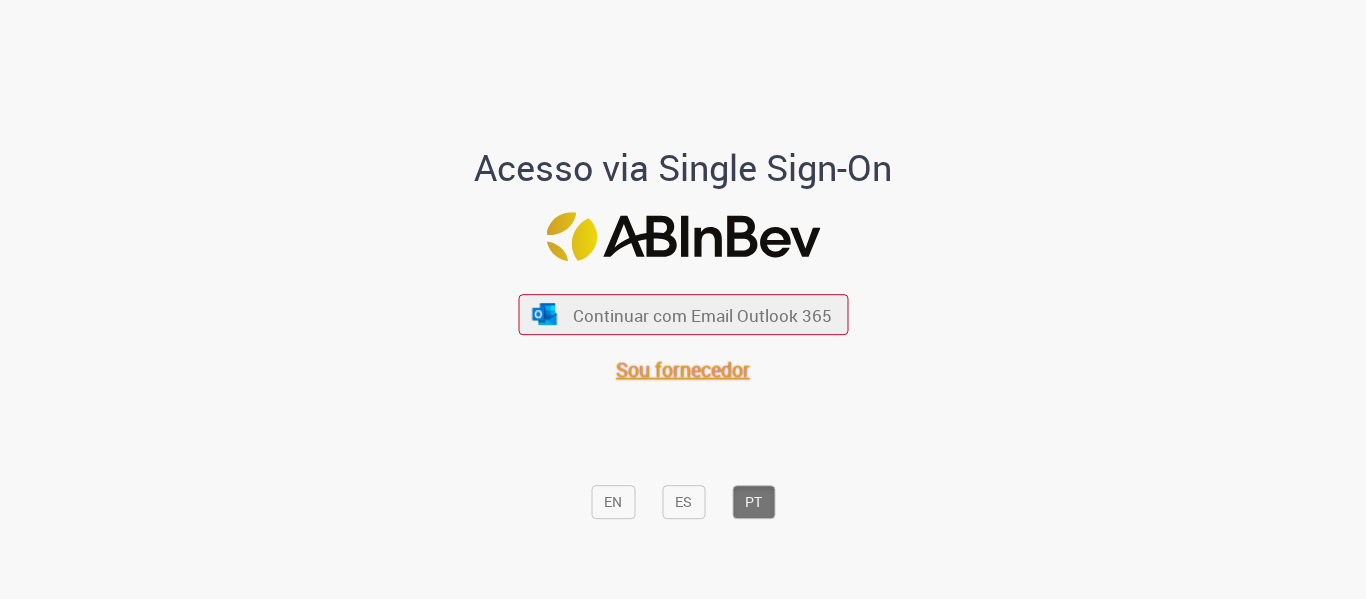 click on "Sou fornecedor" at bounding box center [683, 369] 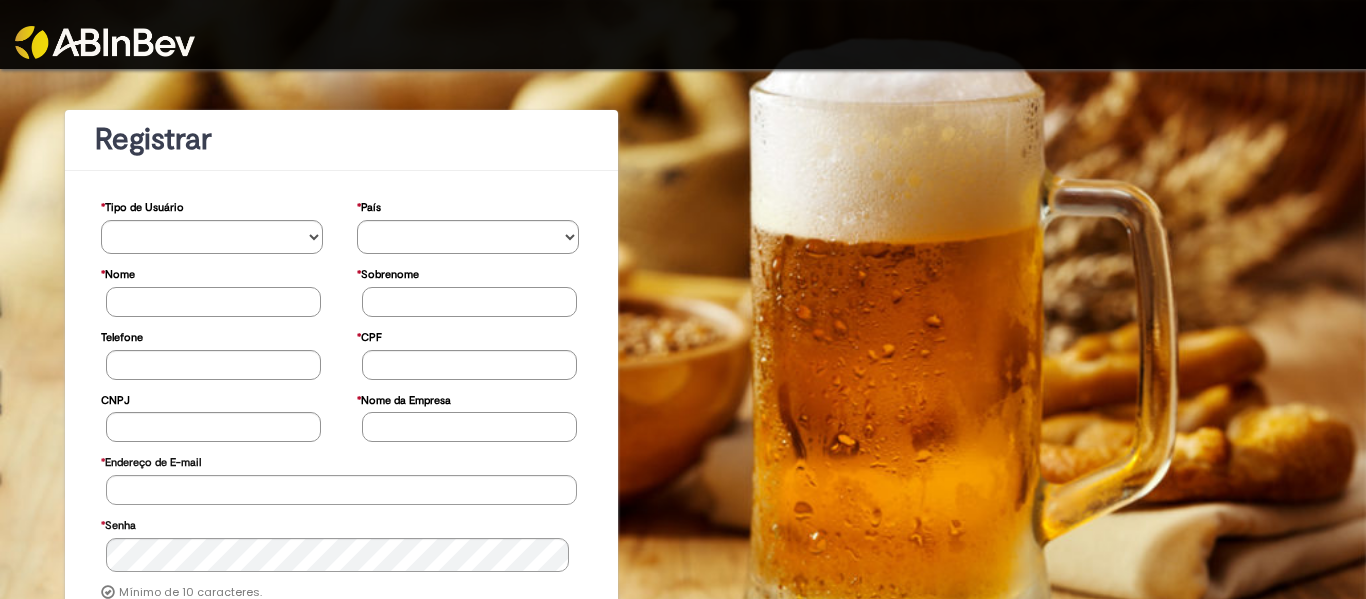 scroll, scrollTop: 0, scrollLeft: 0, axis: both 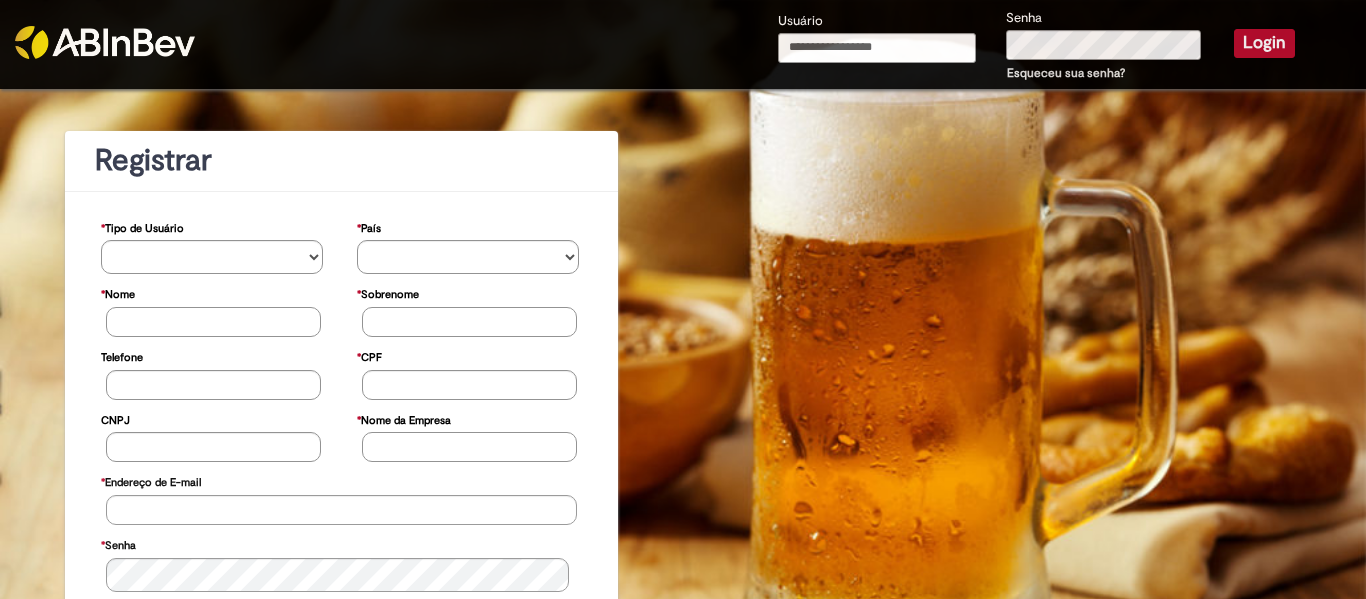 click on "Usuário" at bounding box center (877, 48) 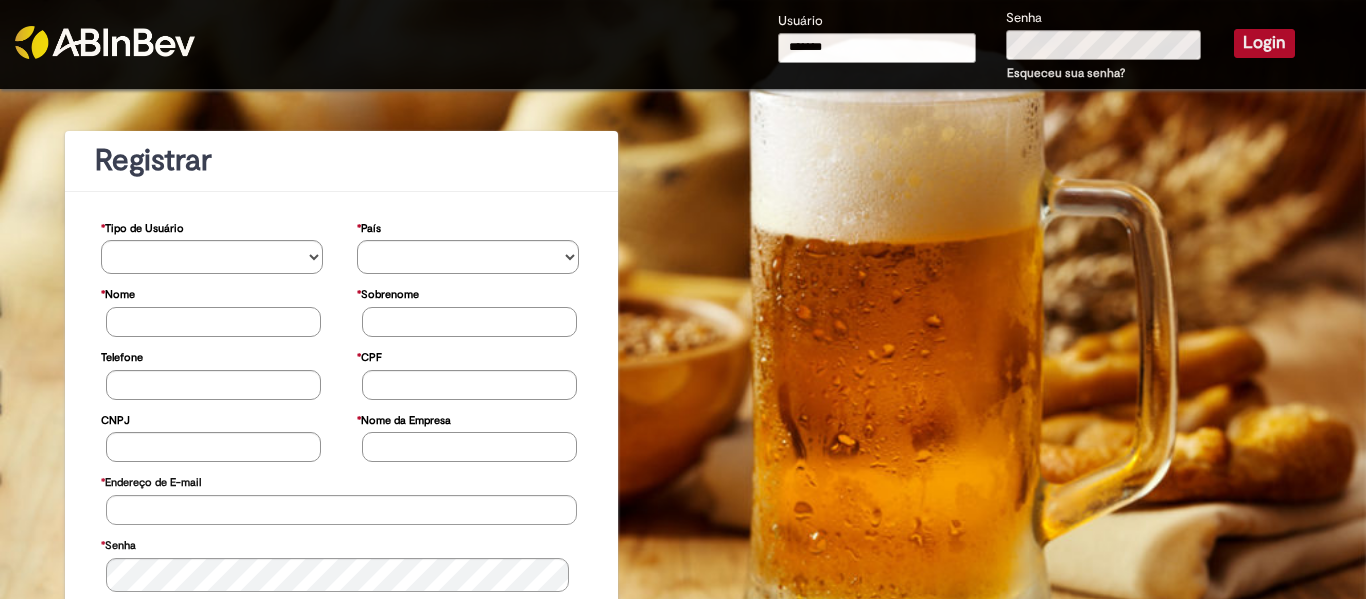 type on "**********" 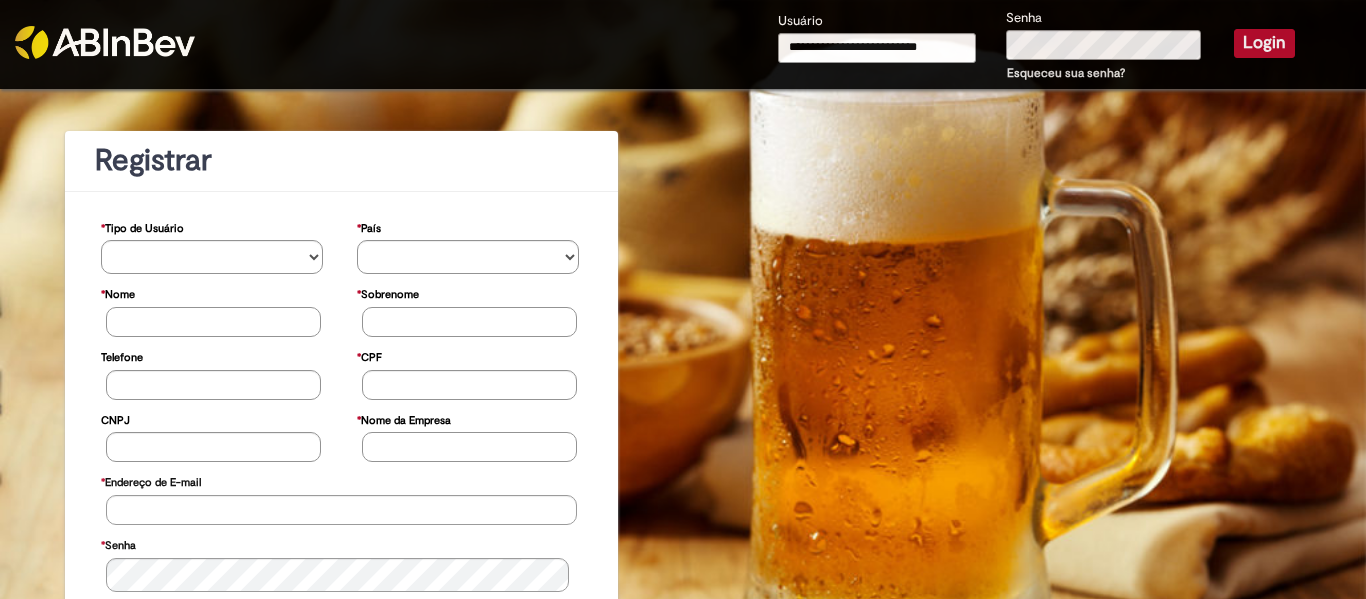 click on "Login" at bounding box center [1264, 43] 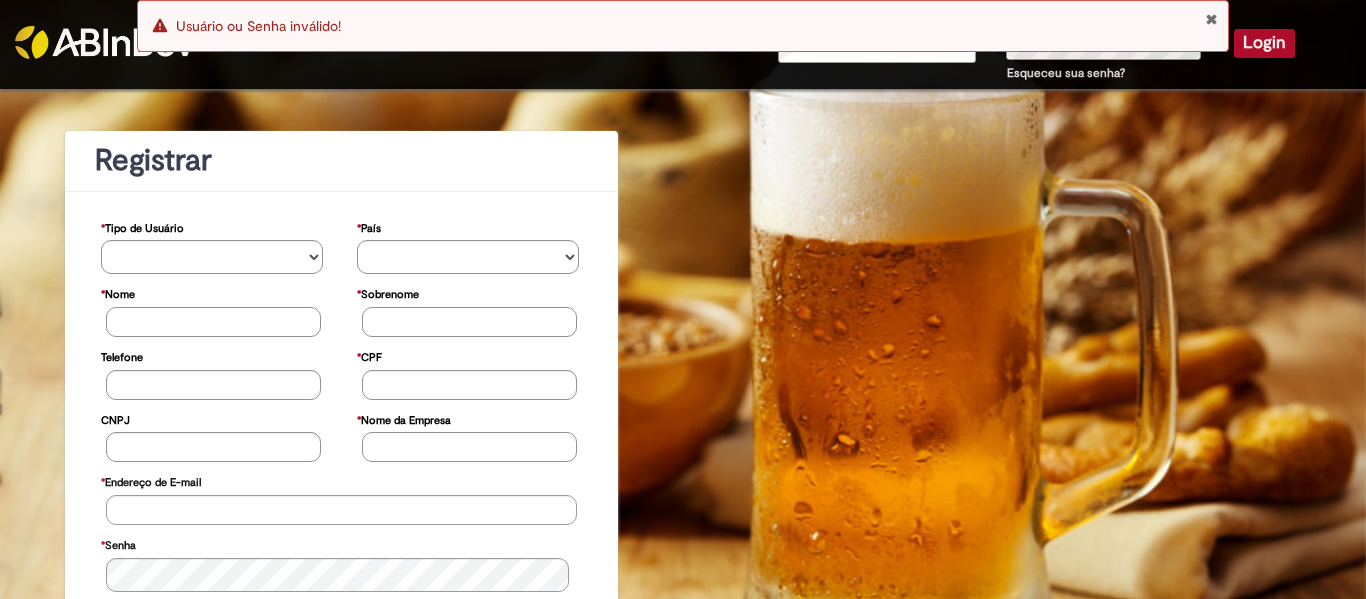 click on "**********" at bounding box center (683, 506) 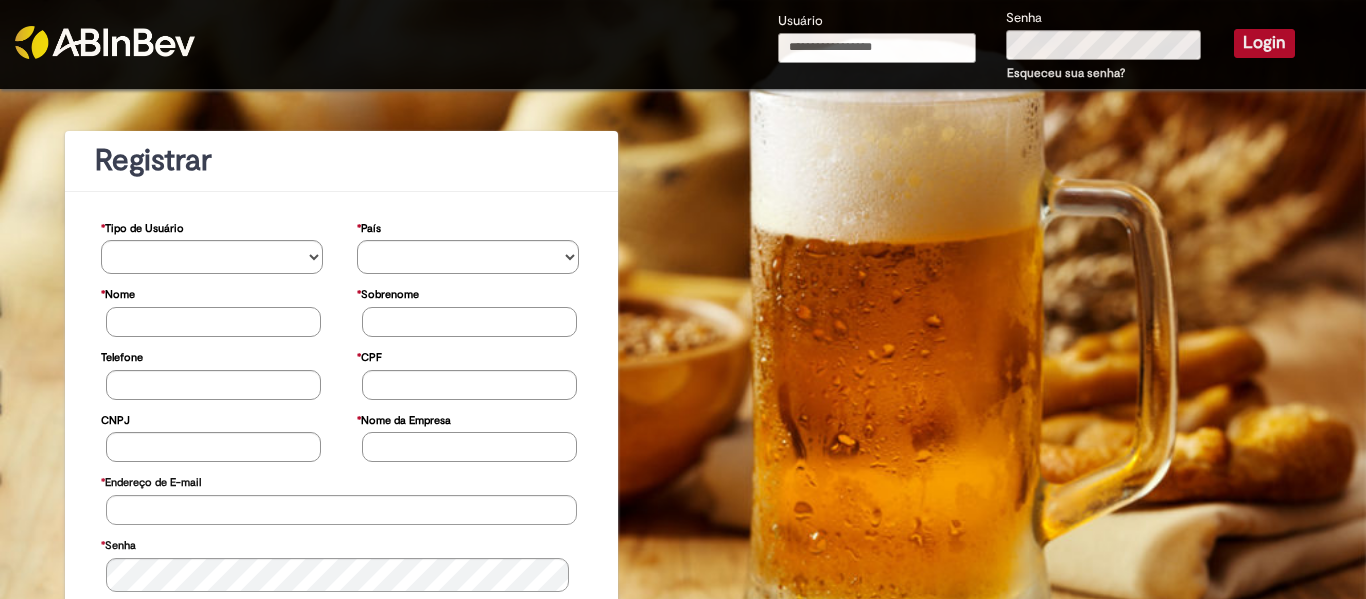 click on "Usuário" at bounding box center (877, 48) 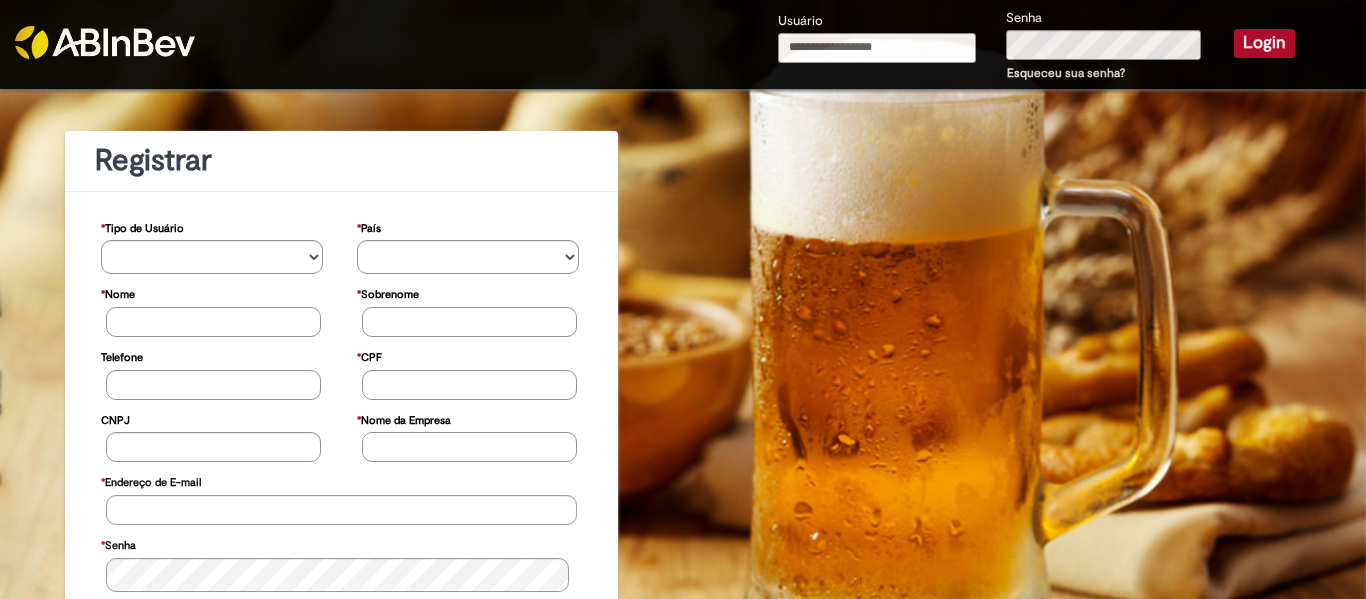 type on "**********" 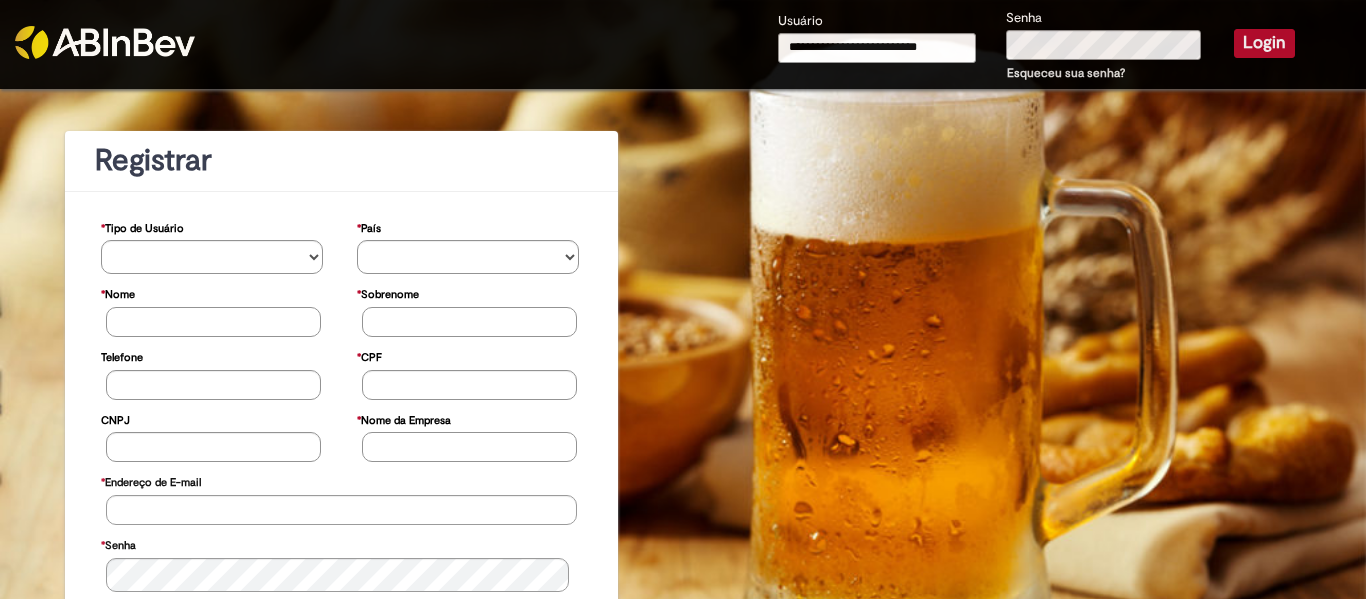 click on "Esqueceu sua senha?" at bounding box center (1066, 73) 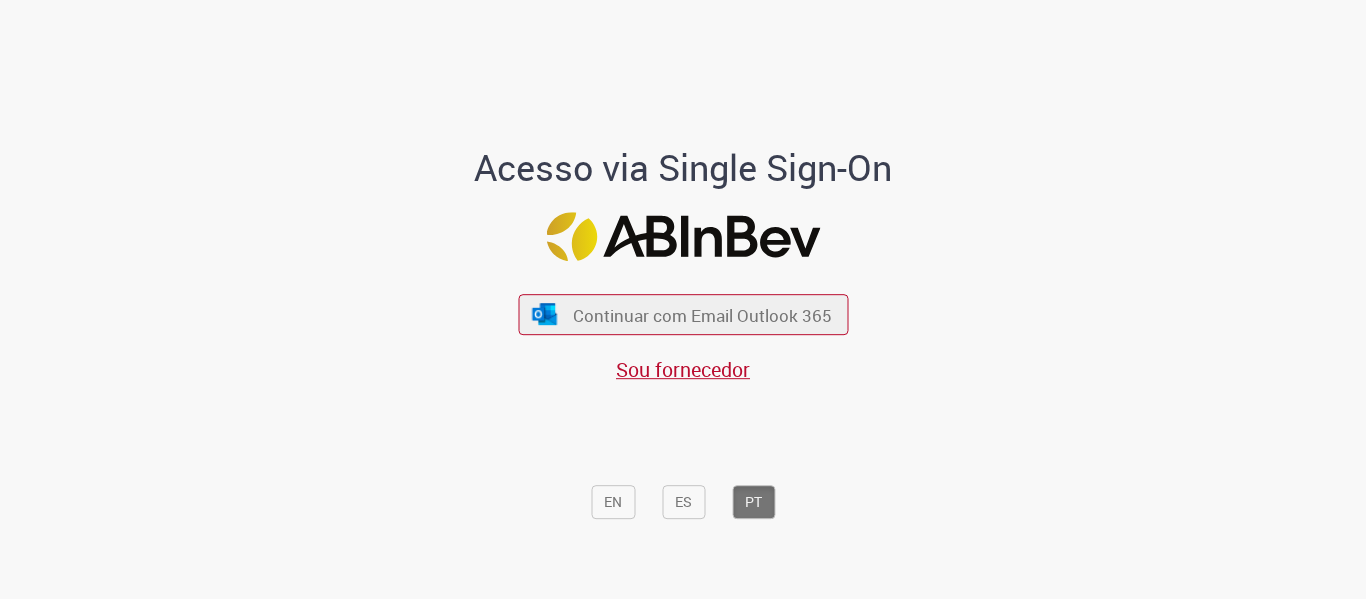scroll, scrollTop: 0, scrollLeft: 0, axis: both 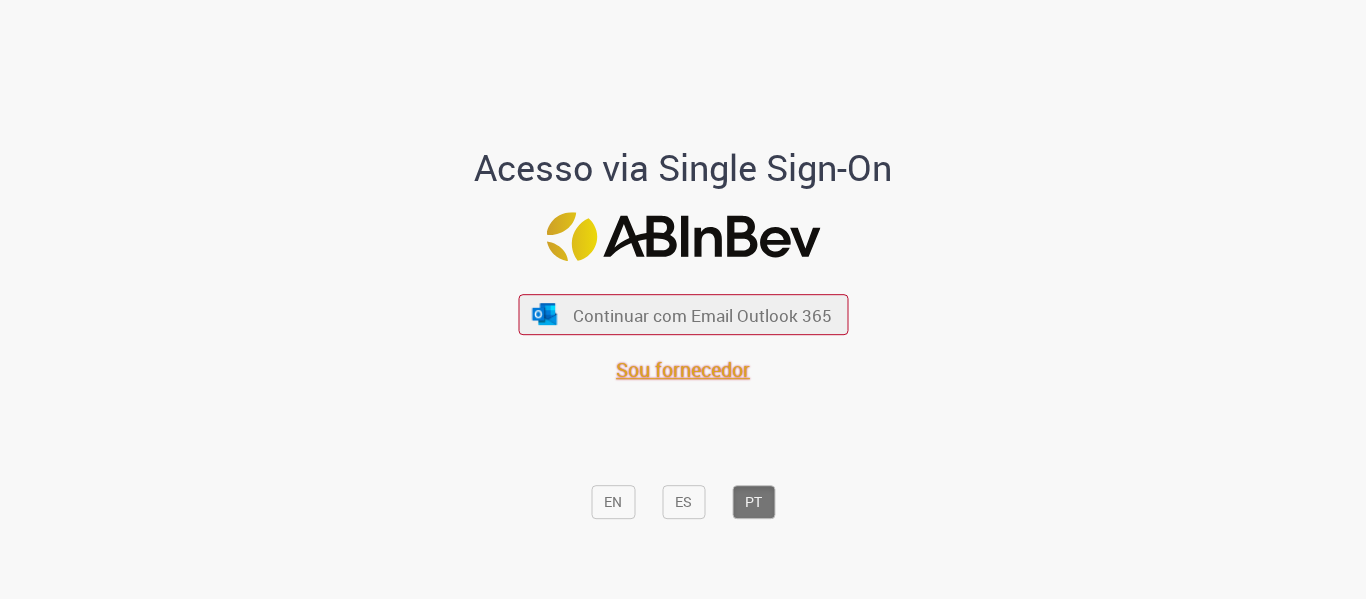 click on "Sou fornecedor" at bounding box center [683, 369] 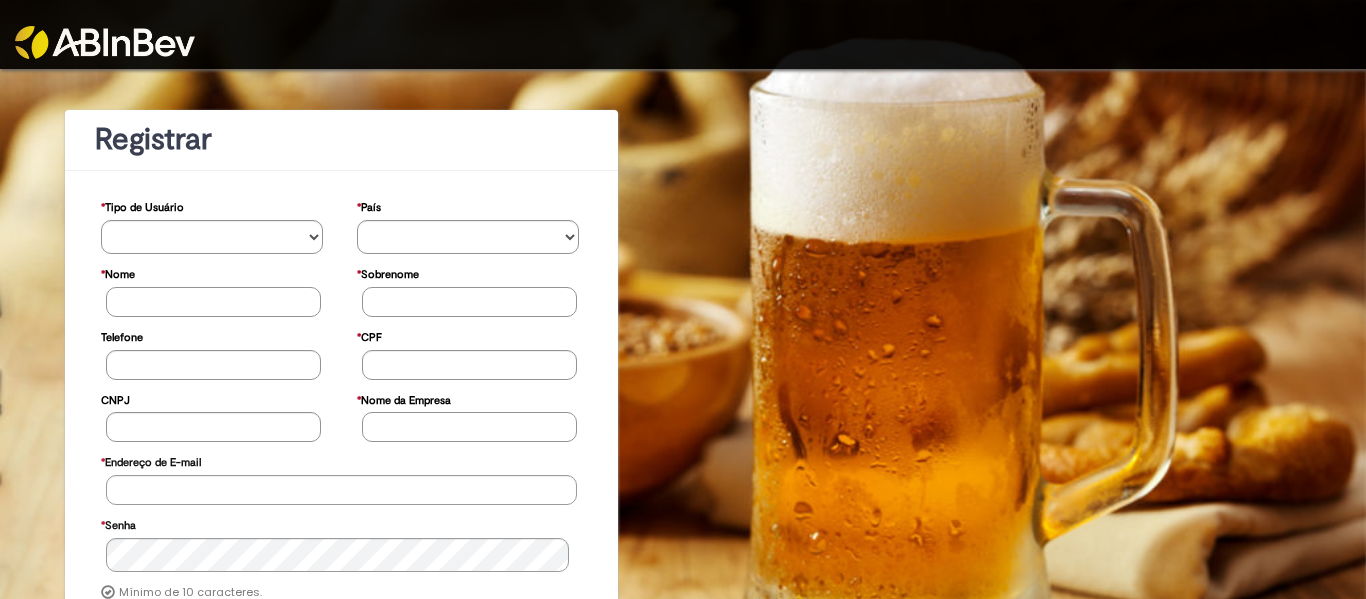 scroll, scrollTop: 0, scrollLeft: 0, axis: both 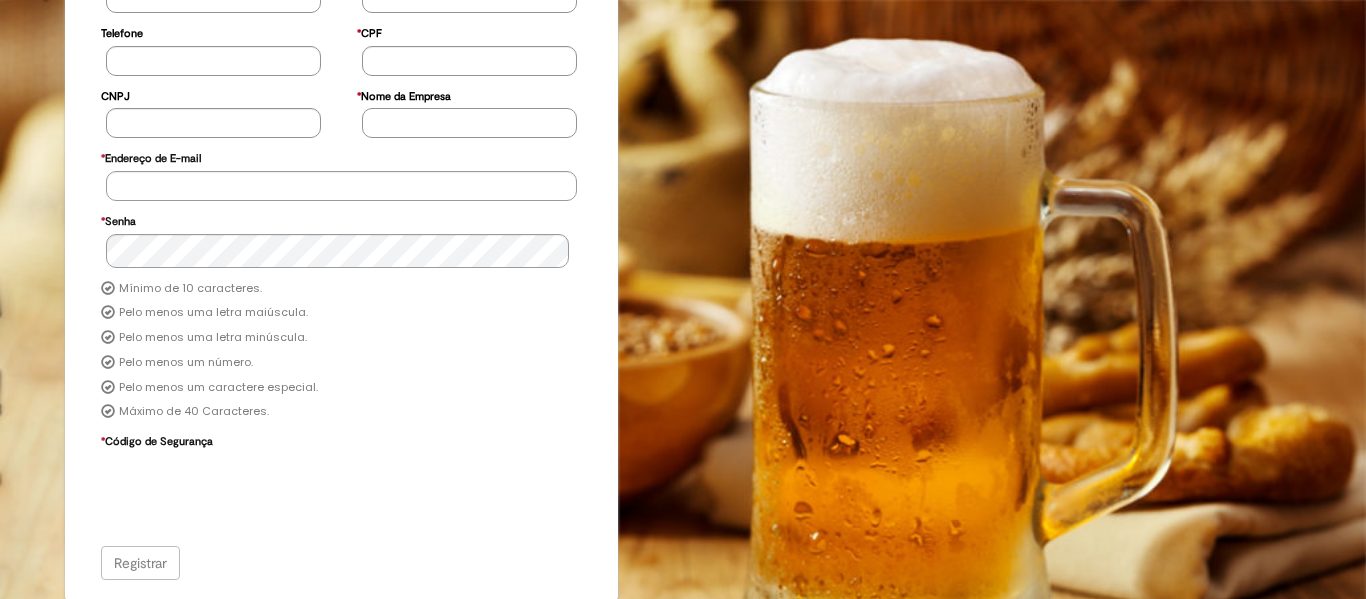 click on "Mínimo de 10 caracteres.   Pelo menos uma letra maiúscula.   Pelo menos uma letra minúscula.   Pelo menos um número.   Pelo menos um caractere especial.   Máximo de 40 Caracteres." at bounding box center [342, 351] 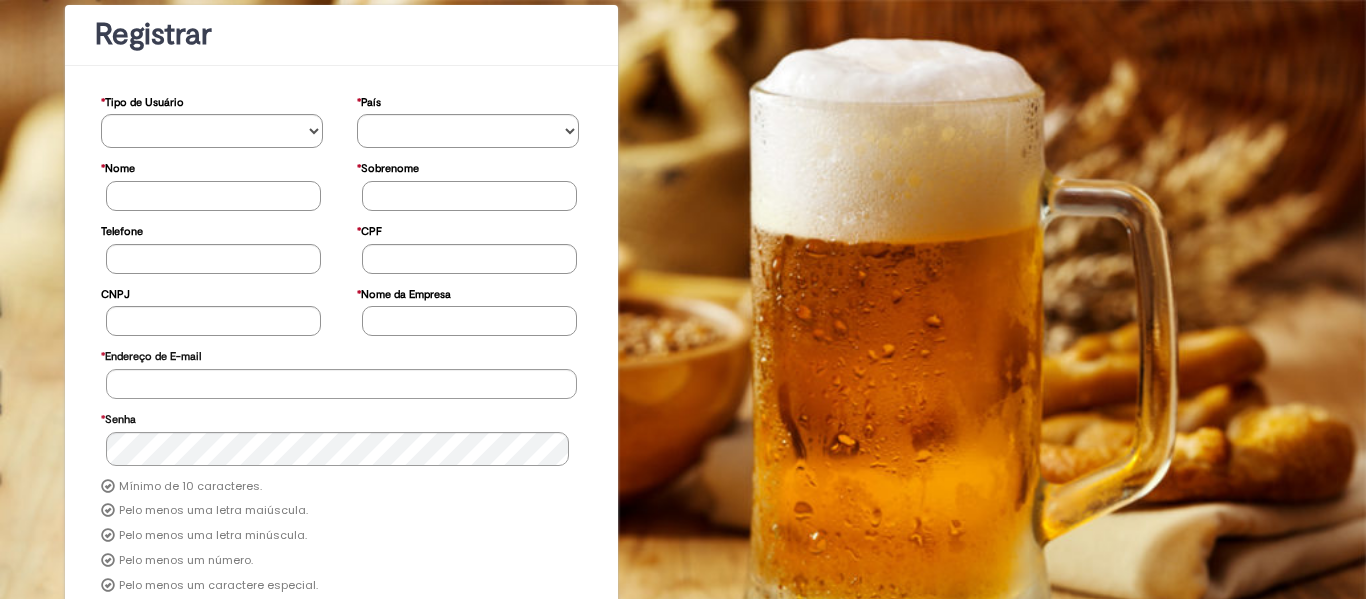 scroll, scrollTop: 0, scrollLeft: 0, axis: both 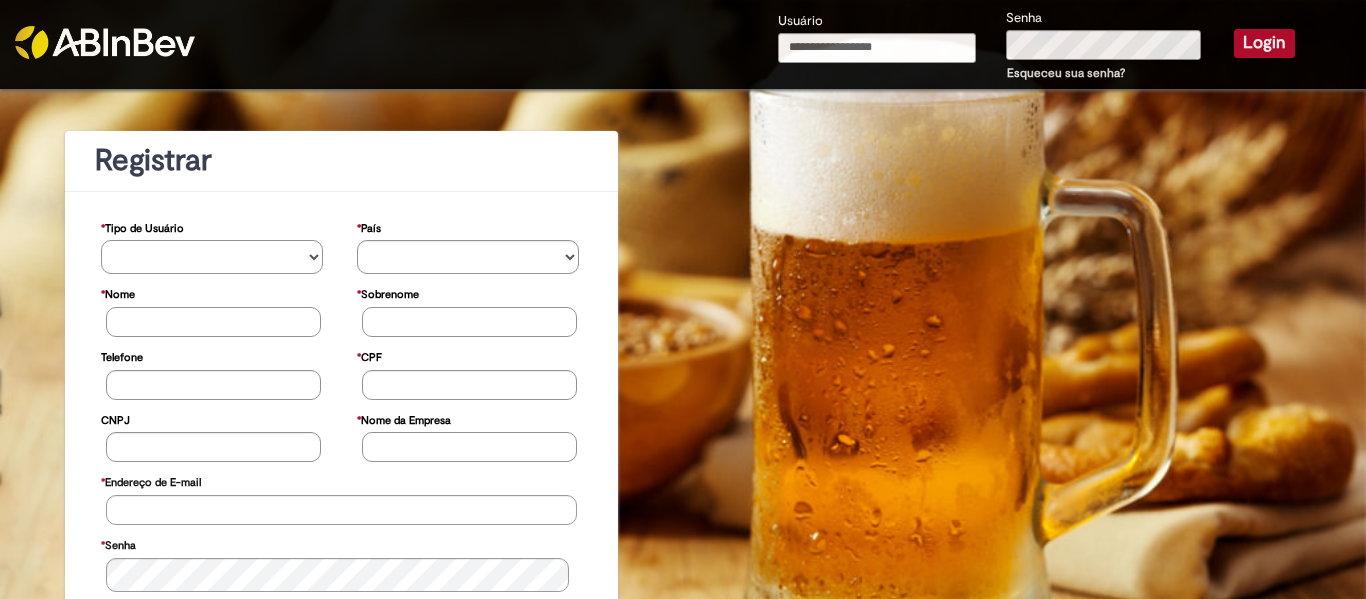 click on "**********" at bounding box center (212, 257) 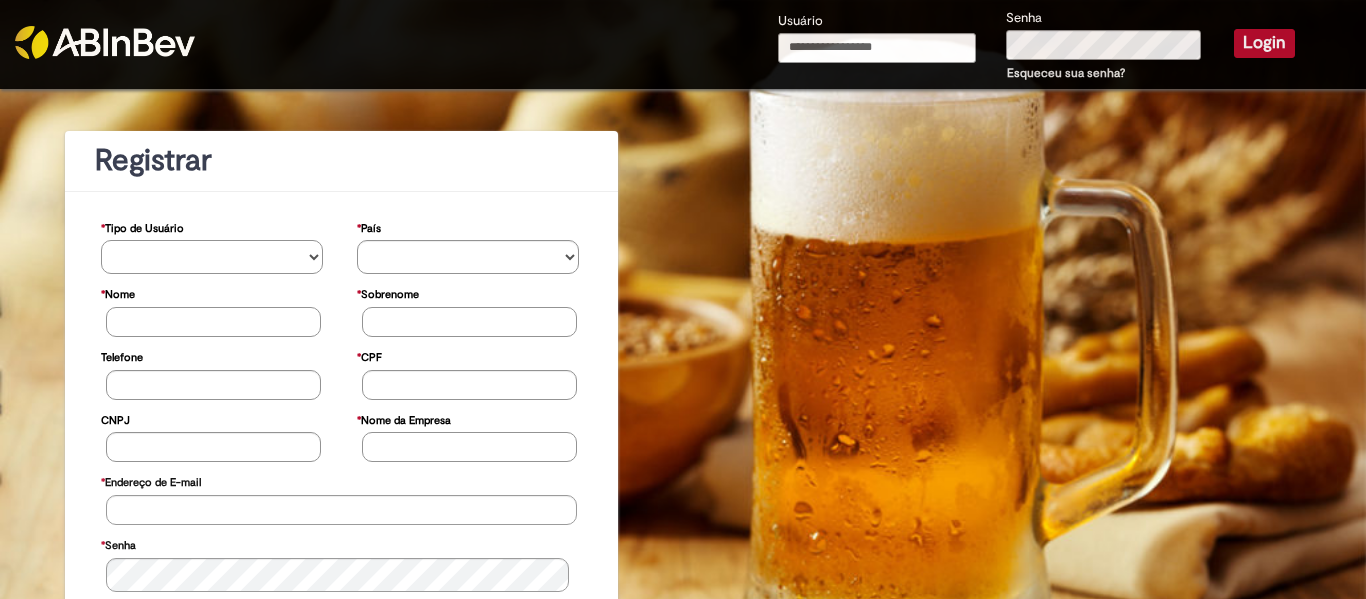 select on "*********" 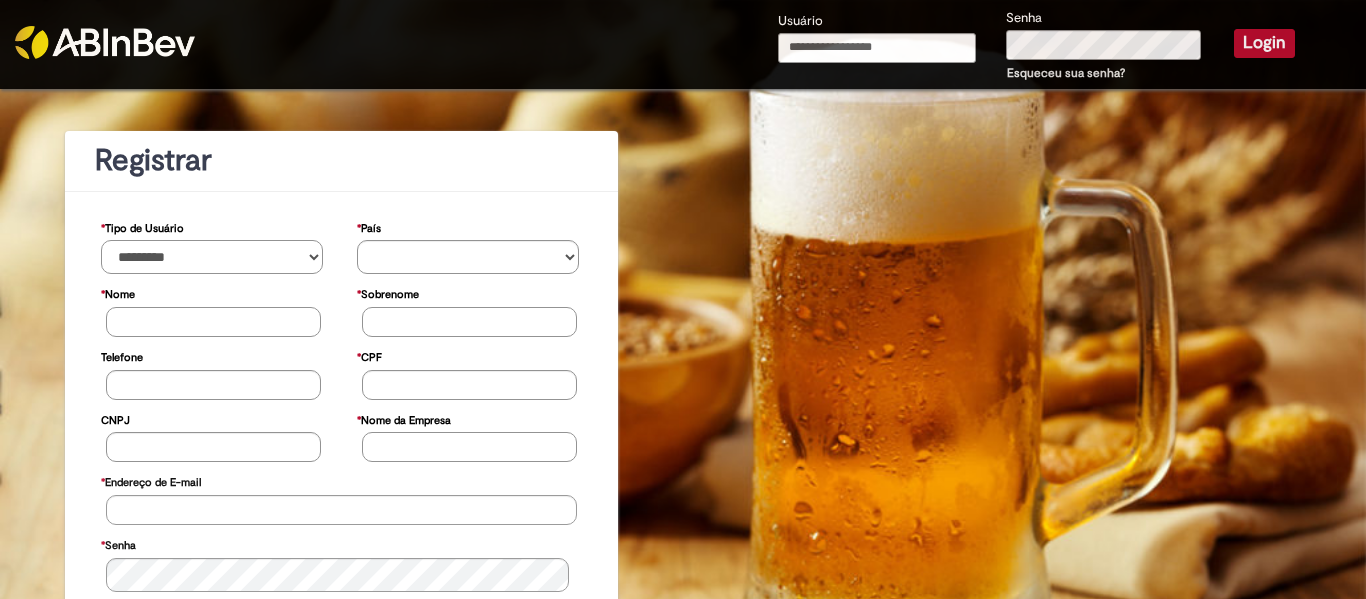 click on "**********" at bounding box center (212, 257) 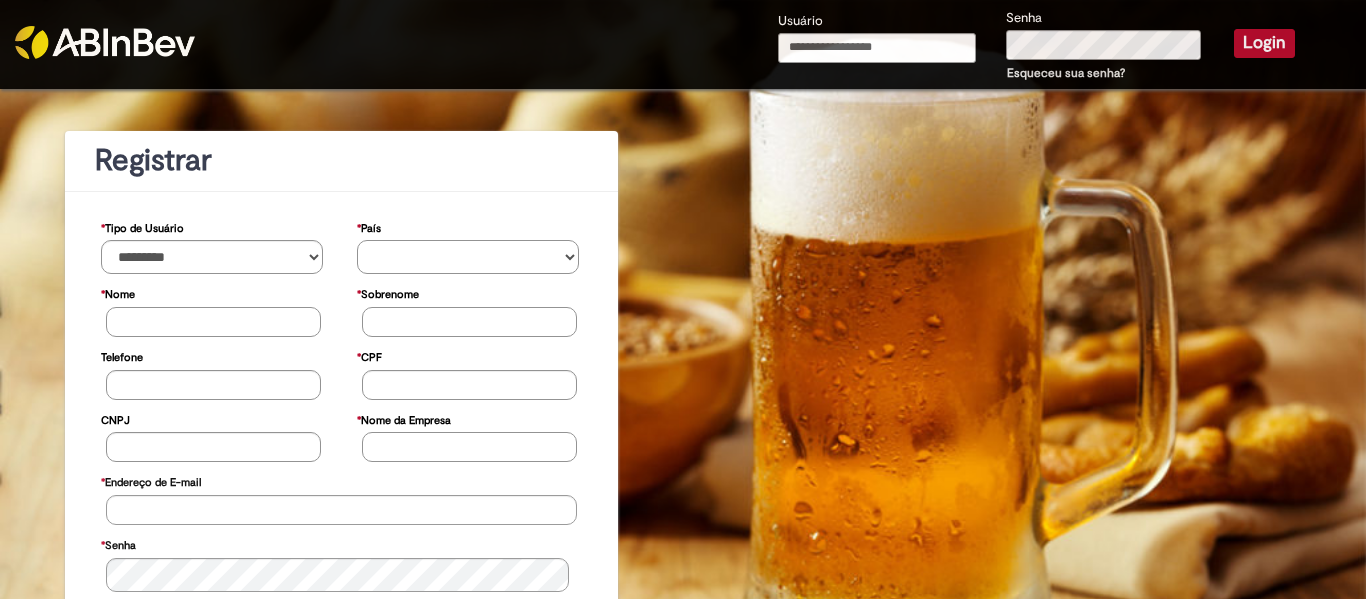 click on "*********   *******   ******   *****   ********   *******" at bounding box center (468, 257) 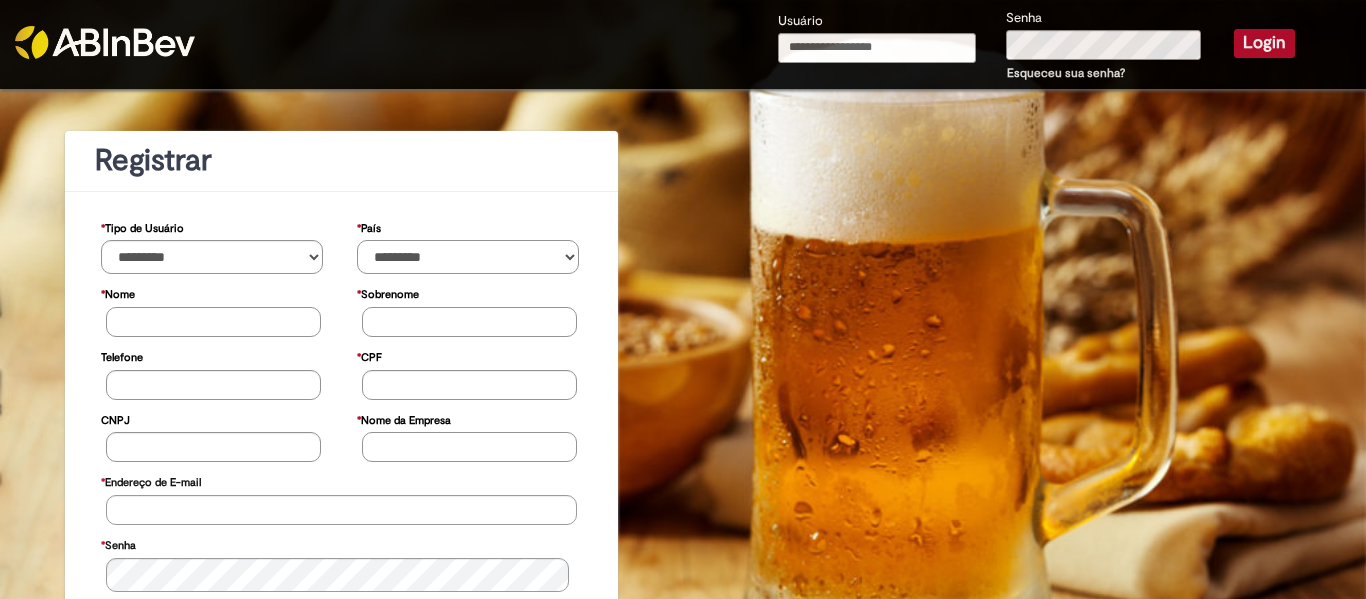 click on "*********   *******   ******   *****   ********   *******" at bounding box center (468, 257) 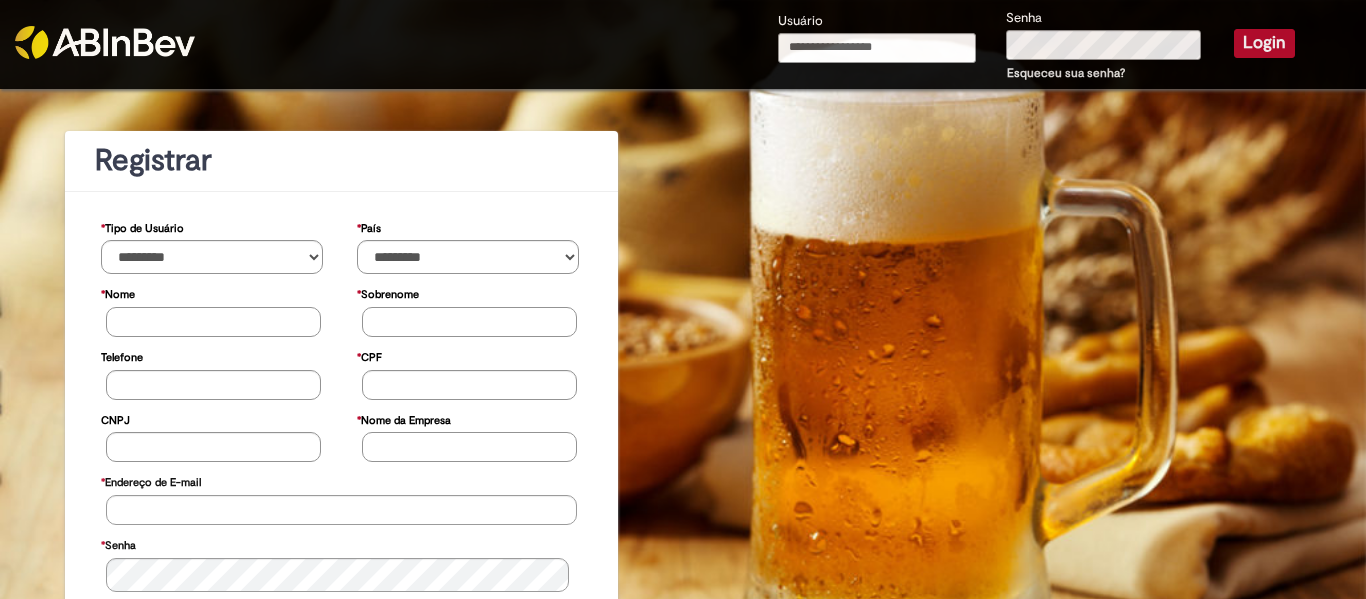 click on "*  Nome" at bounding box center (213, 322) 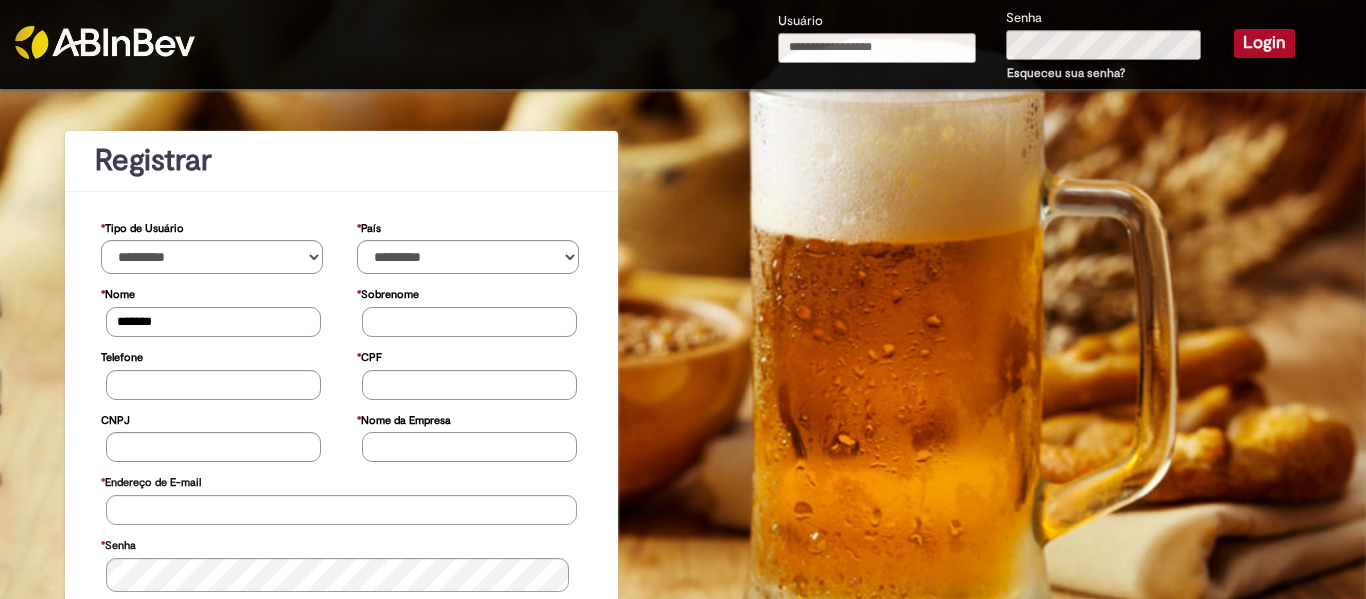 type on "****" 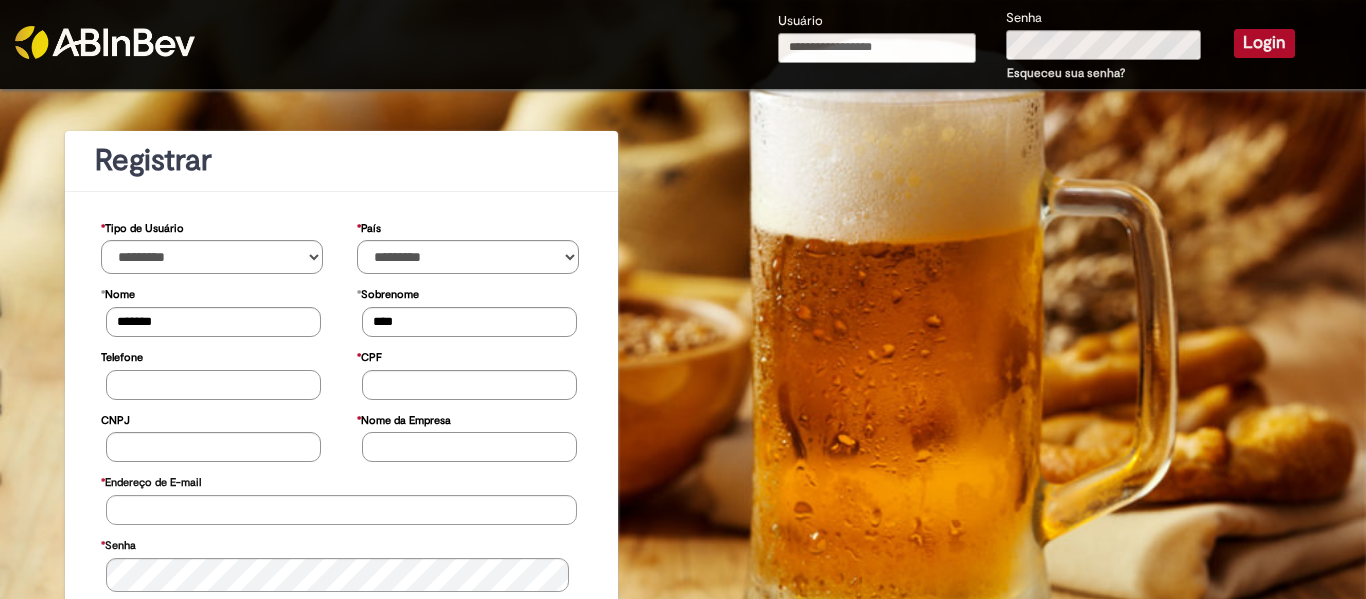 click on "Telefone" at bounding box center (213, 385) 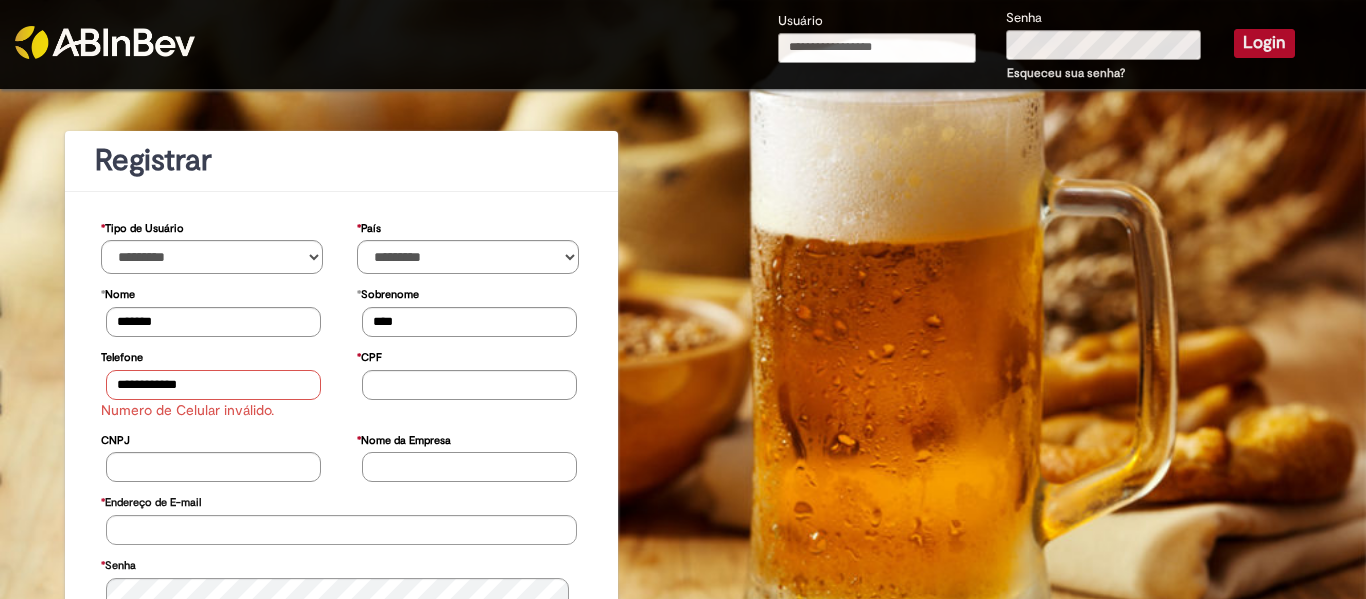 click on "**********" at bounding box center [213, 385] 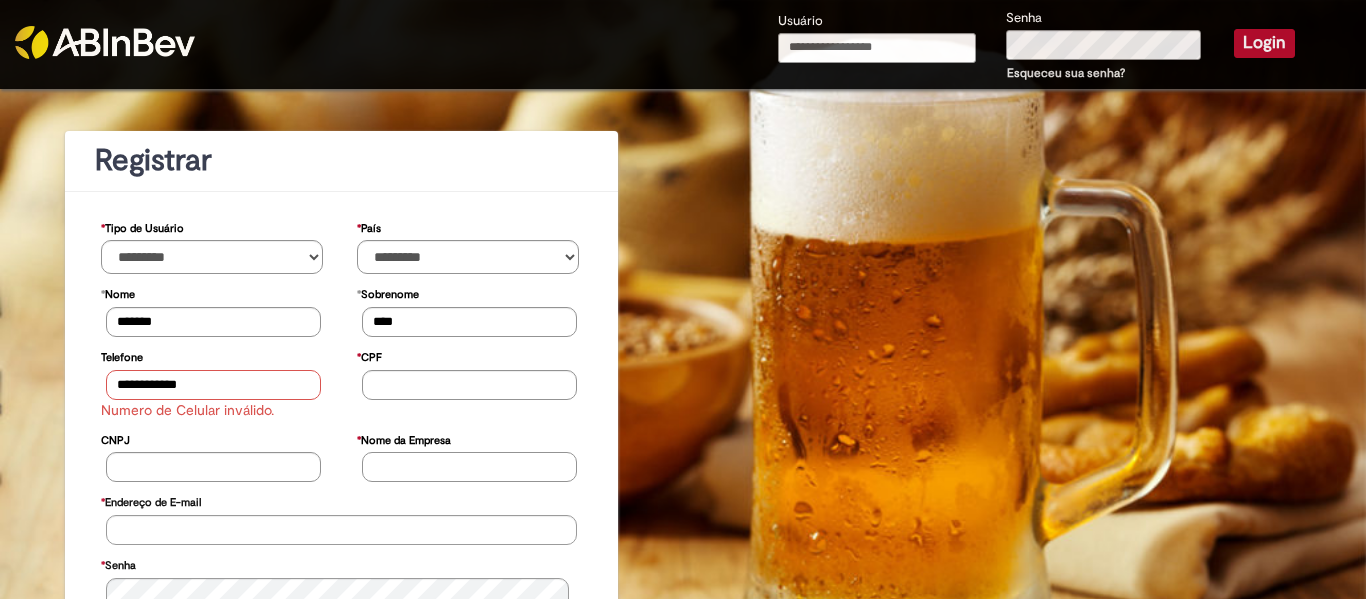 click on "**********" at bounding box center (213, 385) 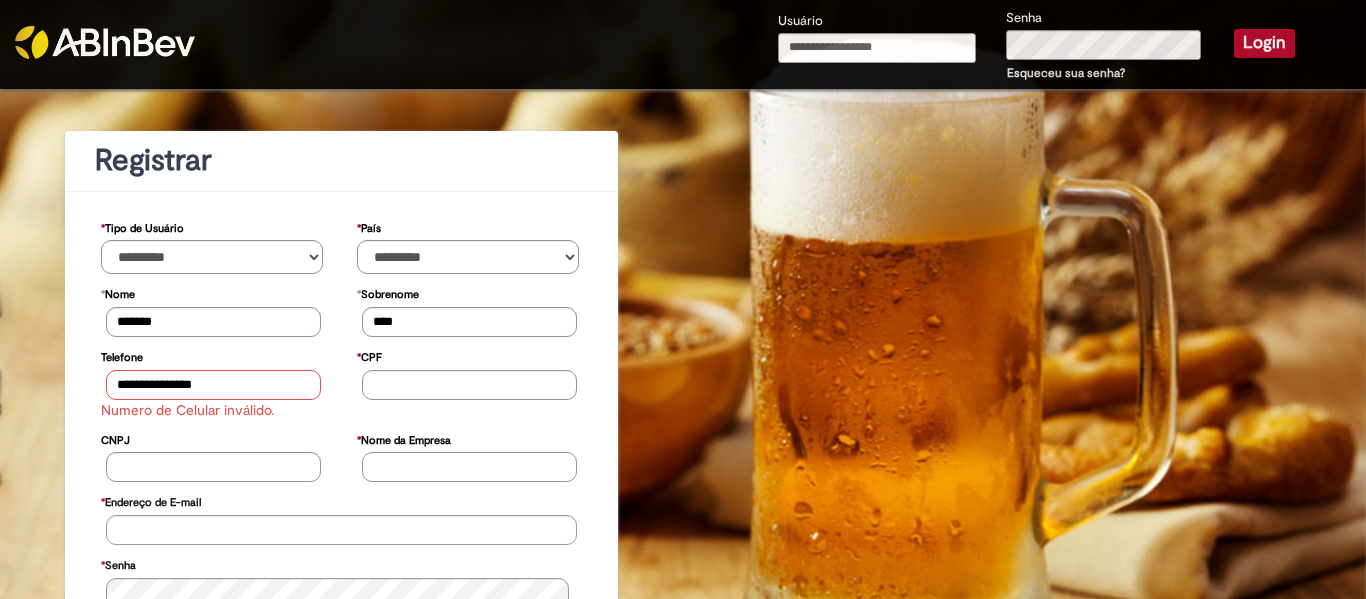 drag, startPoint x: 139, startPoint y: 389, endPoint x: 228, endPoint y: 388, distance: 89.005615 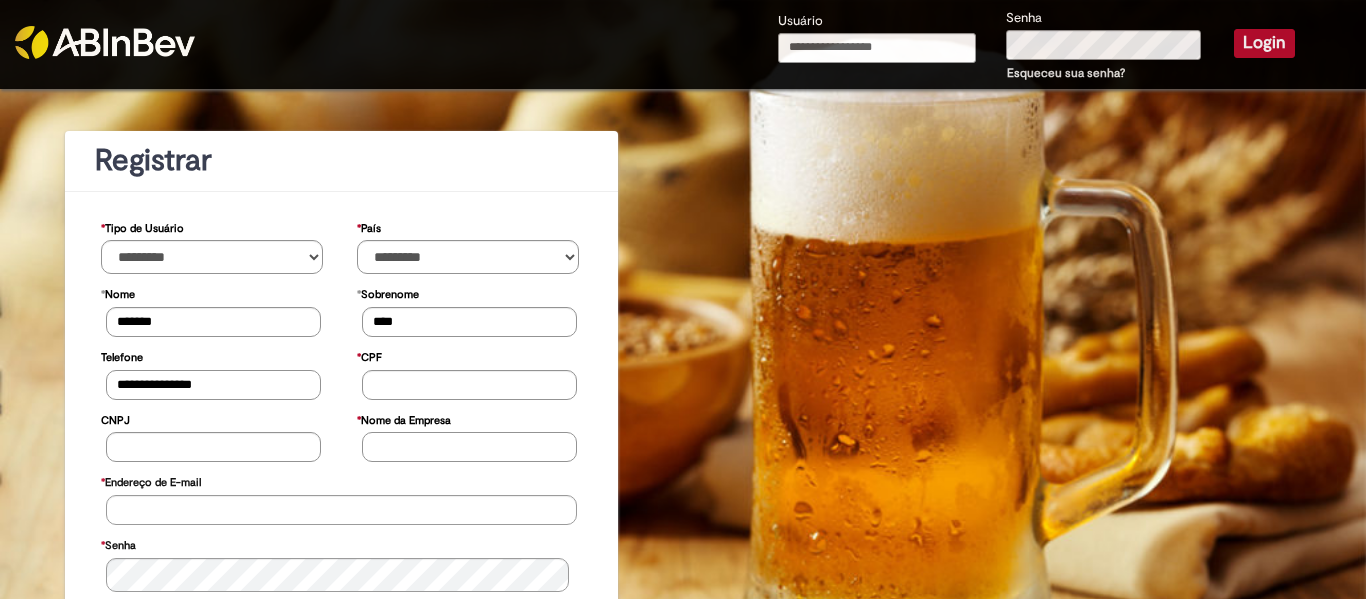 type on "**********" 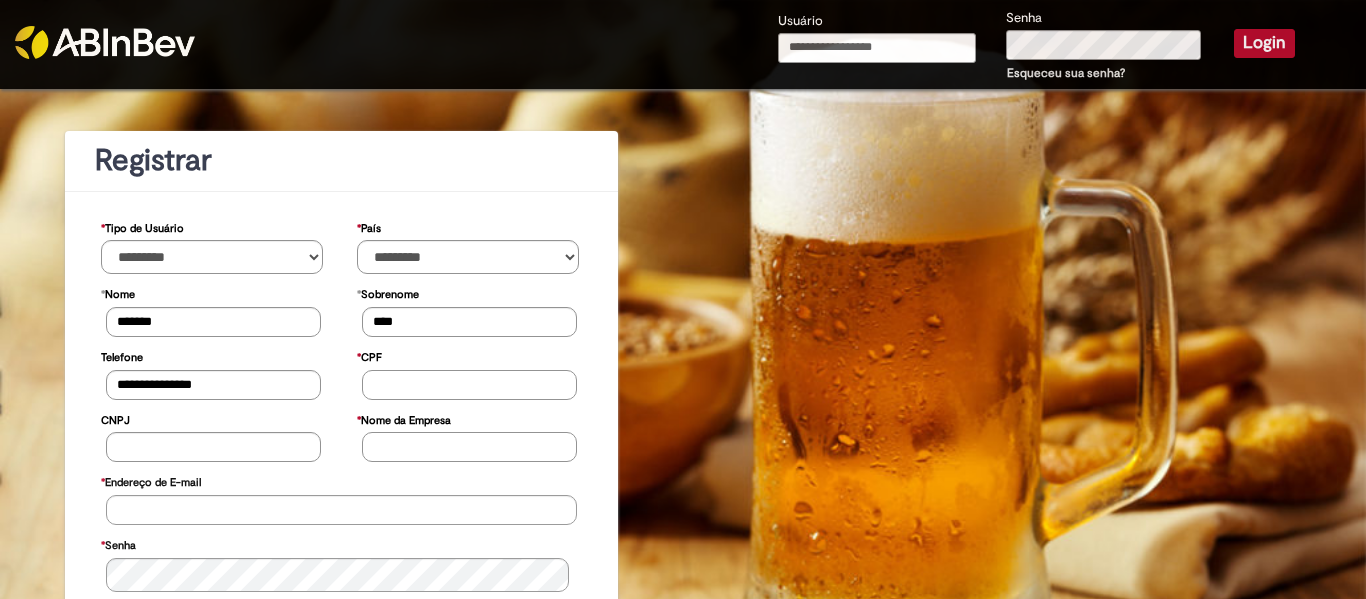click on "*  CPF" at bounding box center [469, 385] 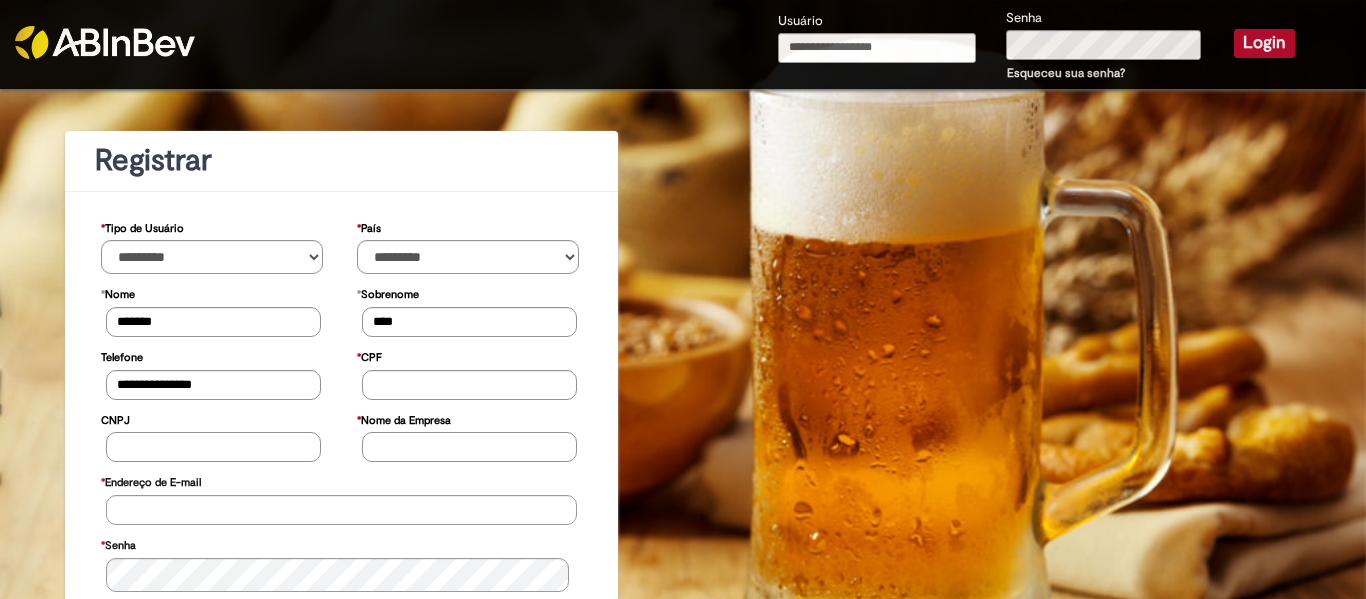 click on "CNPJ" at bounding box center (213, 447) 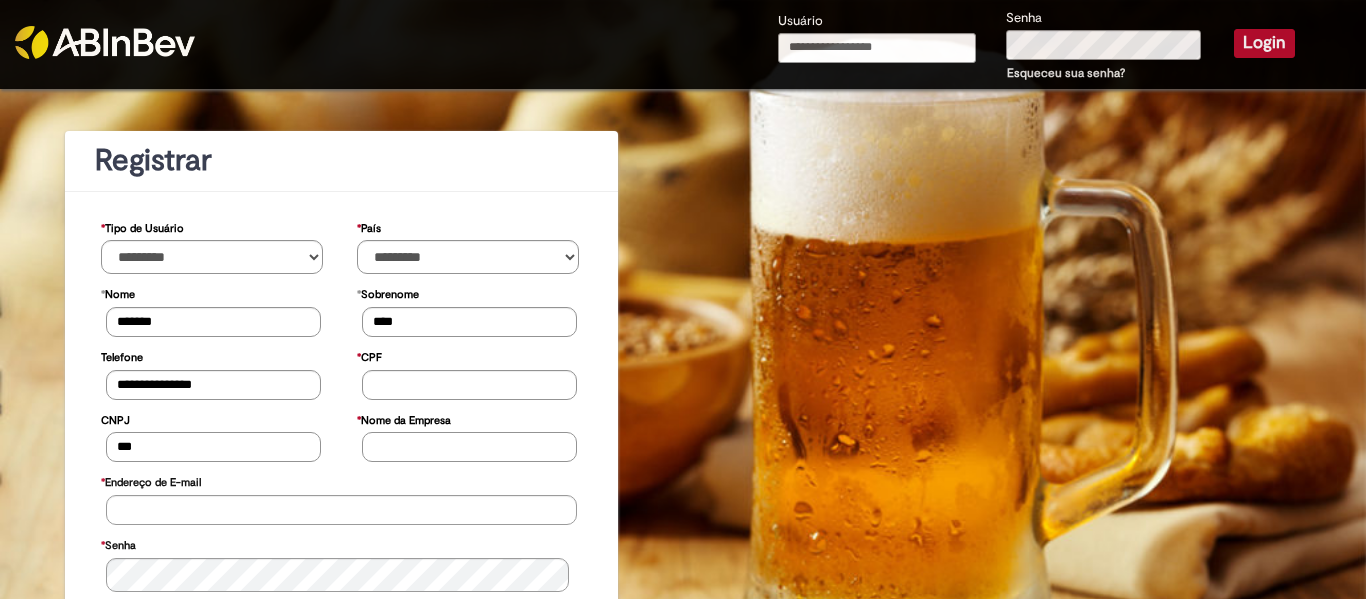 click on "***" at bounding box center (213, 447) 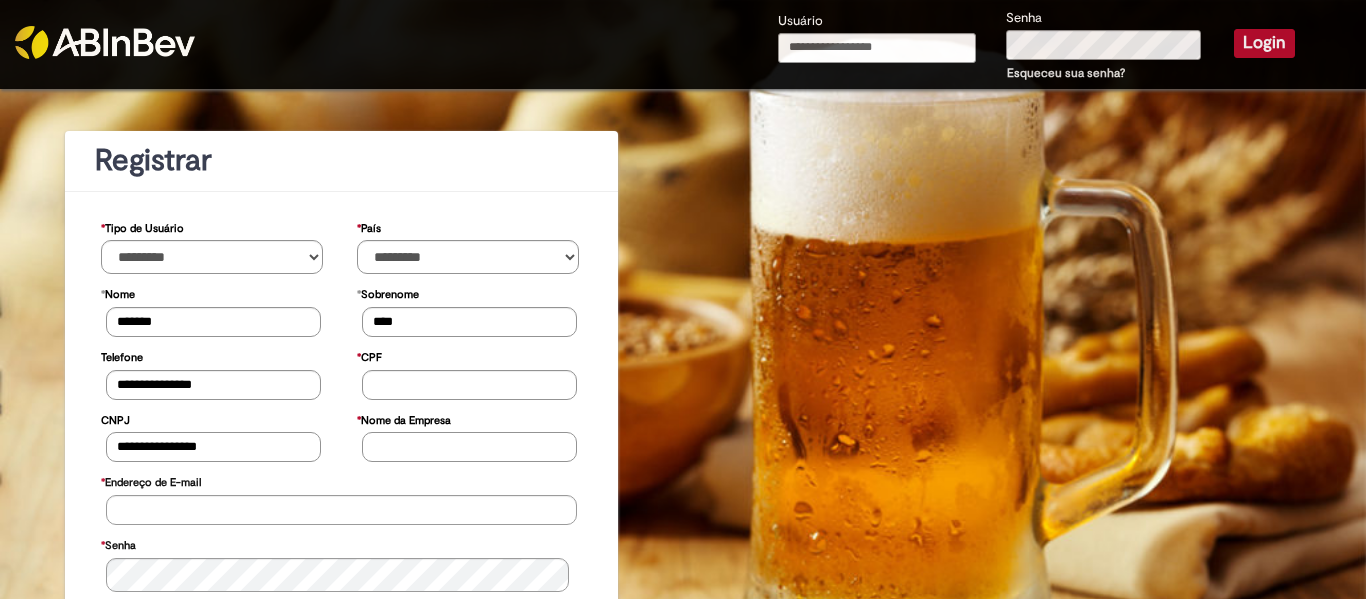 type on "**********" 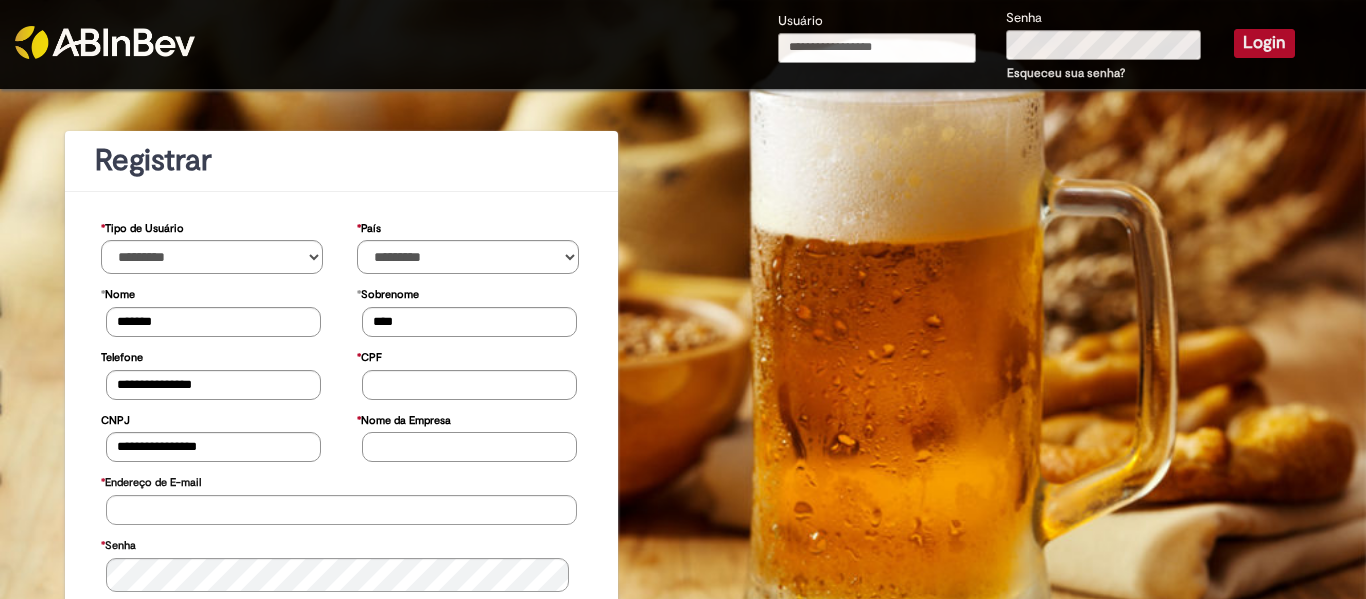 click on "*  Nome da Empresa" at bounding box center (469, 447) 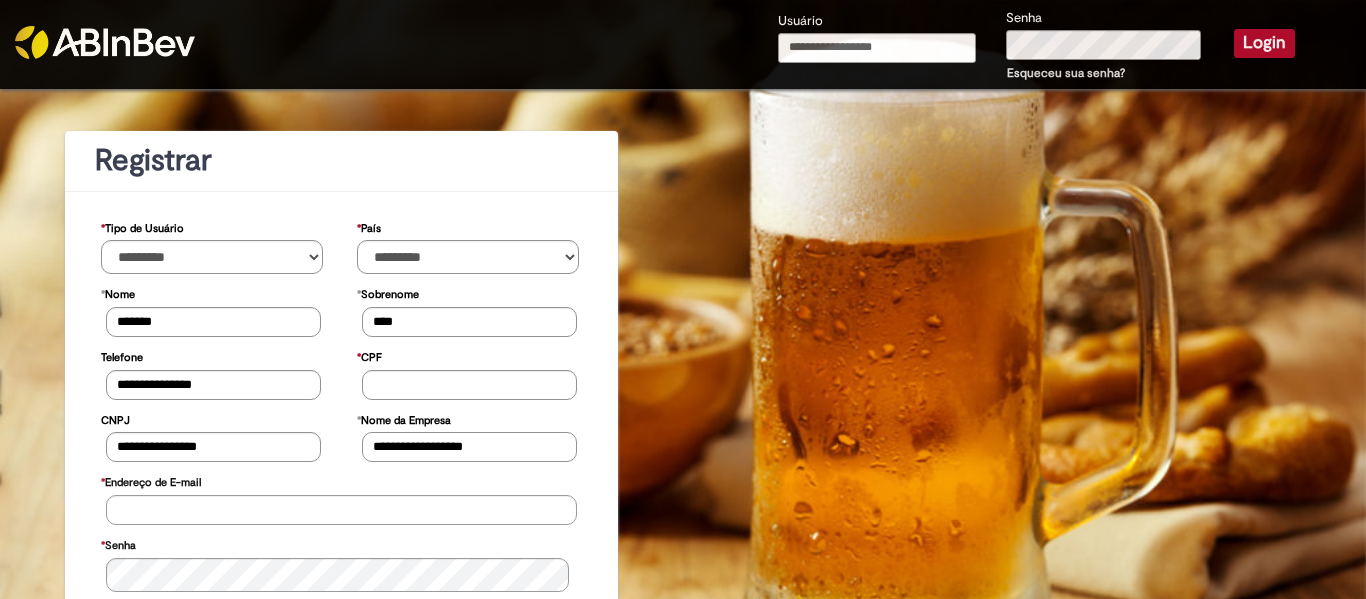 type on "**********" 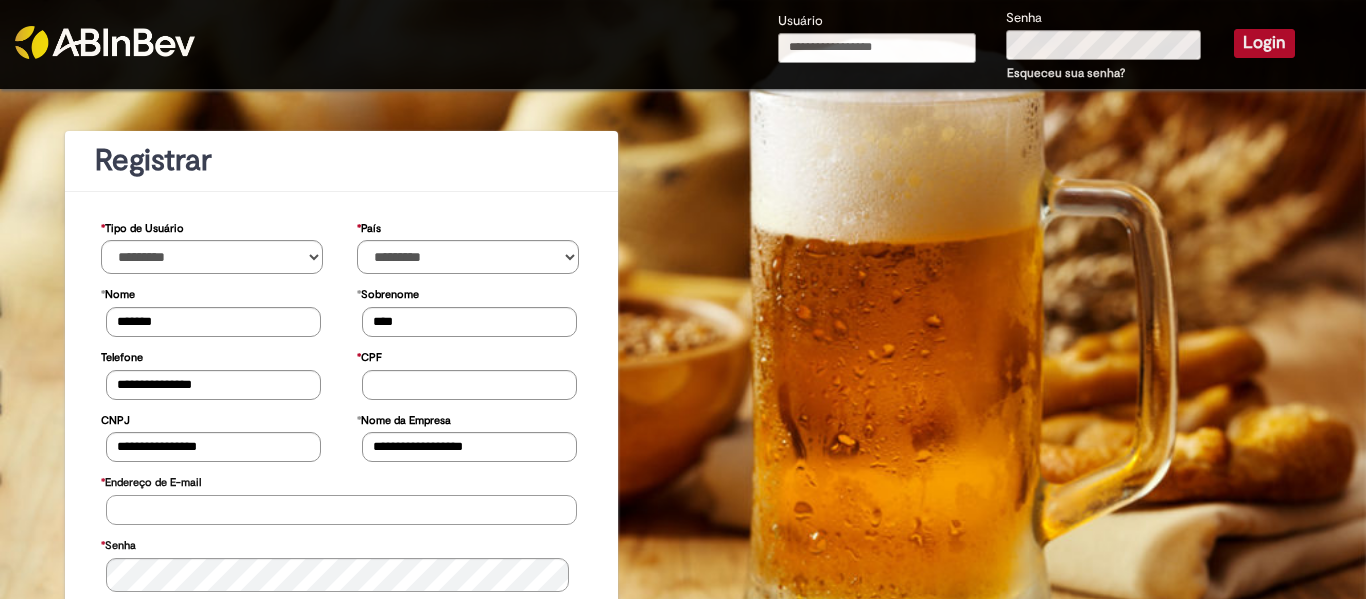 click on "*  Endereço de E-mail" at bounding box center [341, 510] 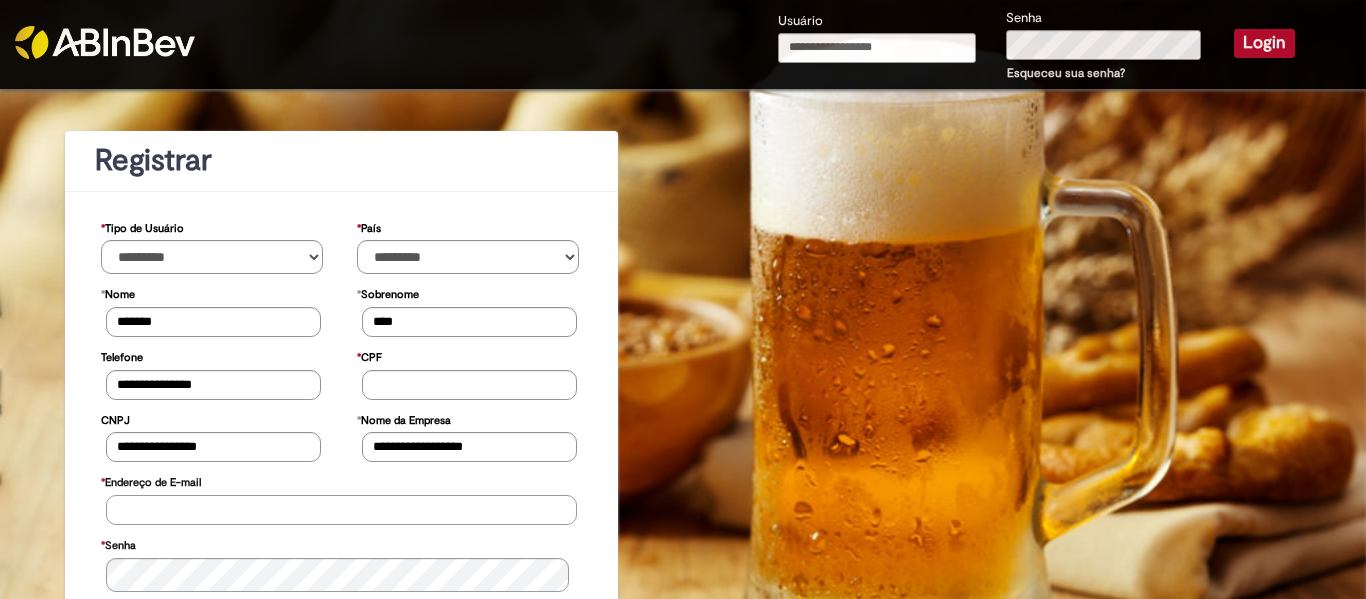 type on "**********" 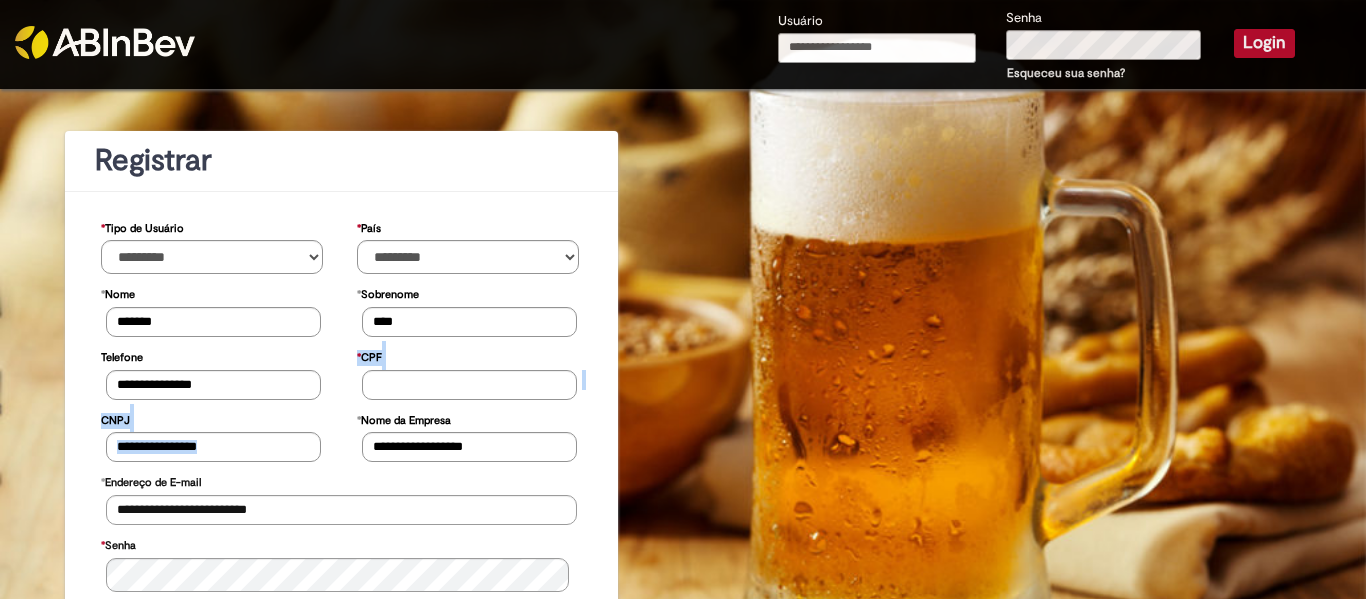 click on "**********" at bounding box center [342, 541] 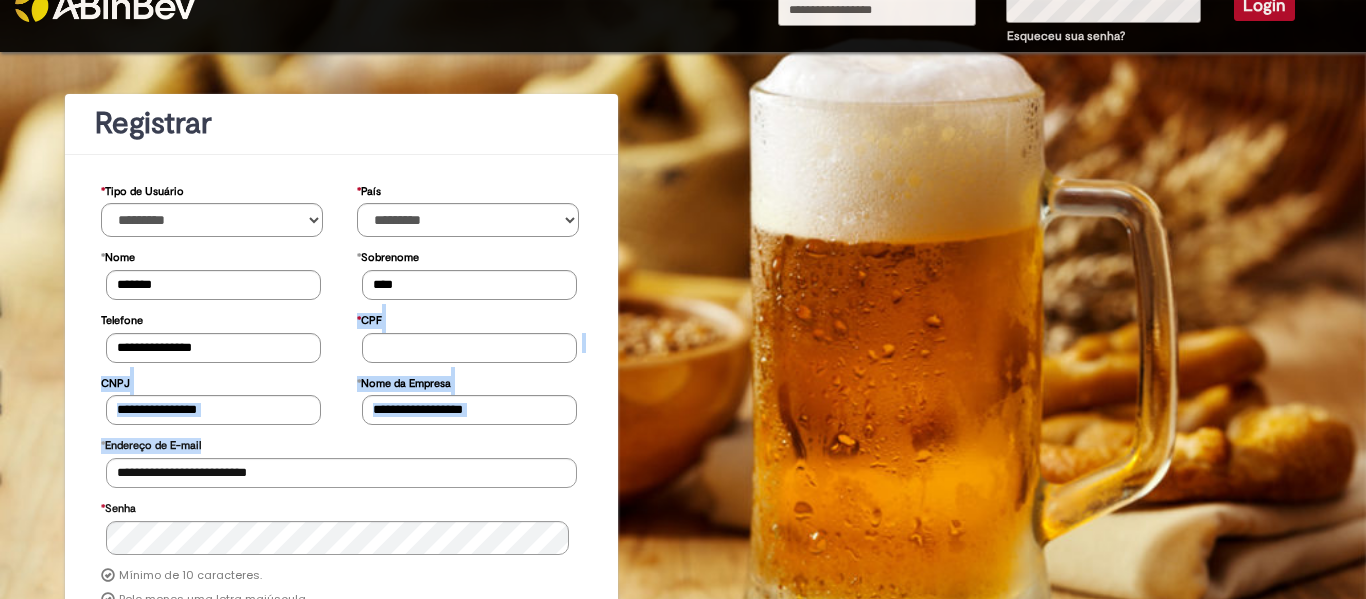 scroll, scrollTop: 100, scrollLeft: 0, axis: vertical 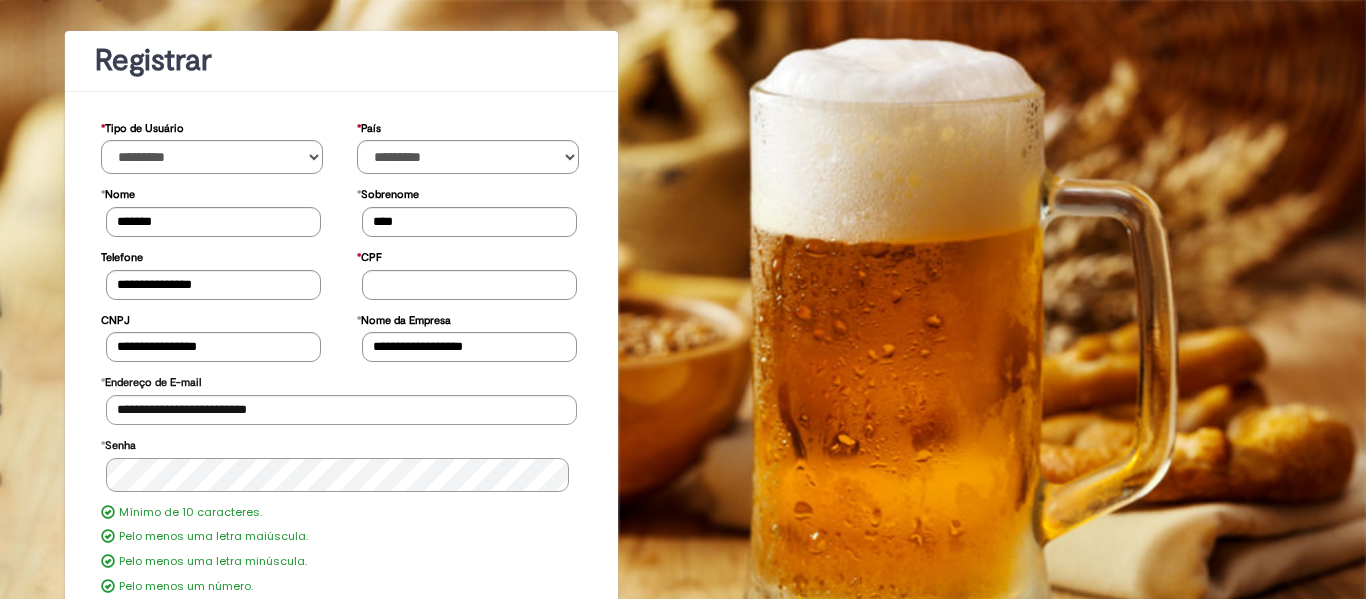 drag, startPoint x: 377, startPoint y: 493, endPoint x: 373, endPoint y: 526, distance: 33.24154 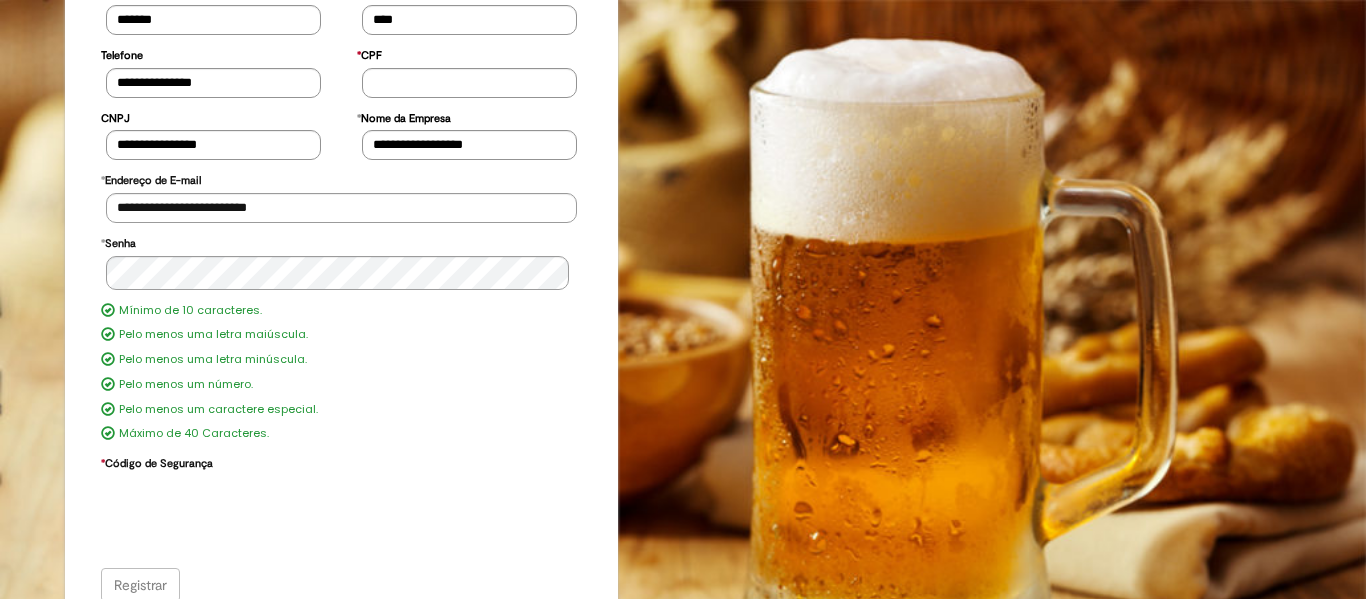 scroll, scrollTop: 324, scrollLeft: 0, axis: vertical 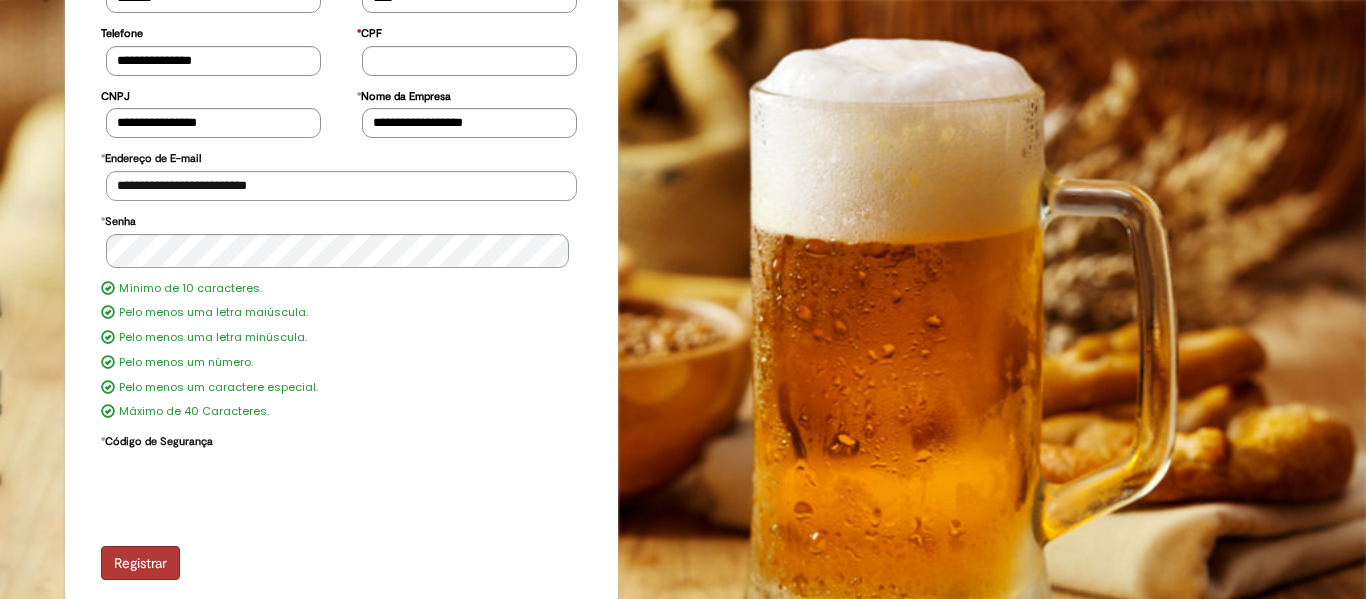click on "Registrar" at bounding box center (140, 563) 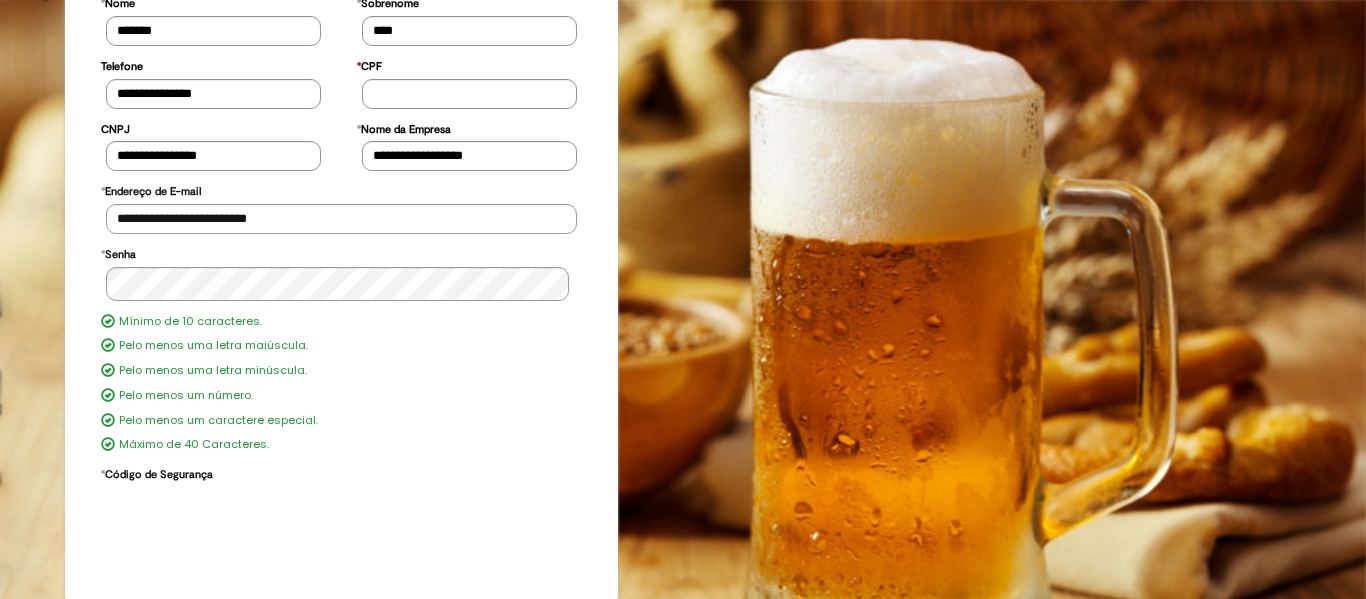 drag, startPoint x: 422, startPoint y: 438, endPoint x: 447, endPoint y: 433, distance: 25.495098 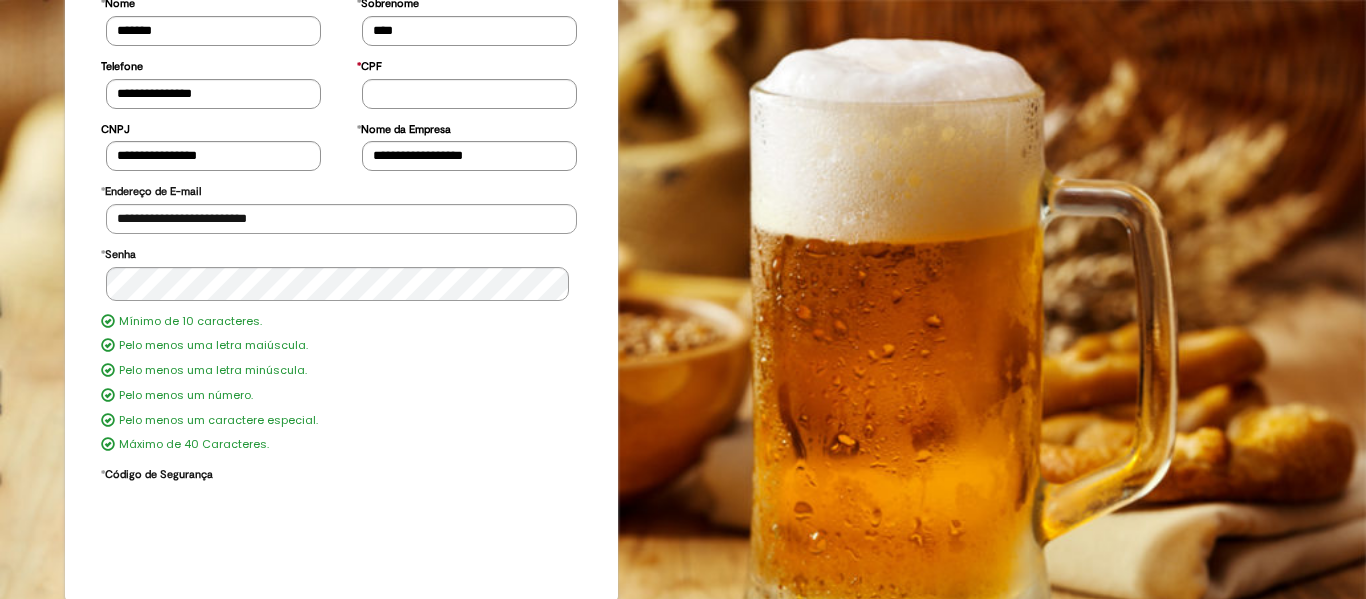 click on "Mínimo de 10 caracteres.   Pelo menos uma letra maiúscula.   Pelo menos uma letra minúscula.   Pelo menos um número.   Pelo menos um caractere especial.   Máximo de 40 Caracteres." at bounding box center (342, 384) 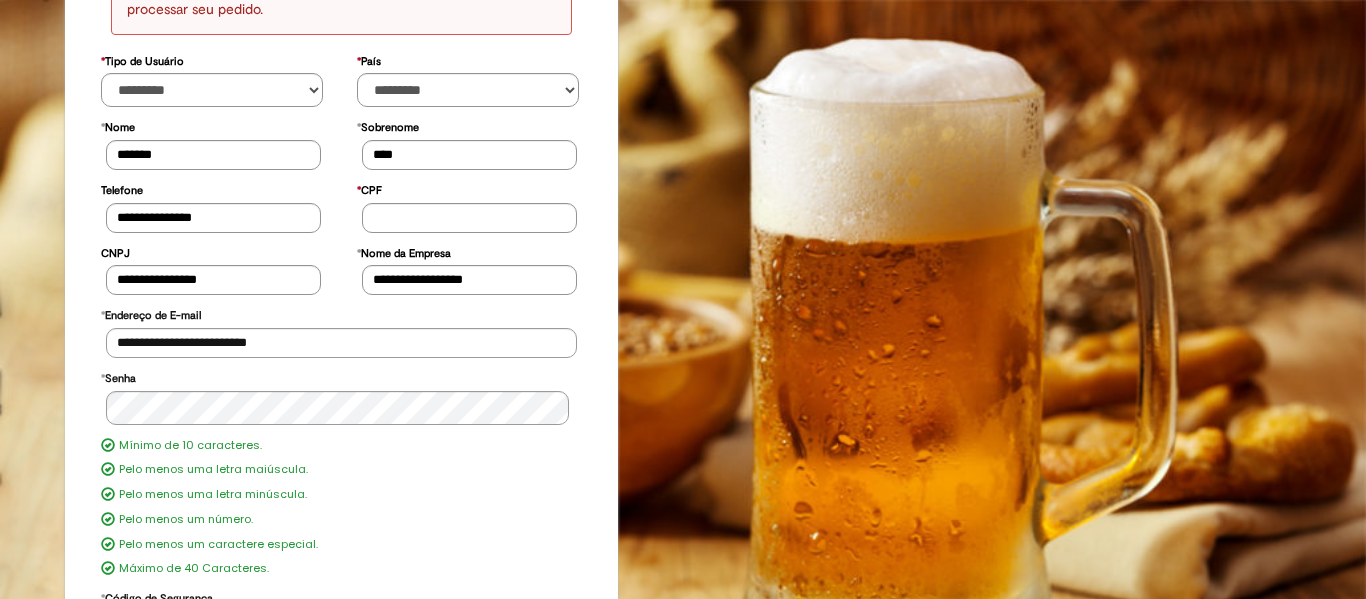 scroll, scrollTop: 0, scrollLeft: 0, axis: both 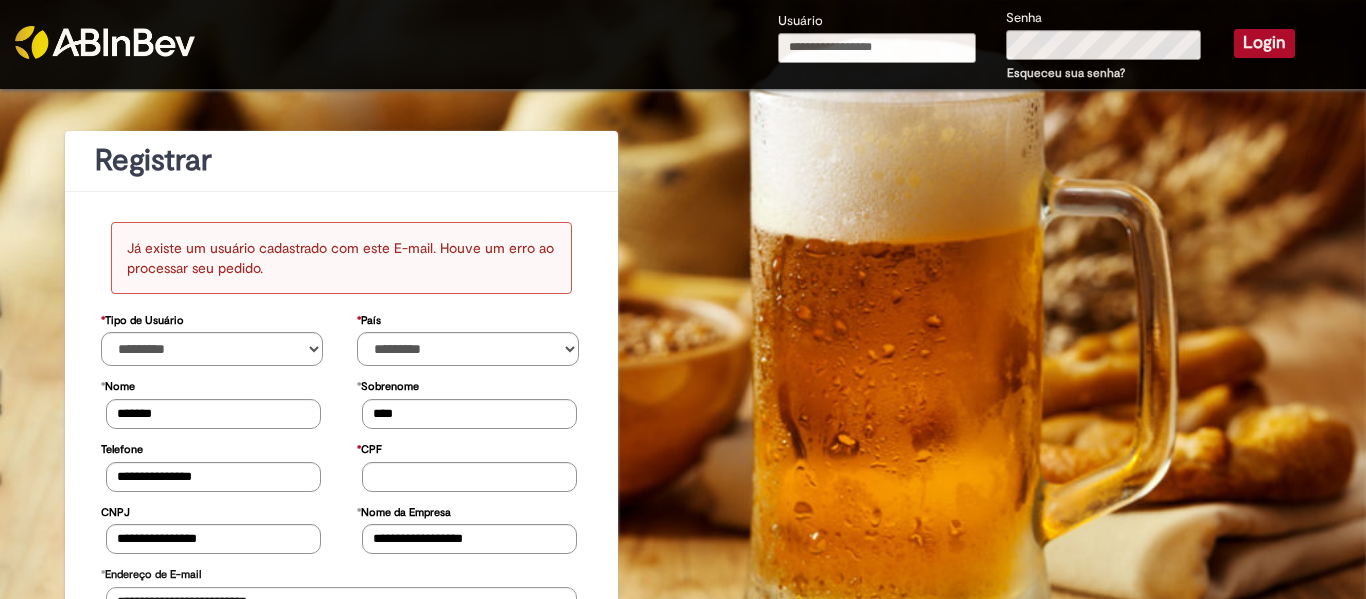 click on "*  CPF
CPF Invalido." at bounding box center [470, 462] 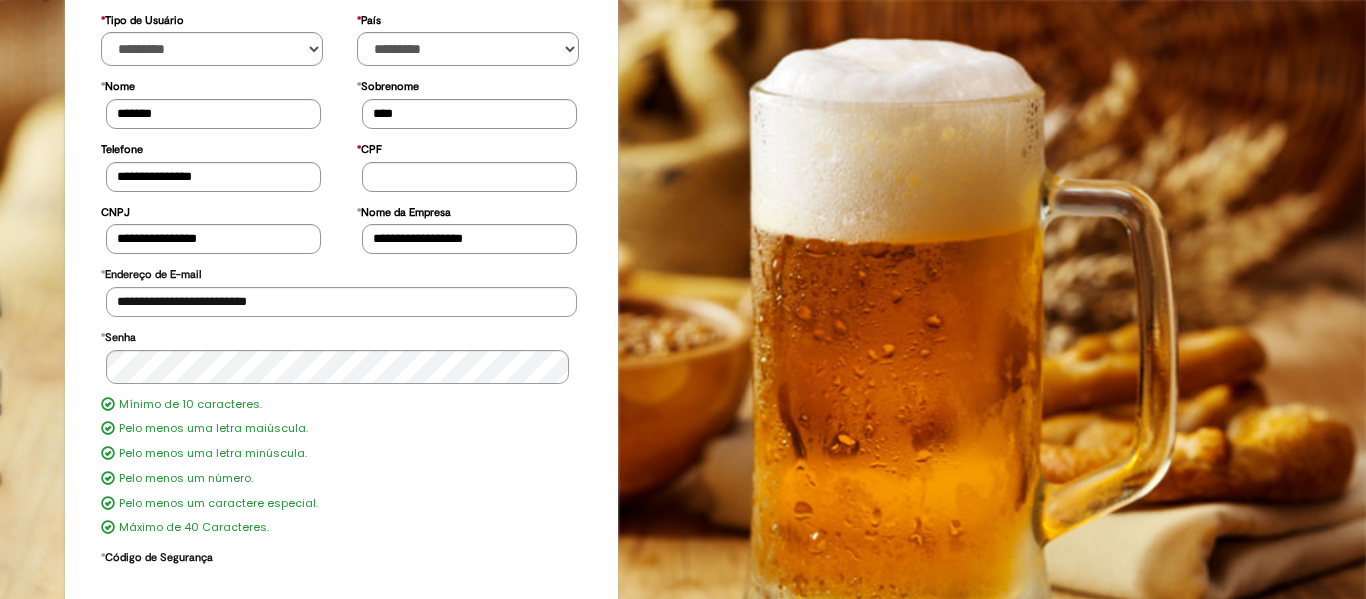 scroll, scrollTop: 383, scrollLeft: 0, axis: vertical 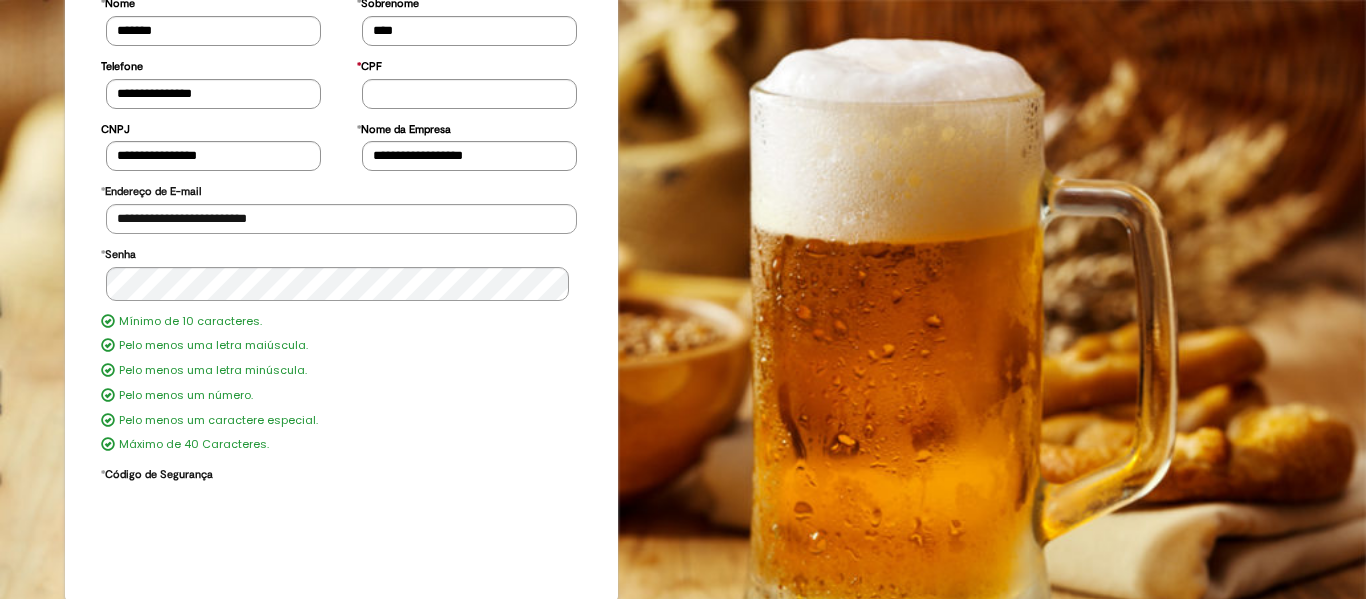 click on "**********" at bounding box center (342, 209) 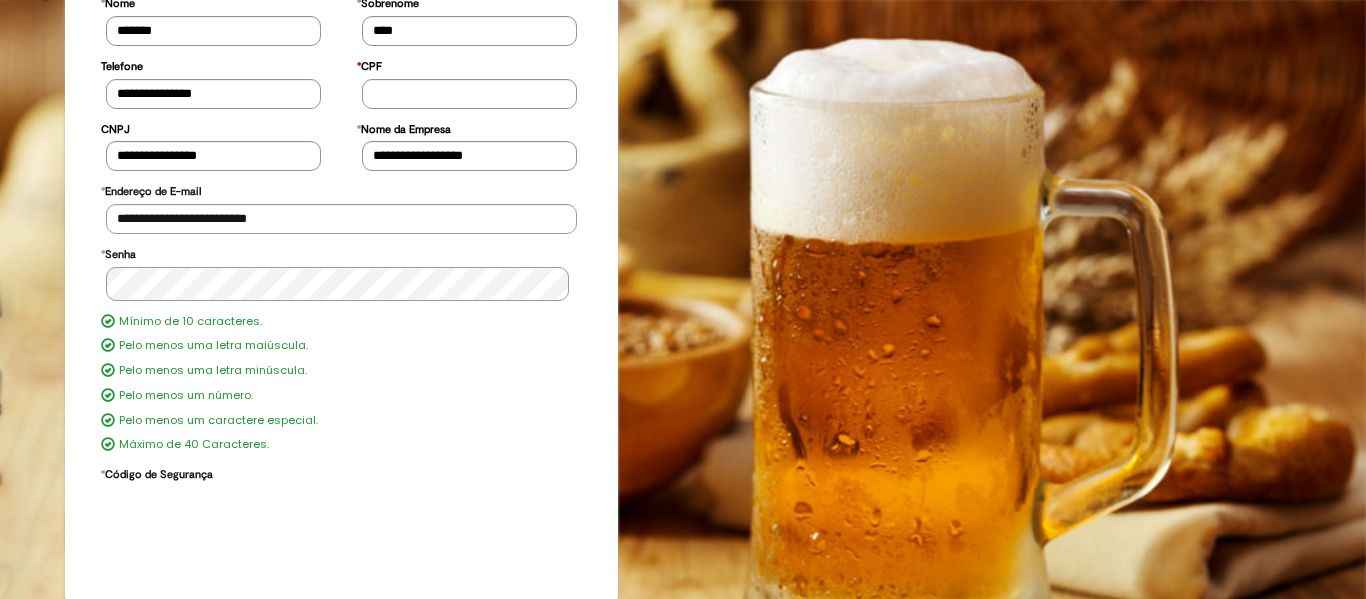click on "*  Senha" at bounding box center (342, 274) 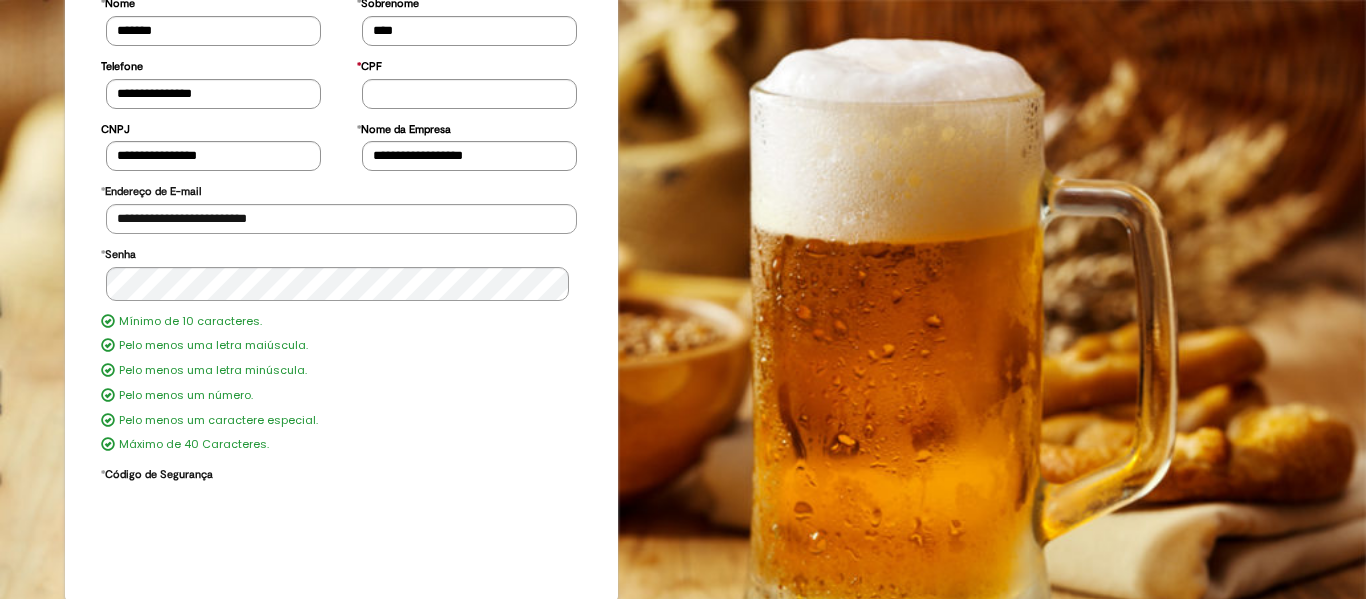 click on "*  Senha" at bounding box center [342, 274] 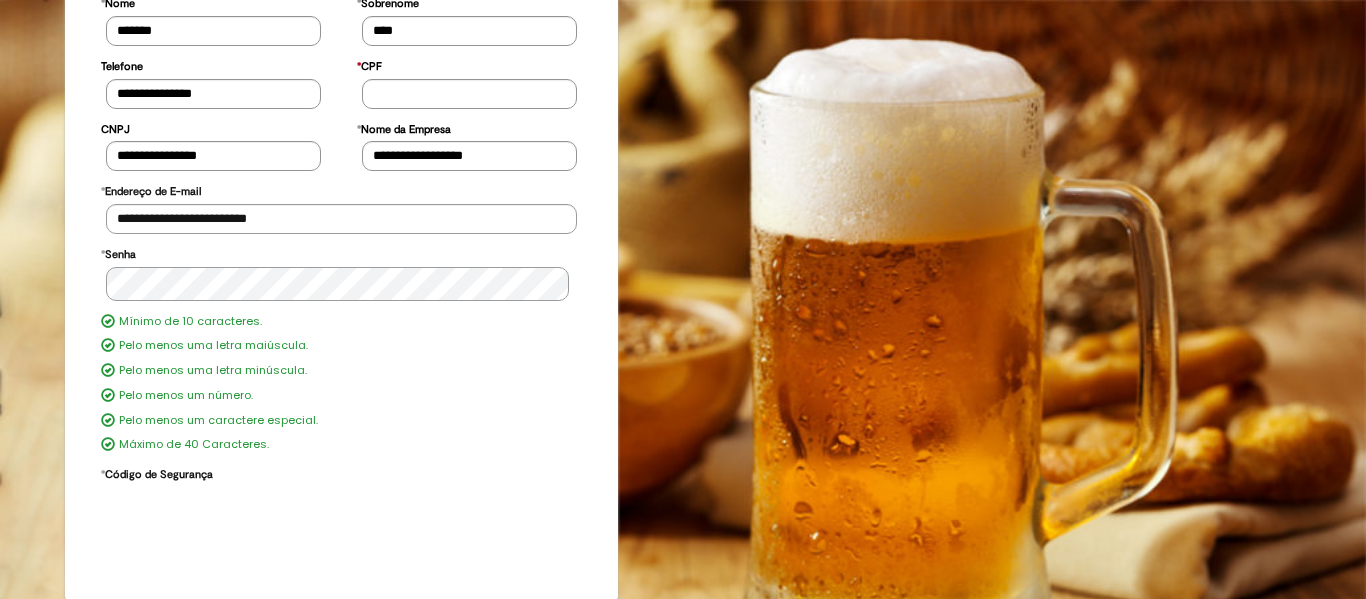 click at bounding box center (342, 286) 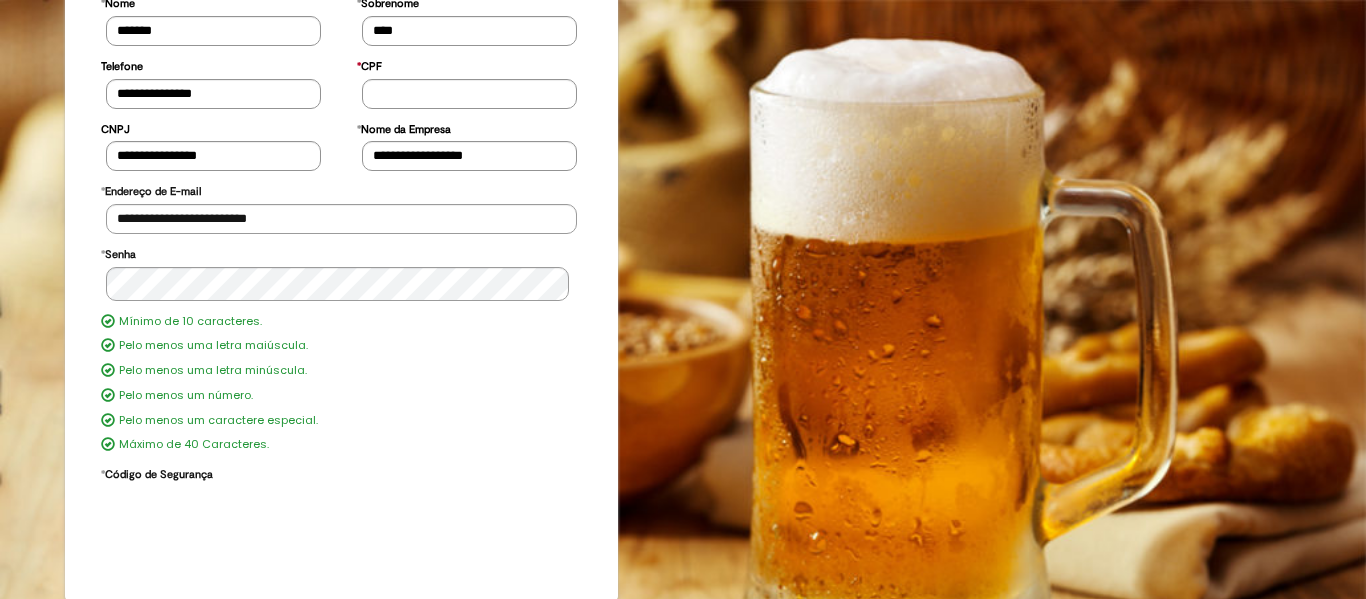 click at bounding box center (342, 286) 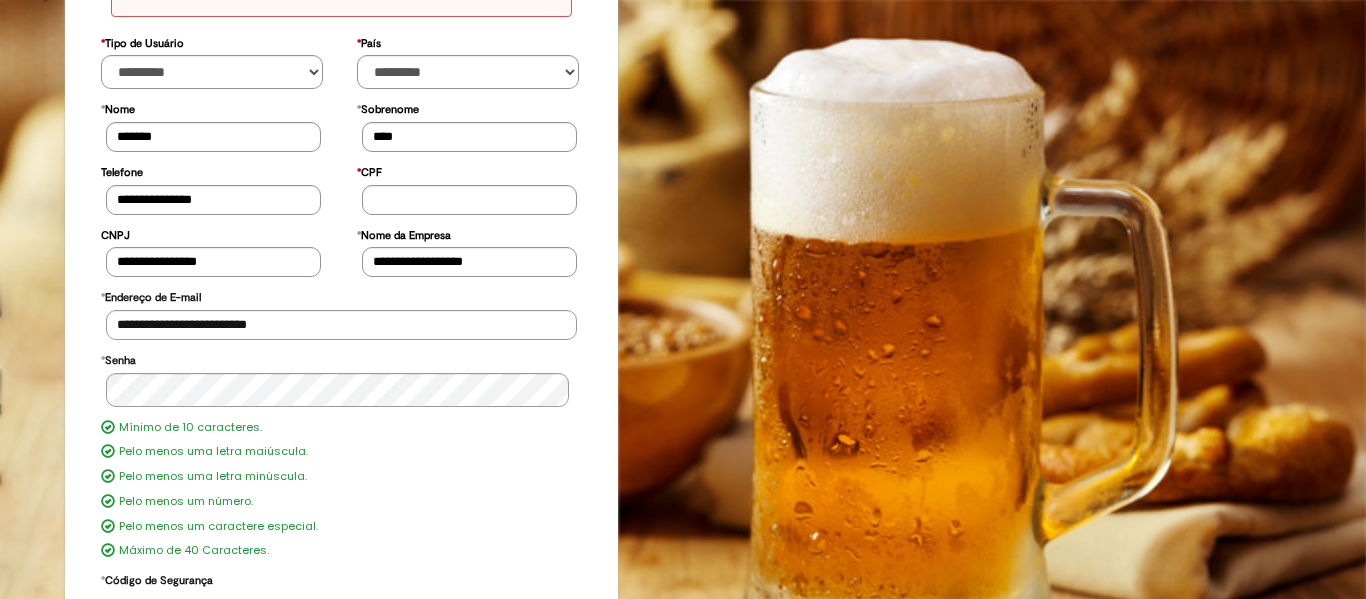 scroll, scrollTop: 0, scrollLeft: 0, axis: both 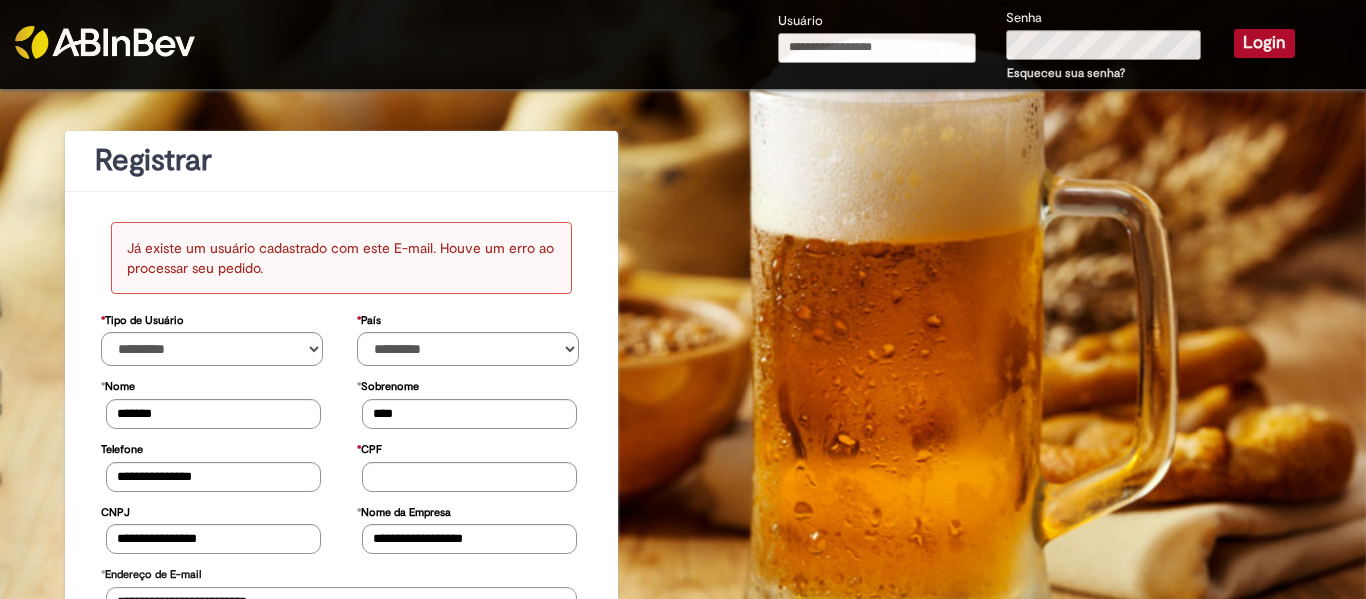 click on "Usuário" at bounding box center [877, 48] 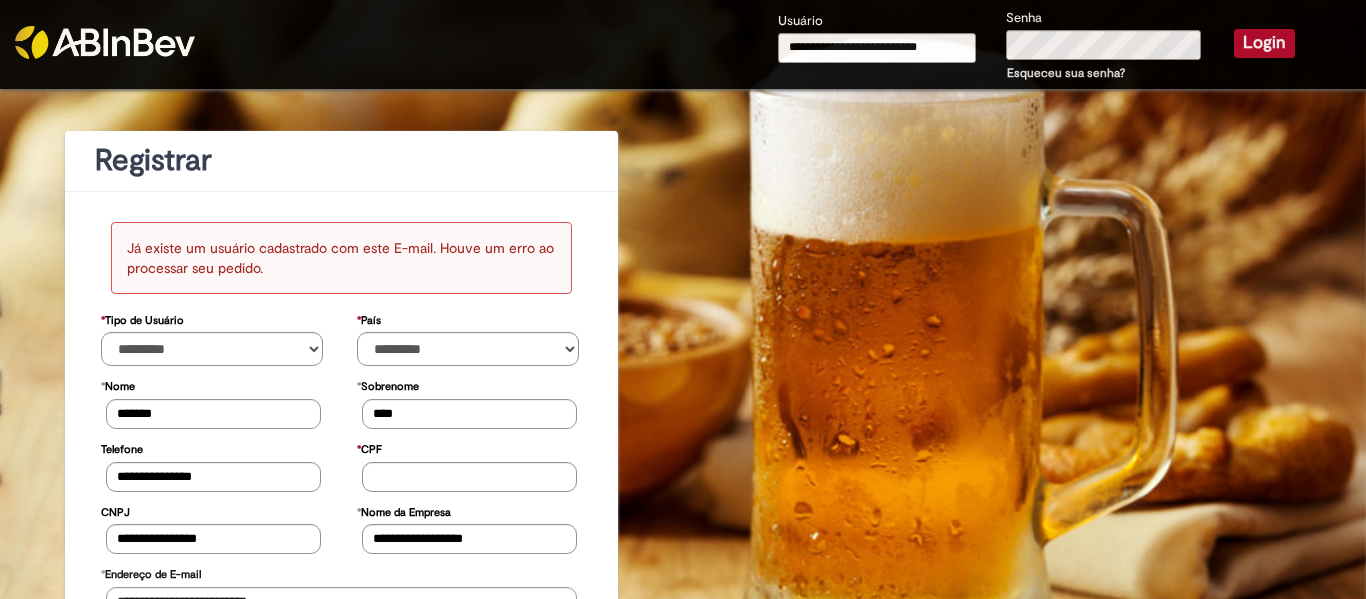 drag, startPoint x: 1065, startPoint y: 77, endPoint x: 1195, endPoint y: 205, distance: 182.43903 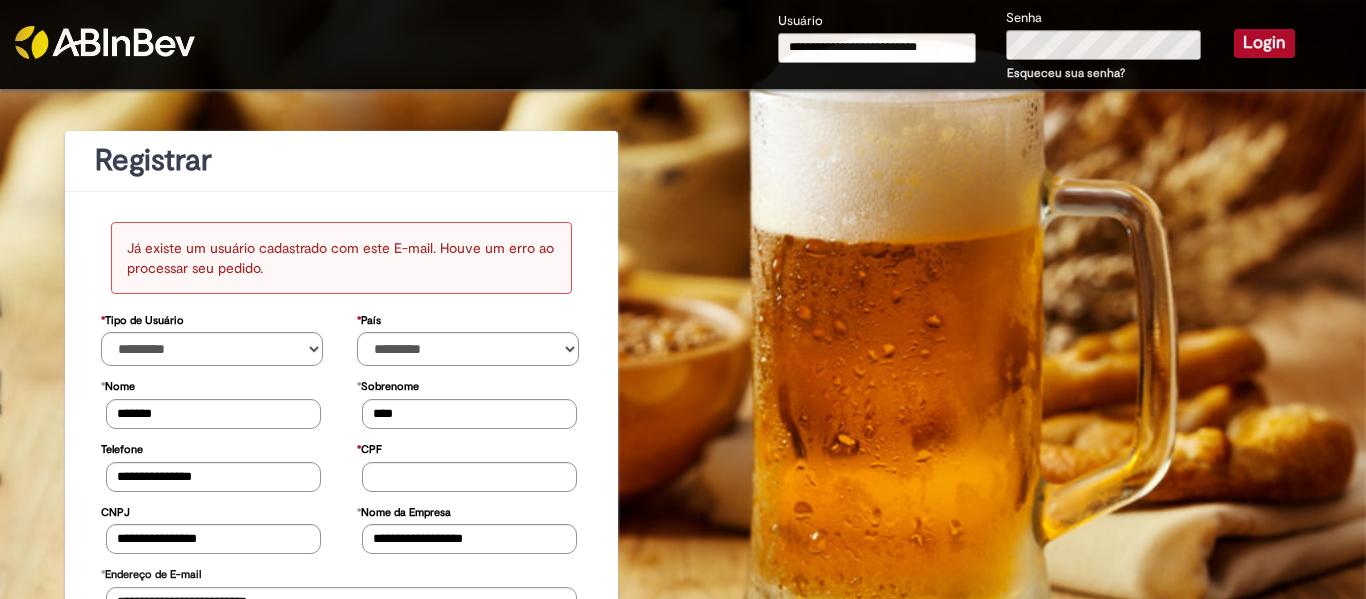 click on "Esqueceu sua senha?" at bounding box center (1066, 73) 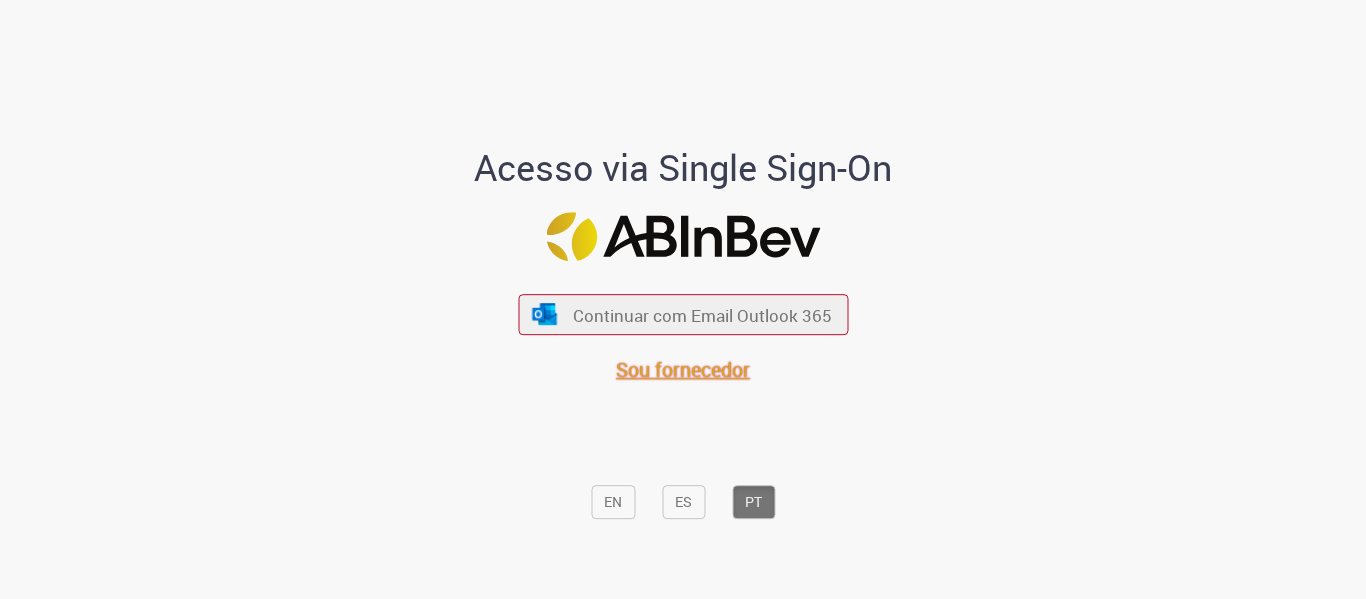 scroll, scrollTop: 0, scrollLeft: 0, axis: both 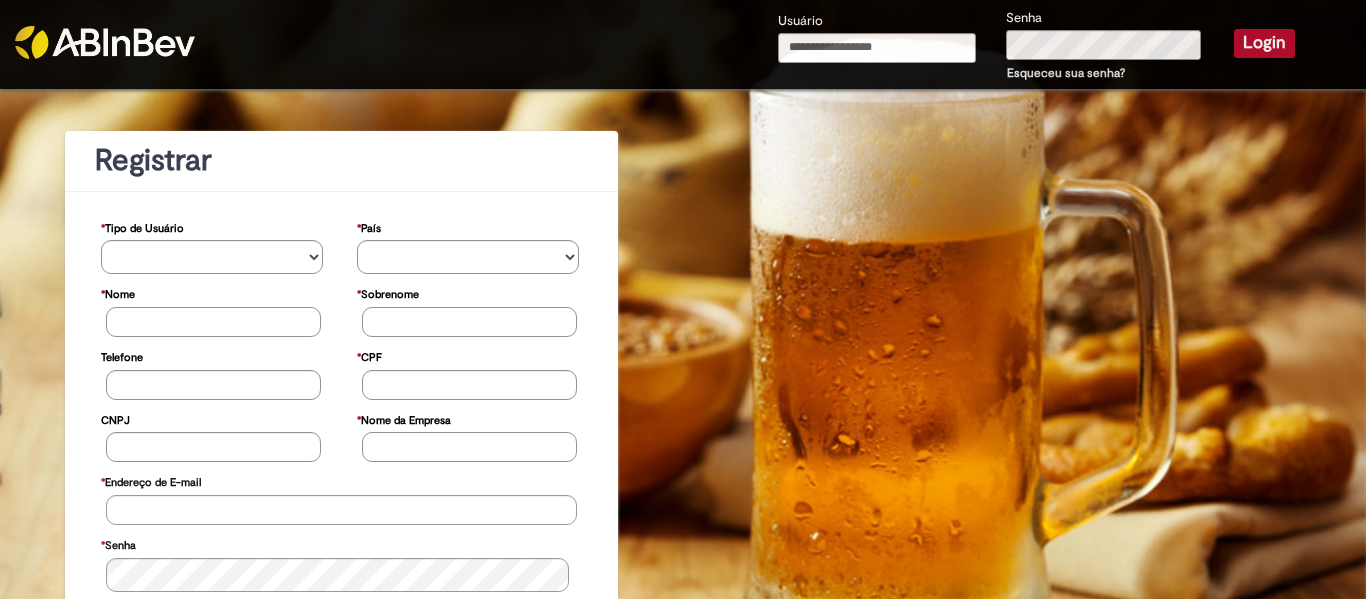 click on "Usuário" at bounding box center [877, 48] 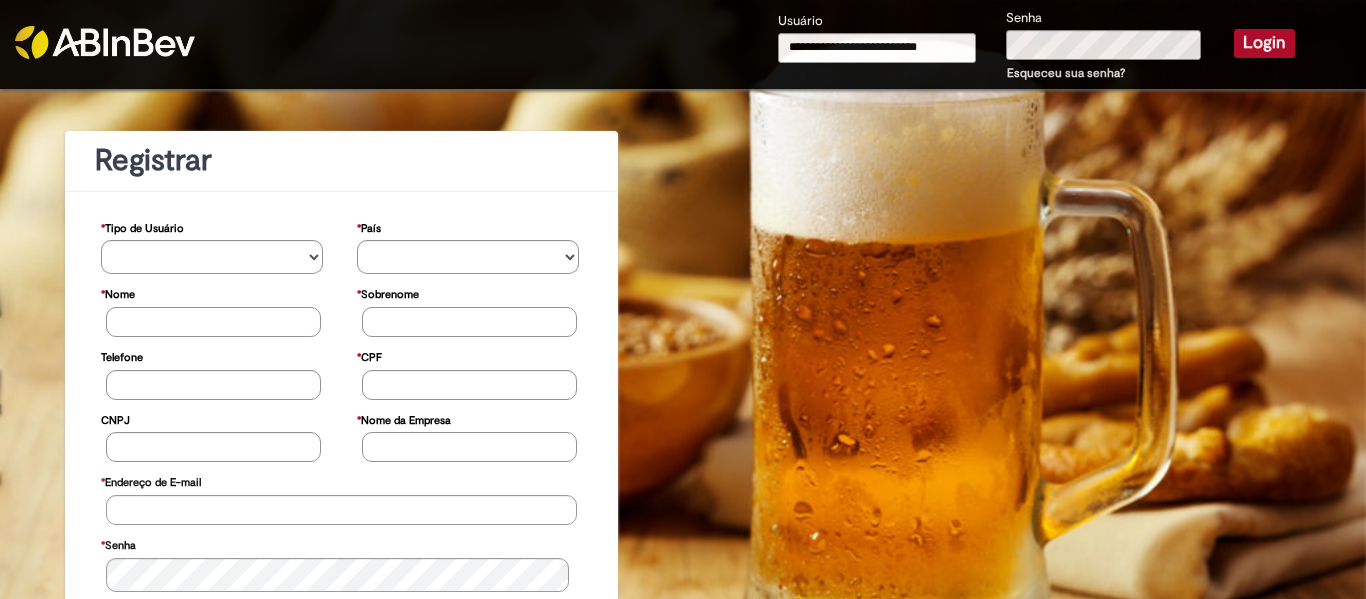 click on "Login" at bounding box center [1264, 43] 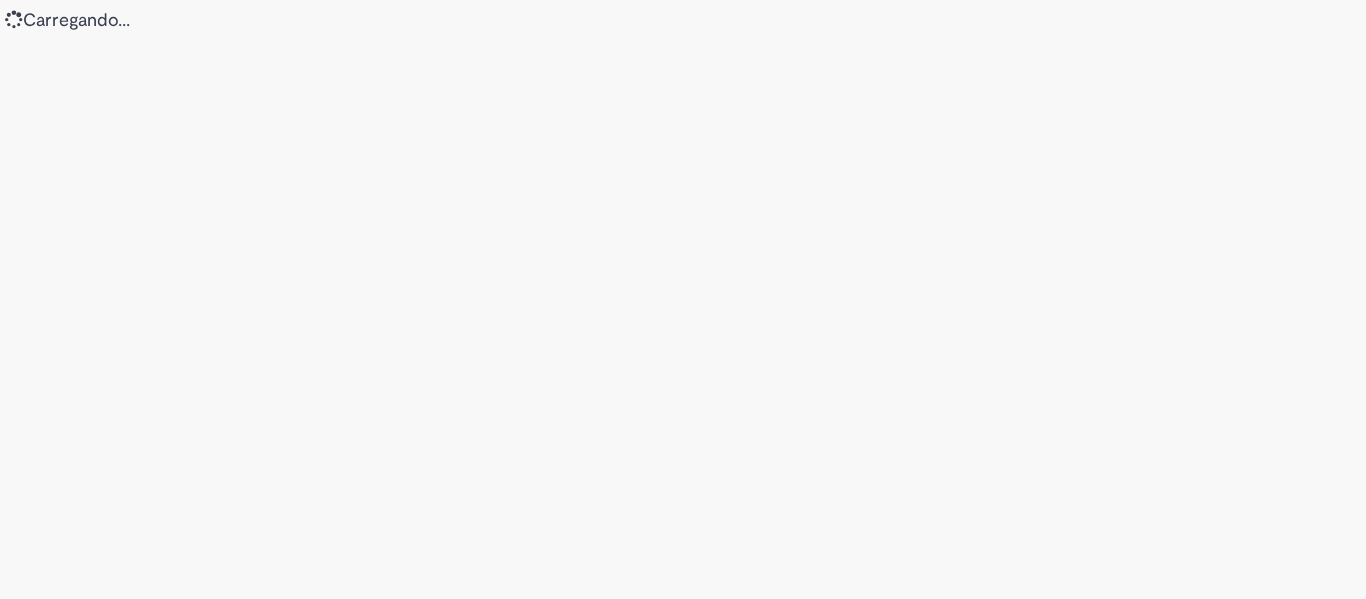 scroll, scrollTop: 0, scrollLeft: 0, axis: both 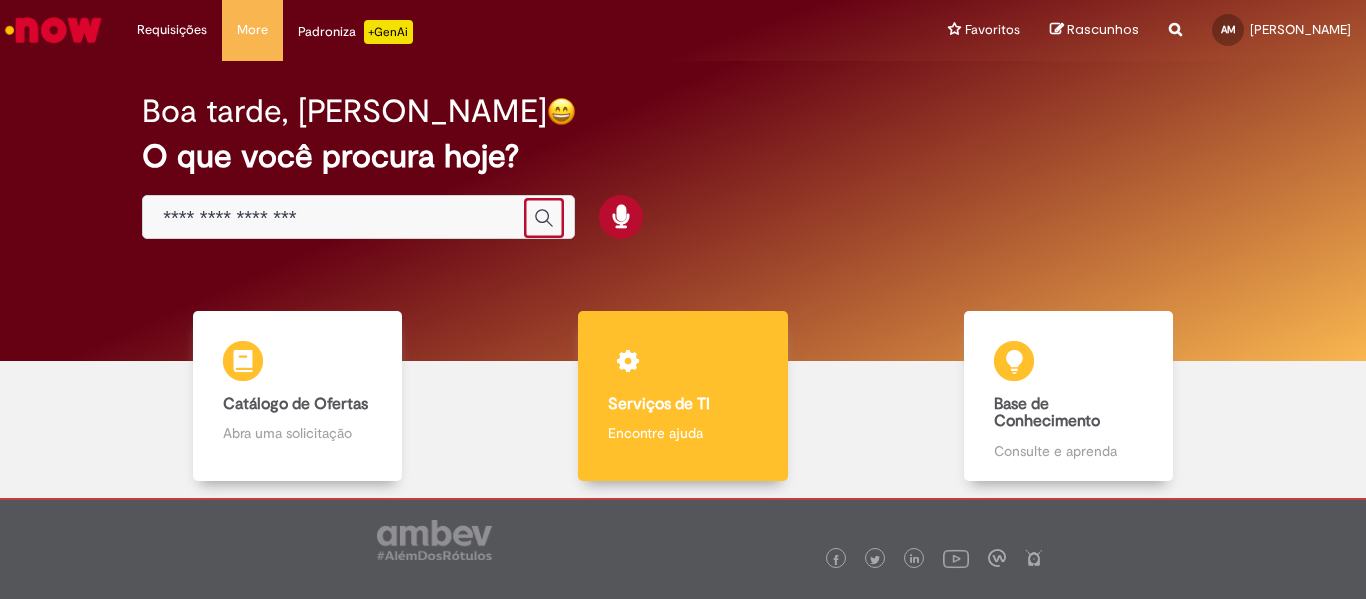 drag, startPoint x: 550, startPoint y: 209, endPoint x: 647, endPoint y: 386, distance: 201.83656 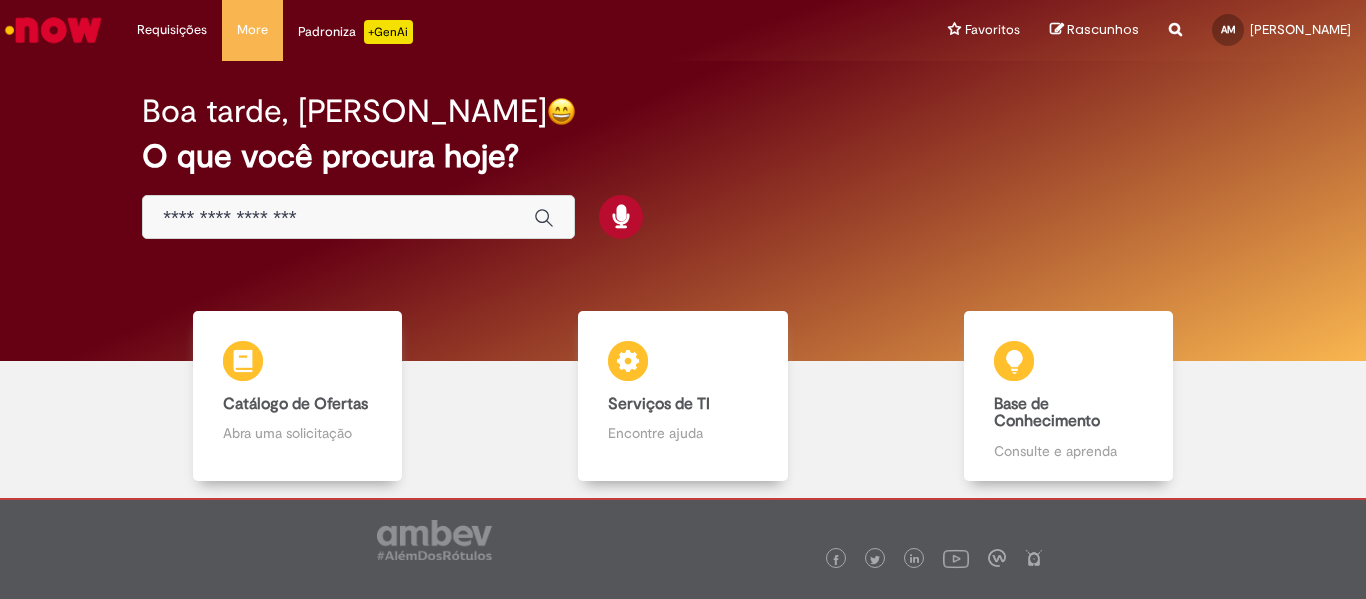 drag, startPoint x: 1296, startPoint y: 394, endPoint x: 1278, endPoint y: 395, distance: 18.027756 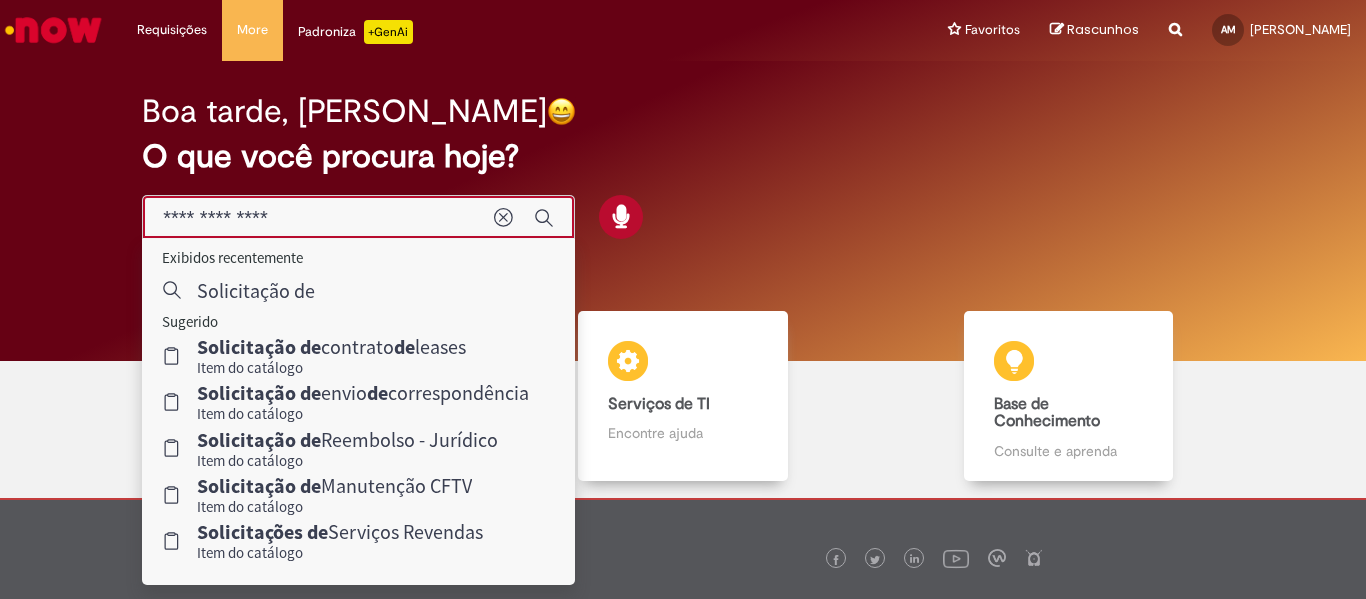 type on "**********" 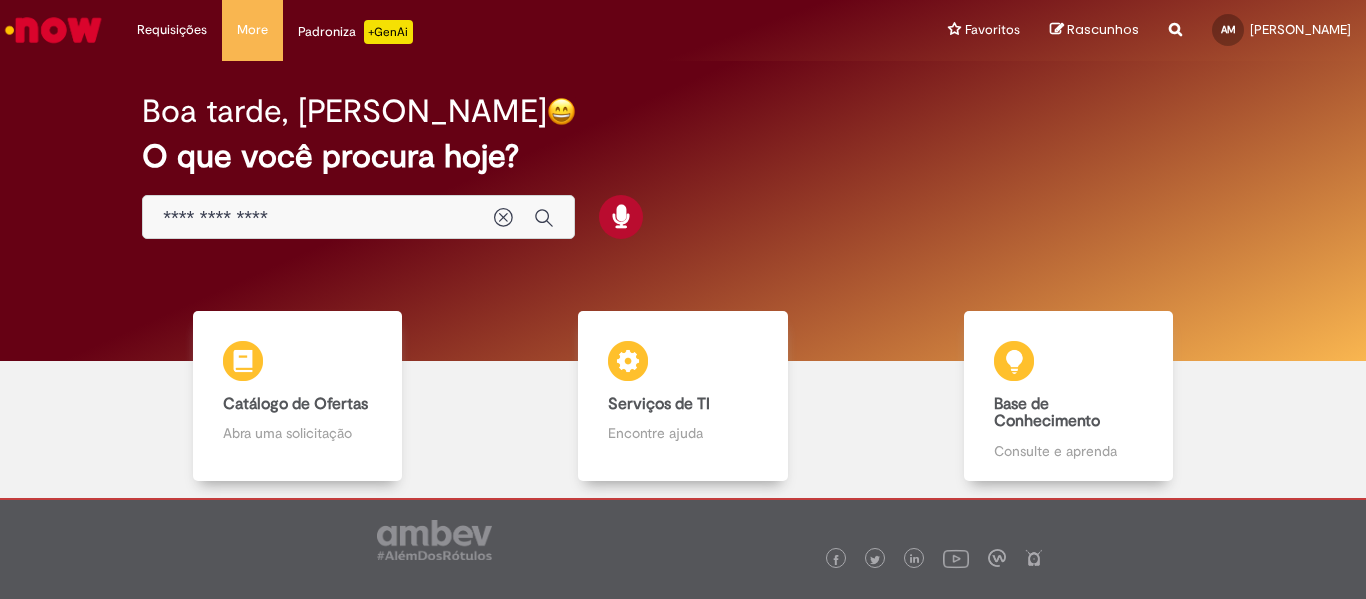 drag, startPoint x: 281, startPoint y: 251, endPoint x: 403, endPoint y: 251, distance: 122 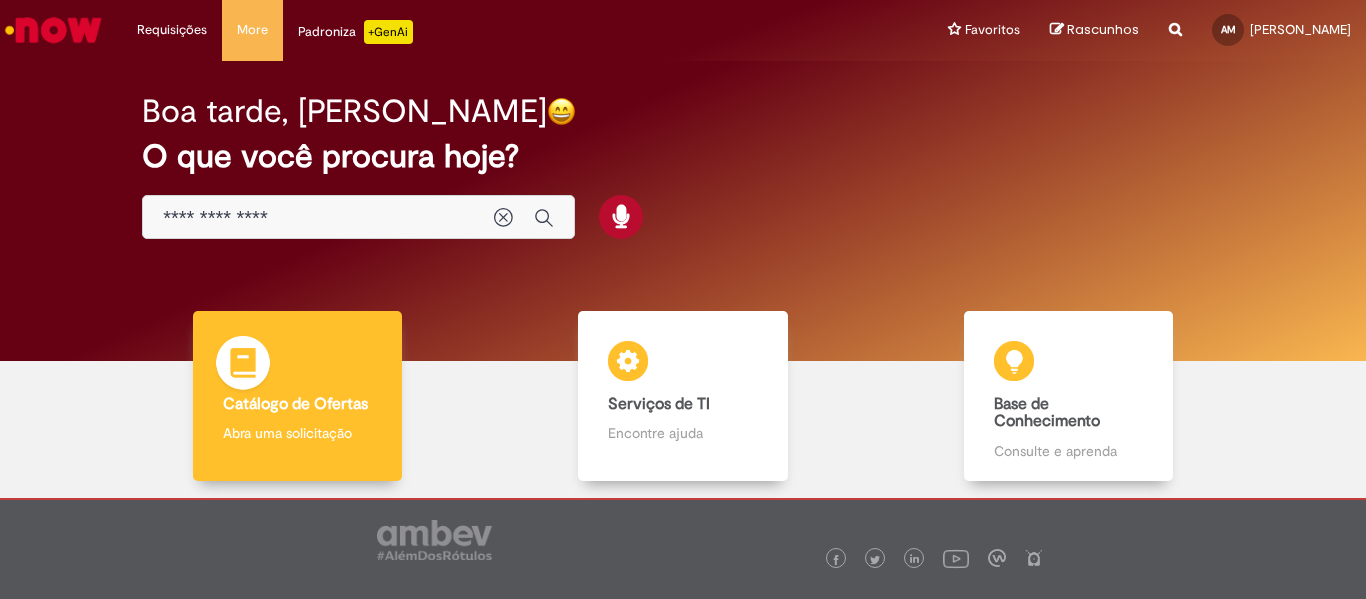 click on "Catálogo de Ofertas
Catálogo de Ofertas
Abra uma solicitação" at bounding box center [298, 396] 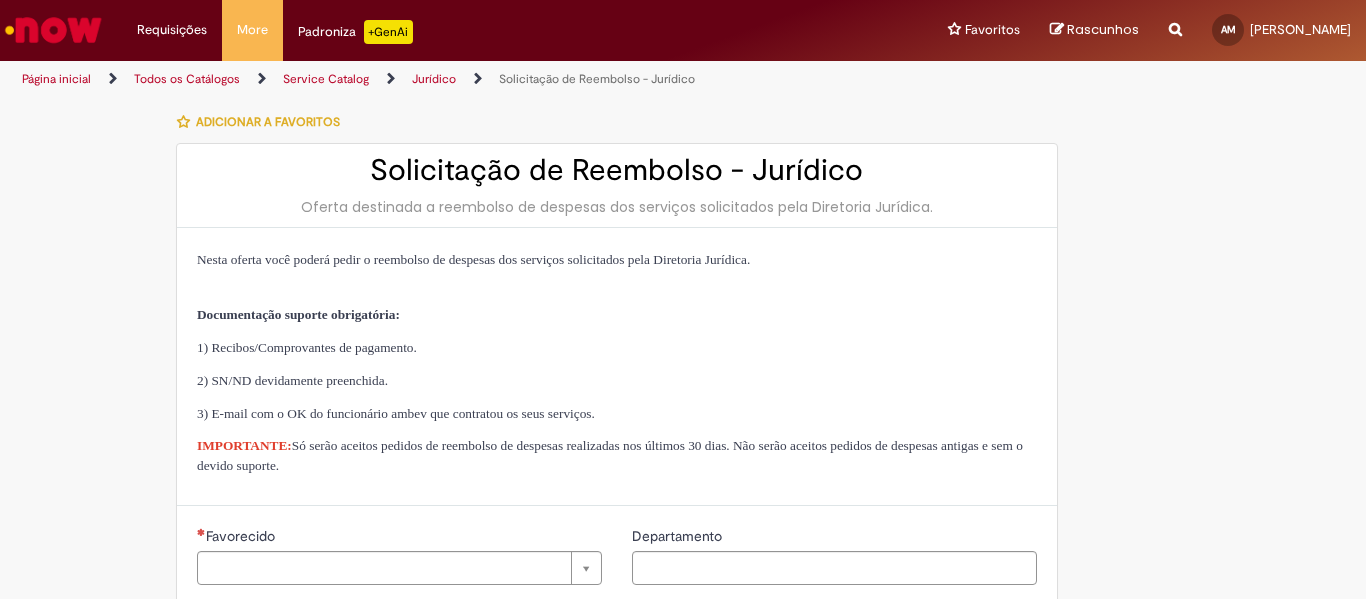type on "**********" 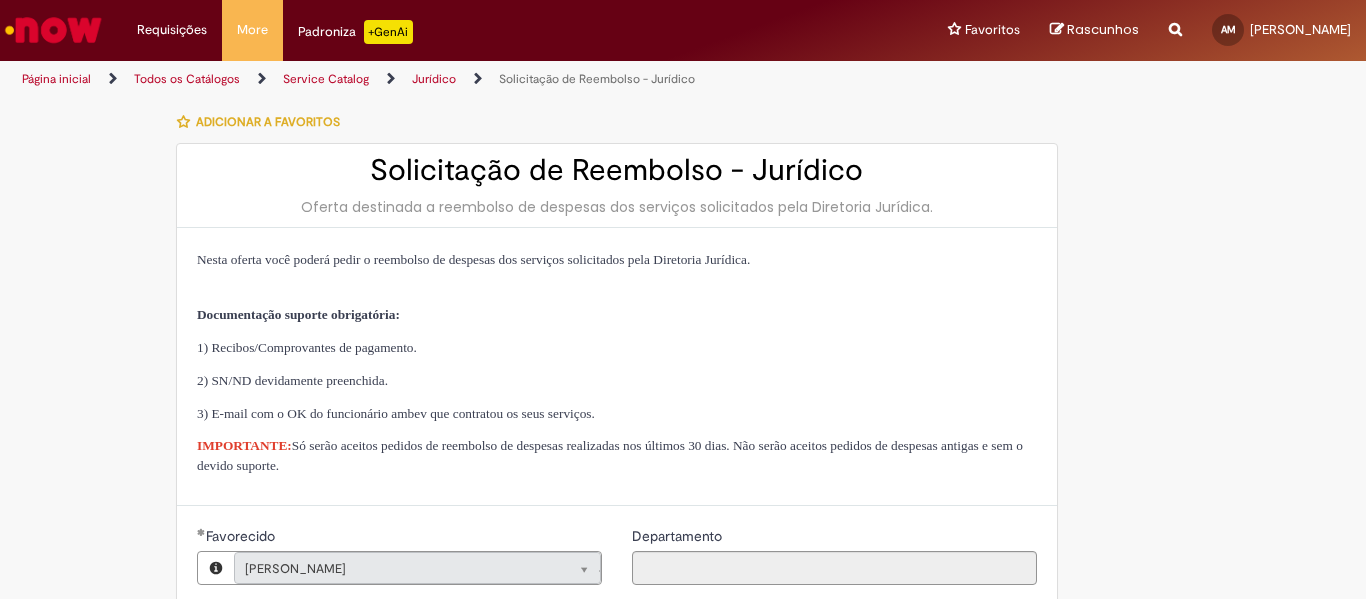 type on "**********" 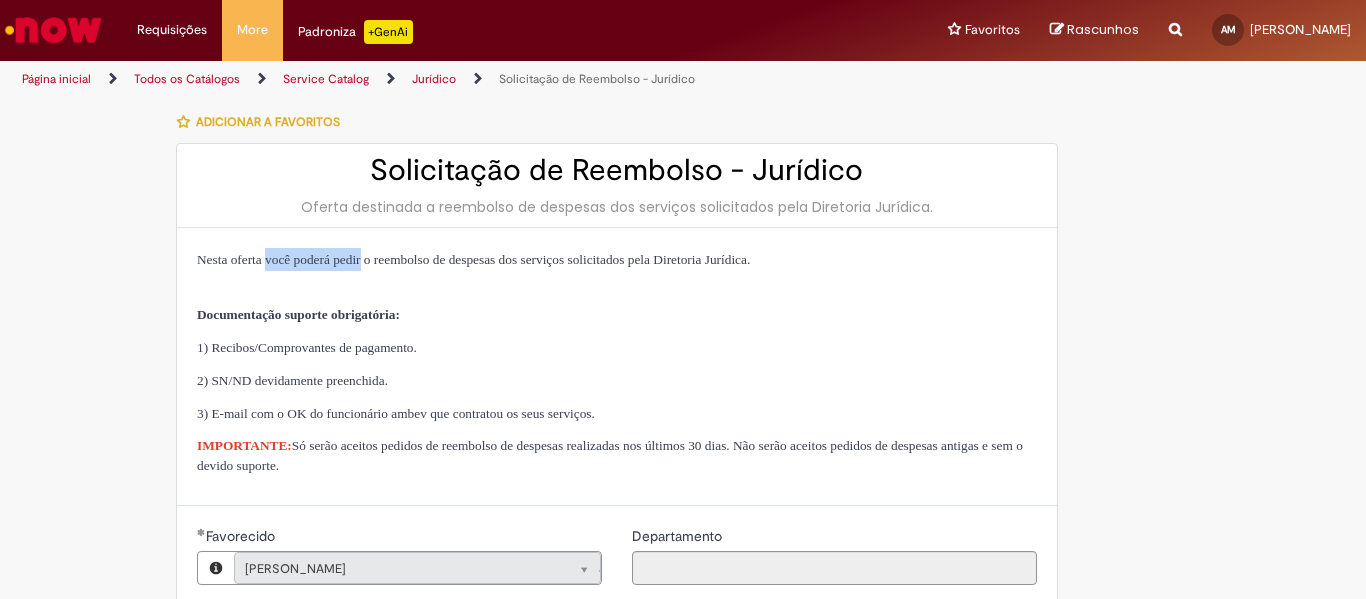 click on "Nesta oferta você poderá pedir o reembolso de despesas dos serviços solicitados pela Diretoria Jurídica.
Documentação suporte obrigatória:
1) Recibos/Comprovantes de pagamento.
2) SN/ND devidamente preenchida.
3) E-mail com o OK do funcionário ambev que contratou os seus serviços.
IMPORTANTE:  Só serão aceitos pedidos de reembolso de despesas realizadas nos últimos 30 dias. Não serão aceitos pedidos de despesas antigas e sem o devido suporte." at bounding box center (617, 367) 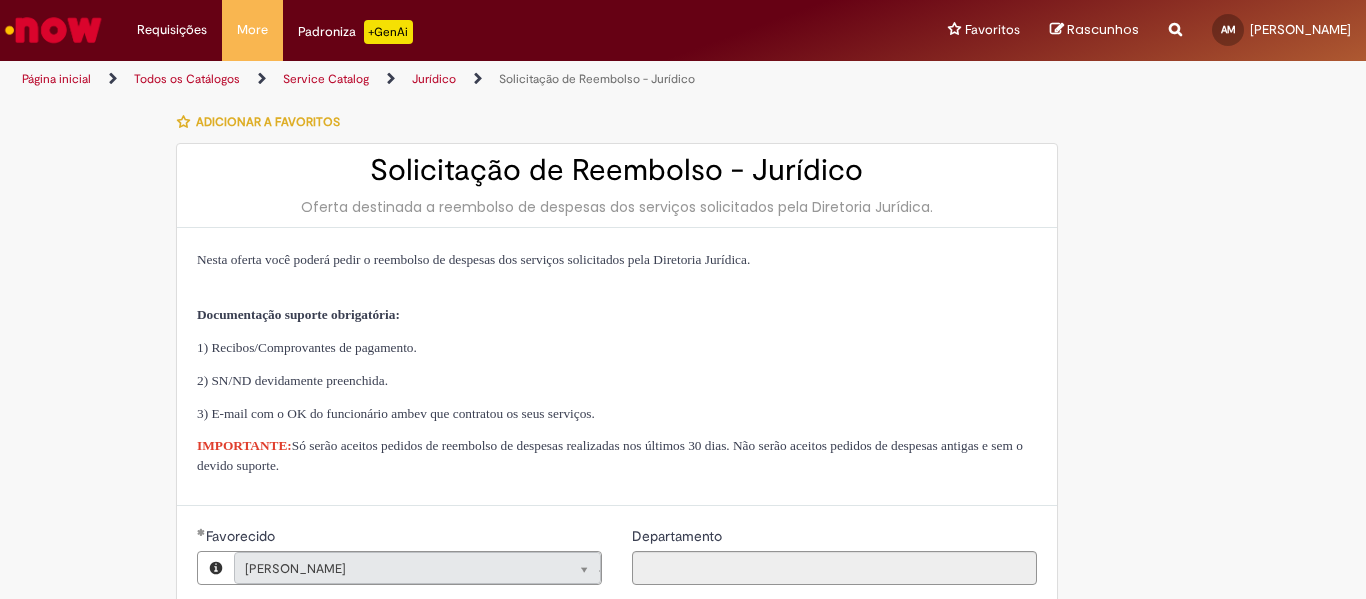 click on "1) Recibos/Comprovantes de pagamento." at bounding box center [617, 347] 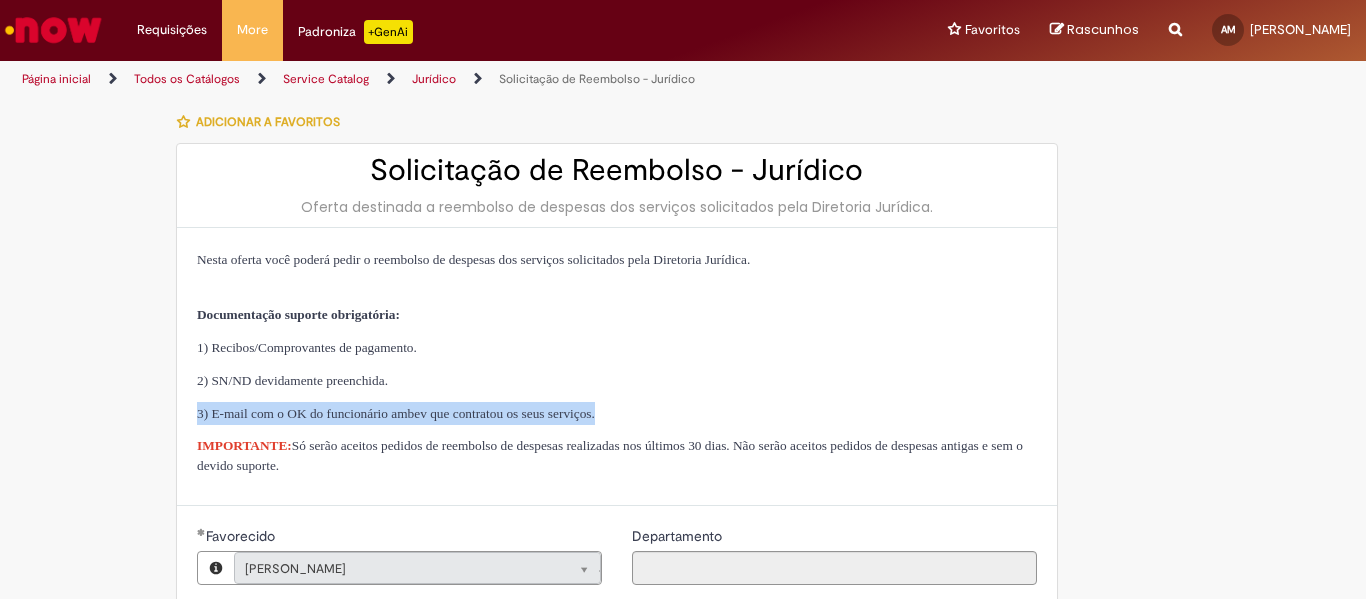 click on "Nesta oferta você poderá pedir o reembolso de despesas dos serviços solicitados pela Diretoria Jurídica.
Documentação suporte obrigatória:
1) Recibos/Comprovantes de pagamento.
2) SN/ND devidamente preenchida.
3) E-mail com o OK do funcionário ambev que contratou os seus serviços.
IMPORTANTE:  Só serão aceitos pedidos de reembolso de despesas realizadas nos últimos 30 dias. Não serão aceitos pedidos de despesas antigas e sem o devido suporte." at bounding box center [617, 361] 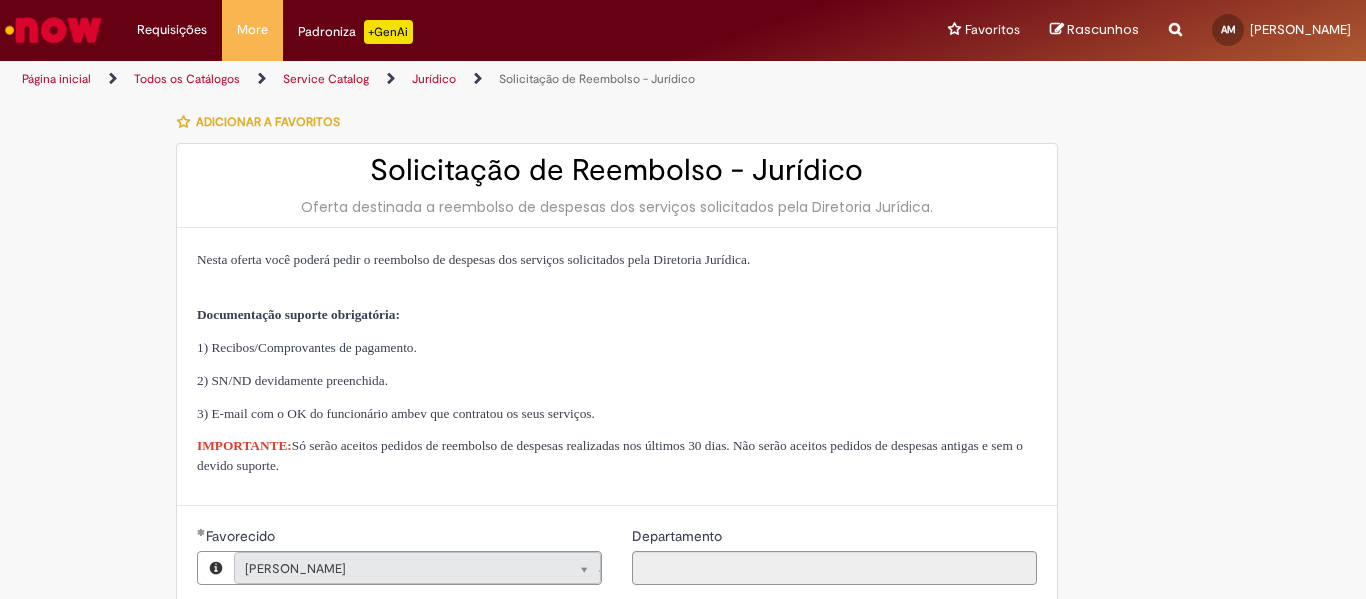 click on "**********" at bounding box center (683, 816) 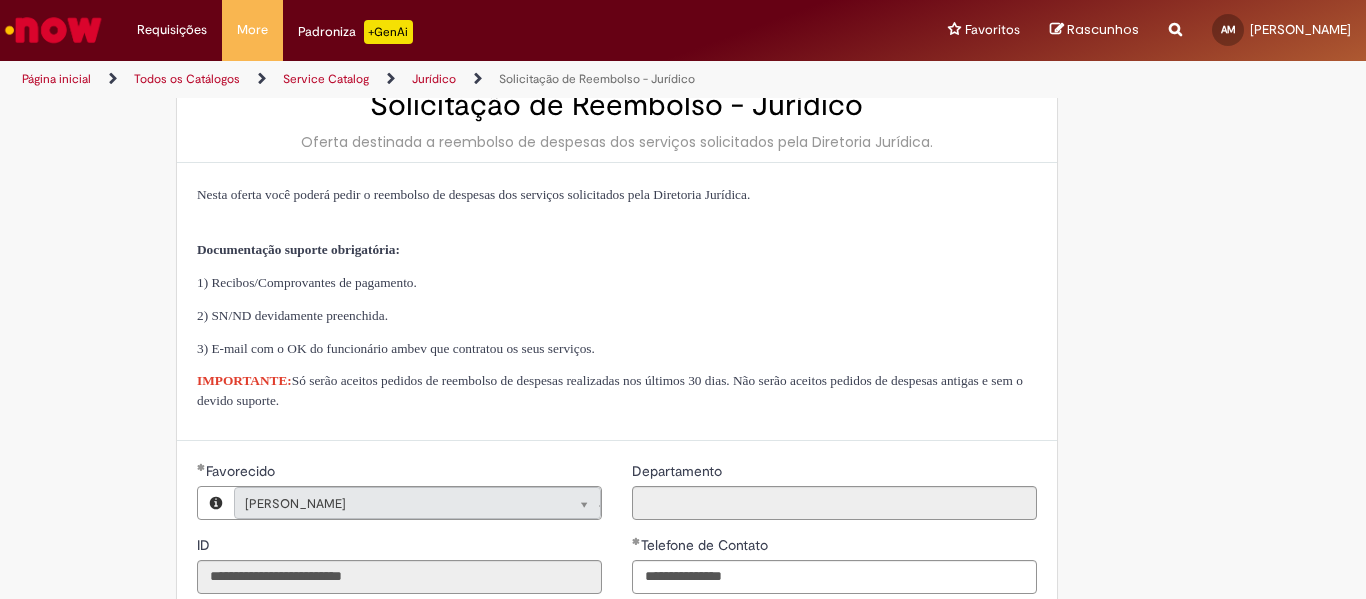 scroll, scrollTop: 100, scrollLeft: 0, axis: vertical 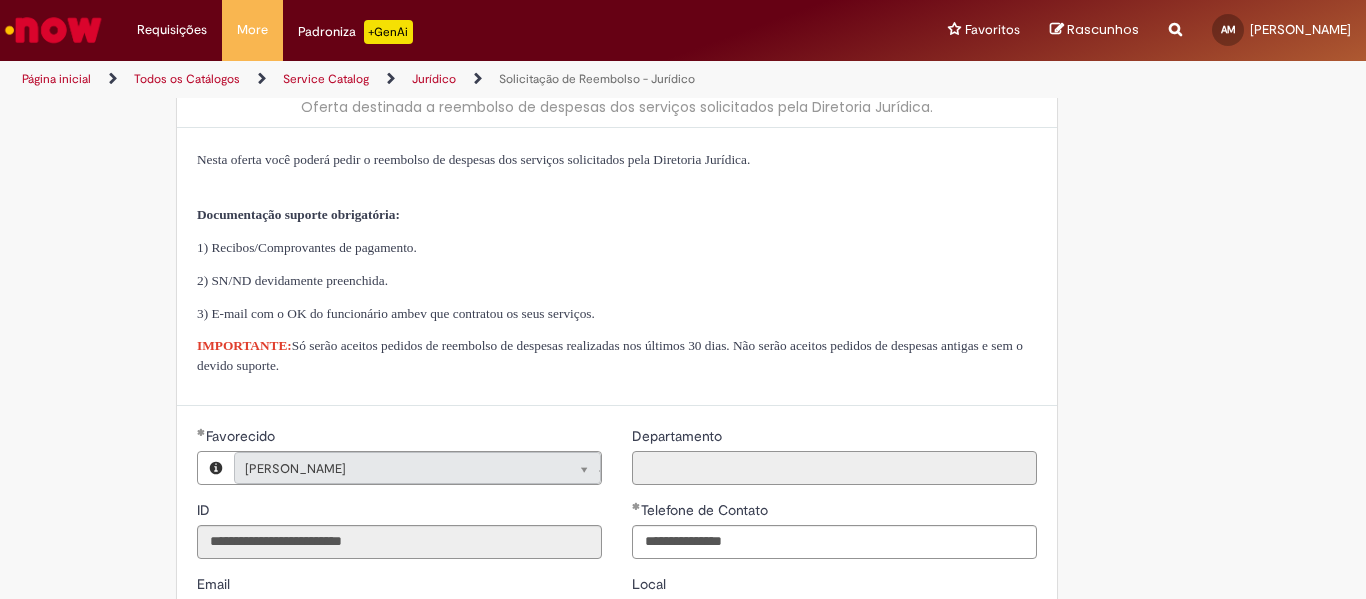 click on "Departamento" at bounding box center (834, 468) 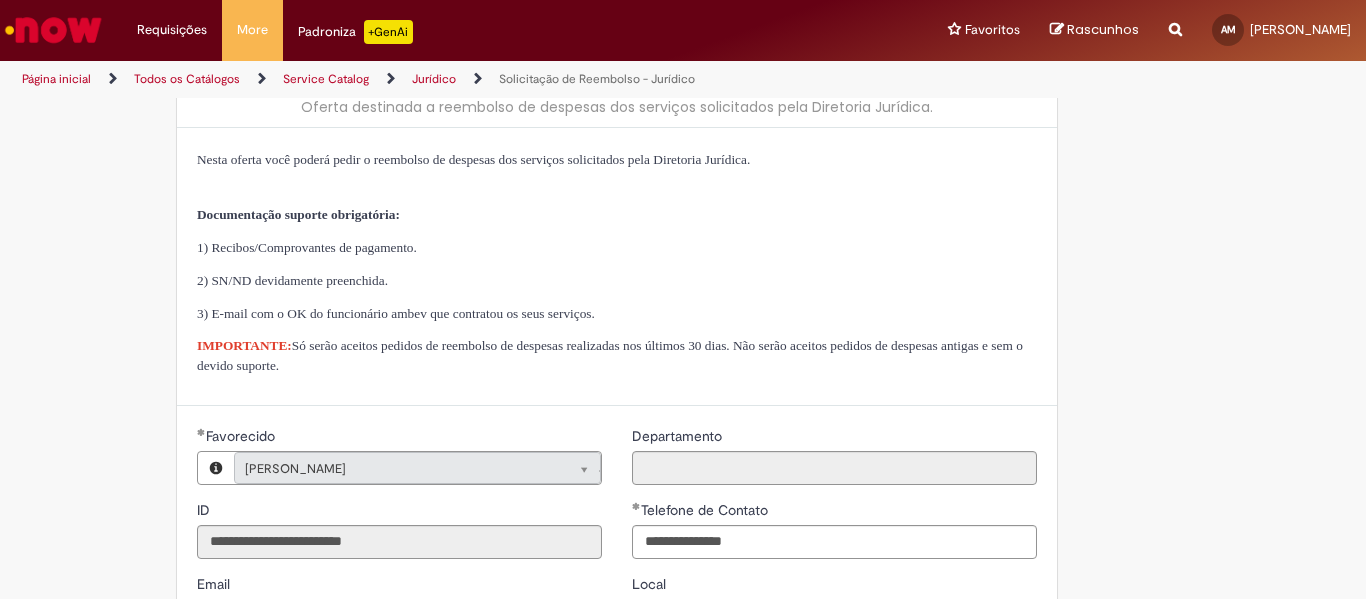 drag, startPoint x: 1217, startPoint y: 479, endPoint x: 1204, endPoint y: 480, distance: 13.038404 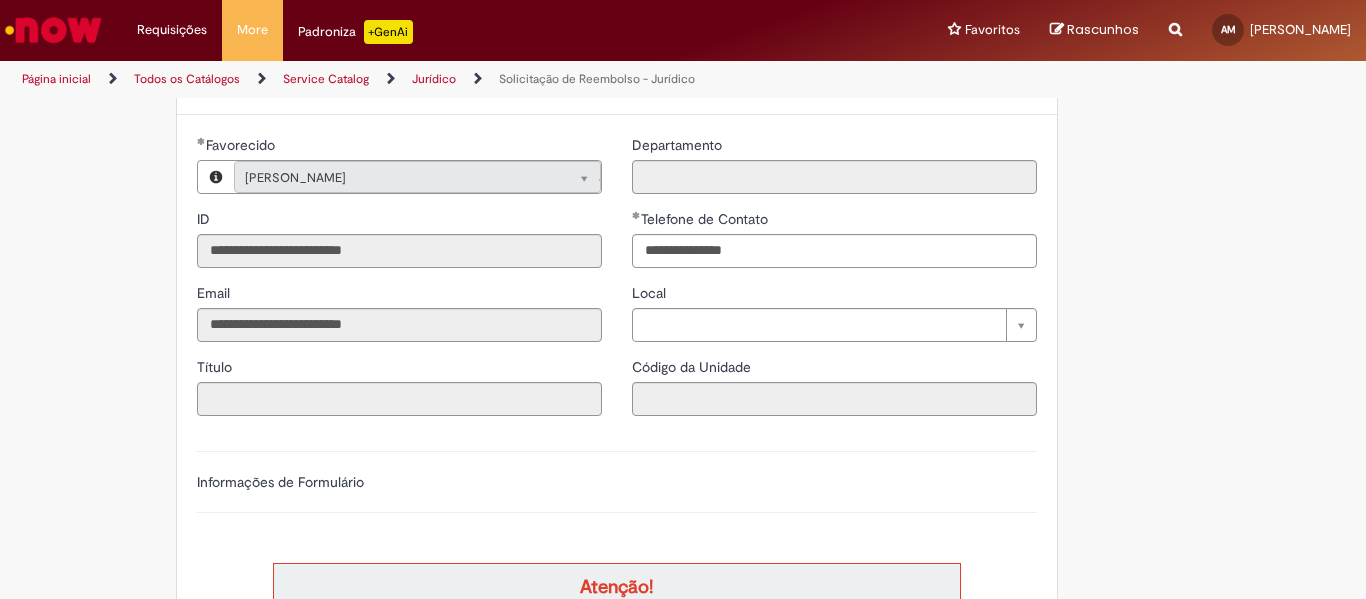 scroll, scrollTop: 400, scrollLeft: 0, axis: vertical 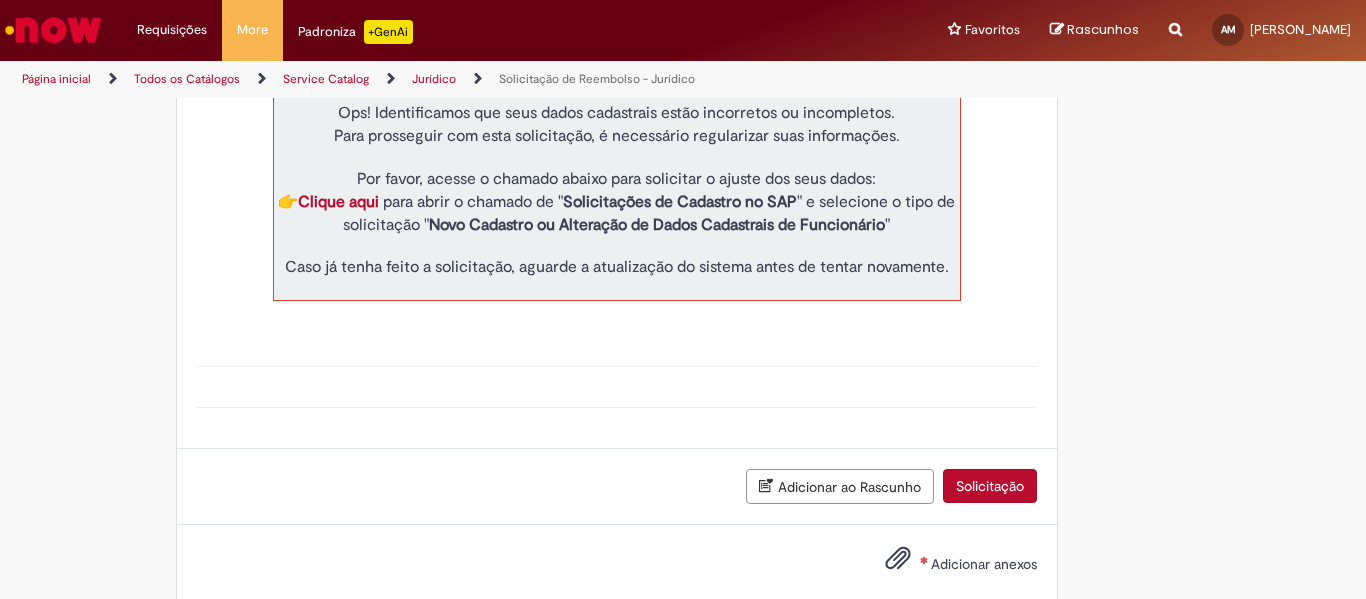 click on "Clique aqui" at bounding box center [338, 202] 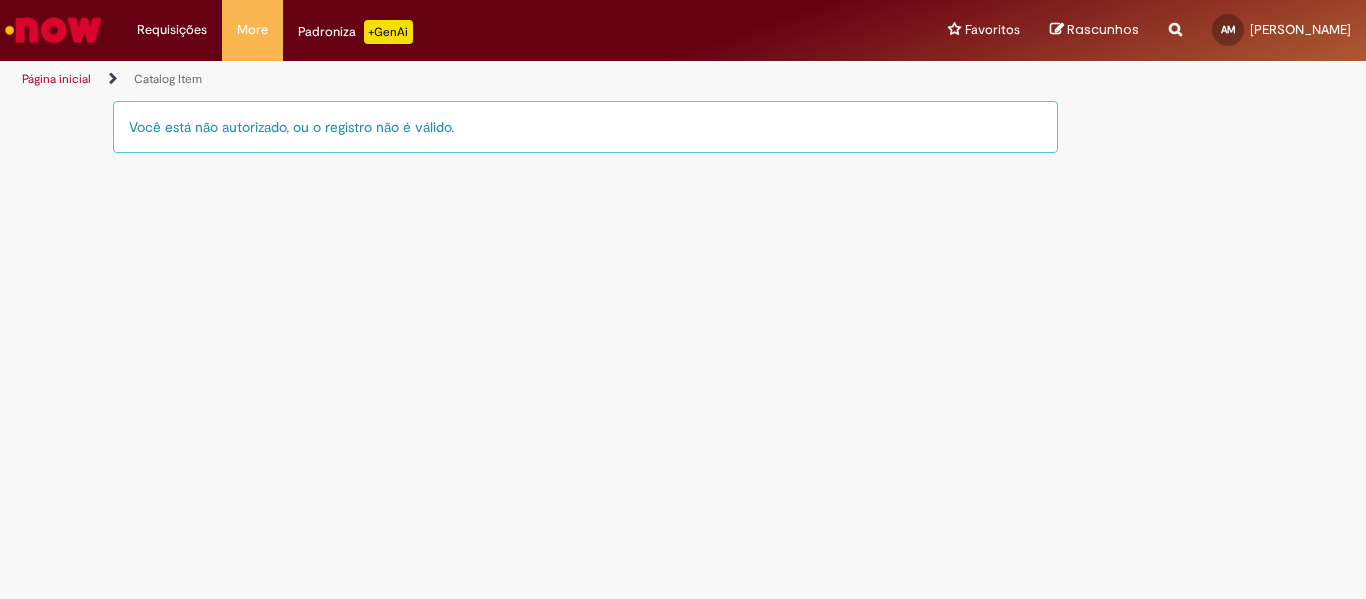 scroll, scrollTop: 0, scrollLeft: 0, axis: both 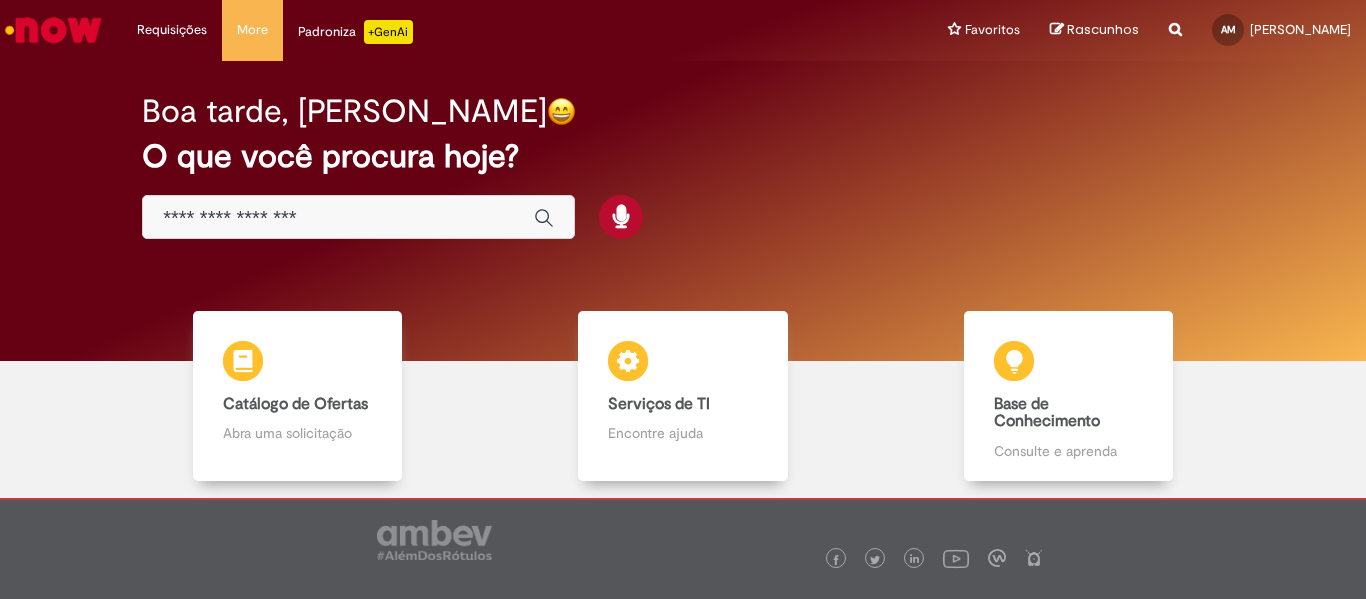 click at bounding box center [338, 218] 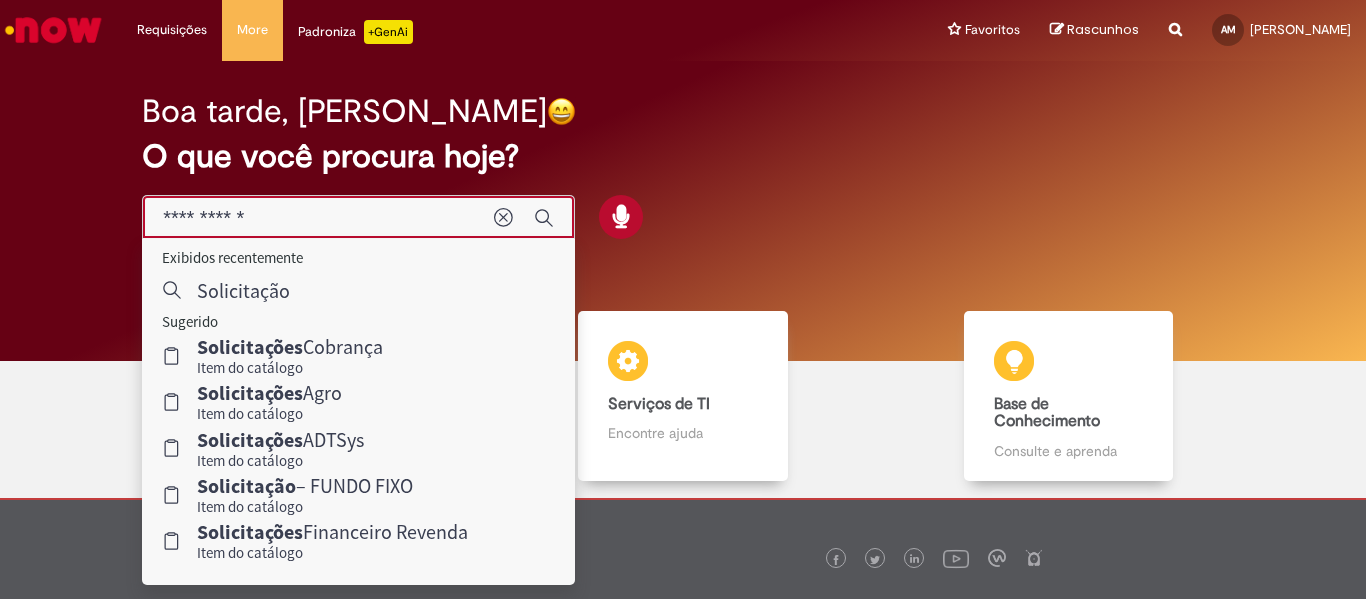 click on "**********" at bounding box center (318, 218) 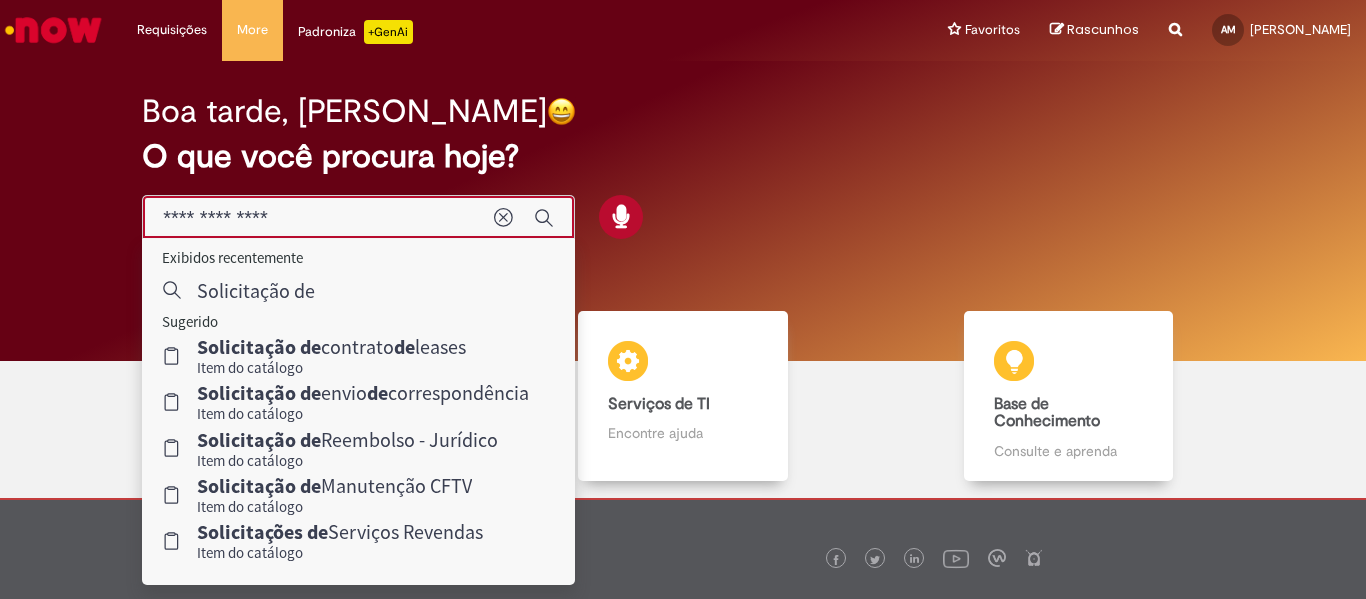 type on "**********" 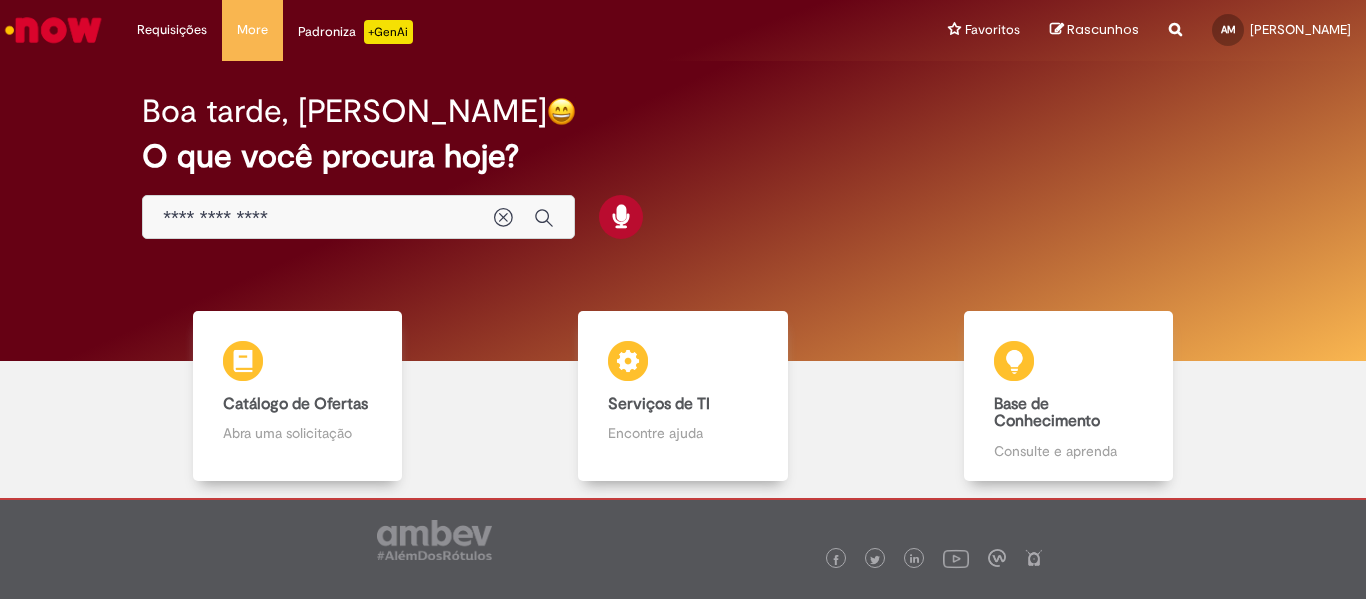click on "**********" at bounding box center (318, 218) 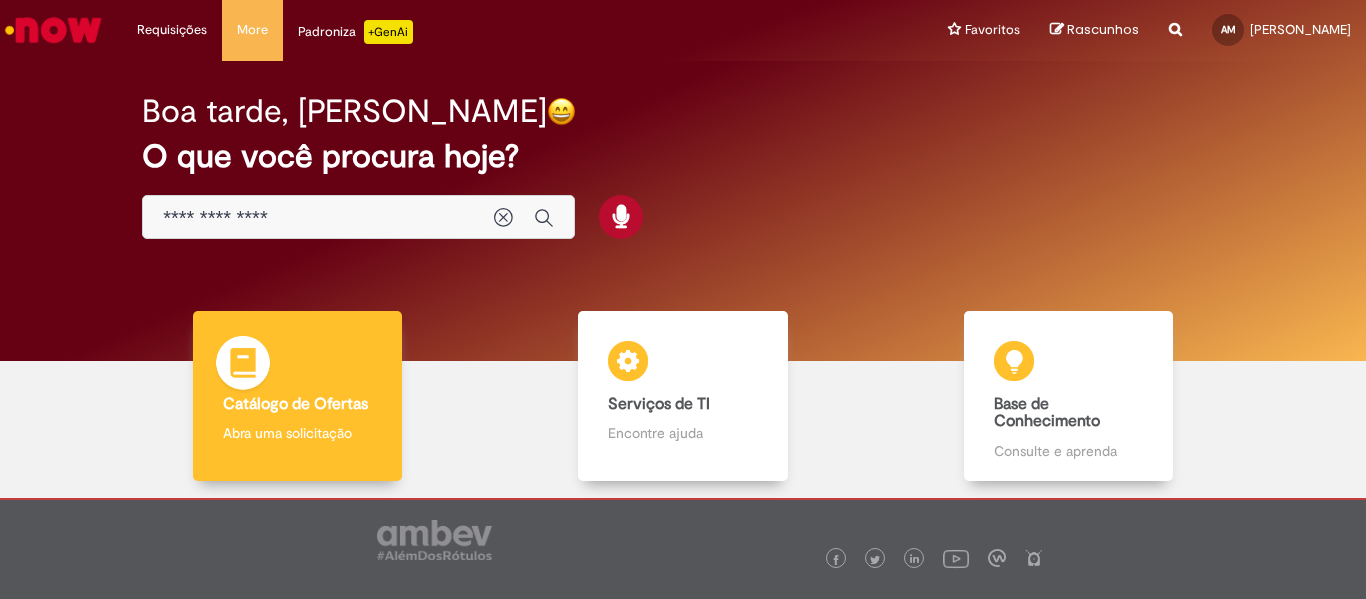 drag, startPoint x: 266, startPoint y: 375, endPoint x: 260, endPoint y: 357, distance: 18.973665 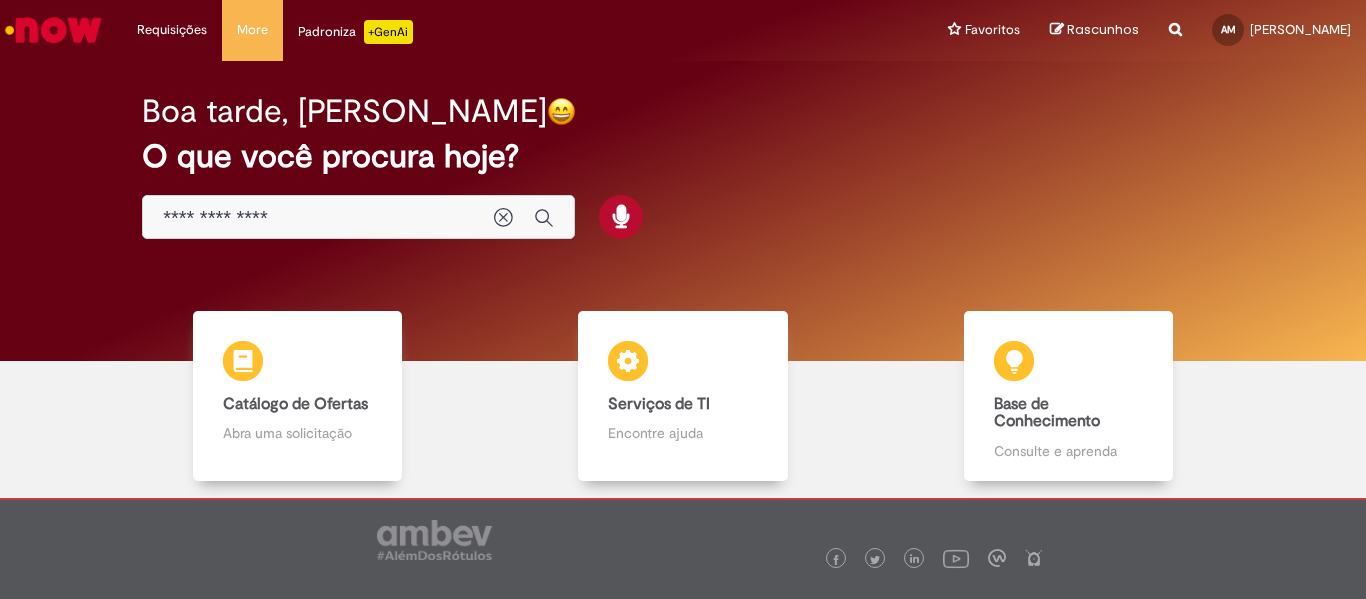 click on "**********" at bounding box center [318, 218] 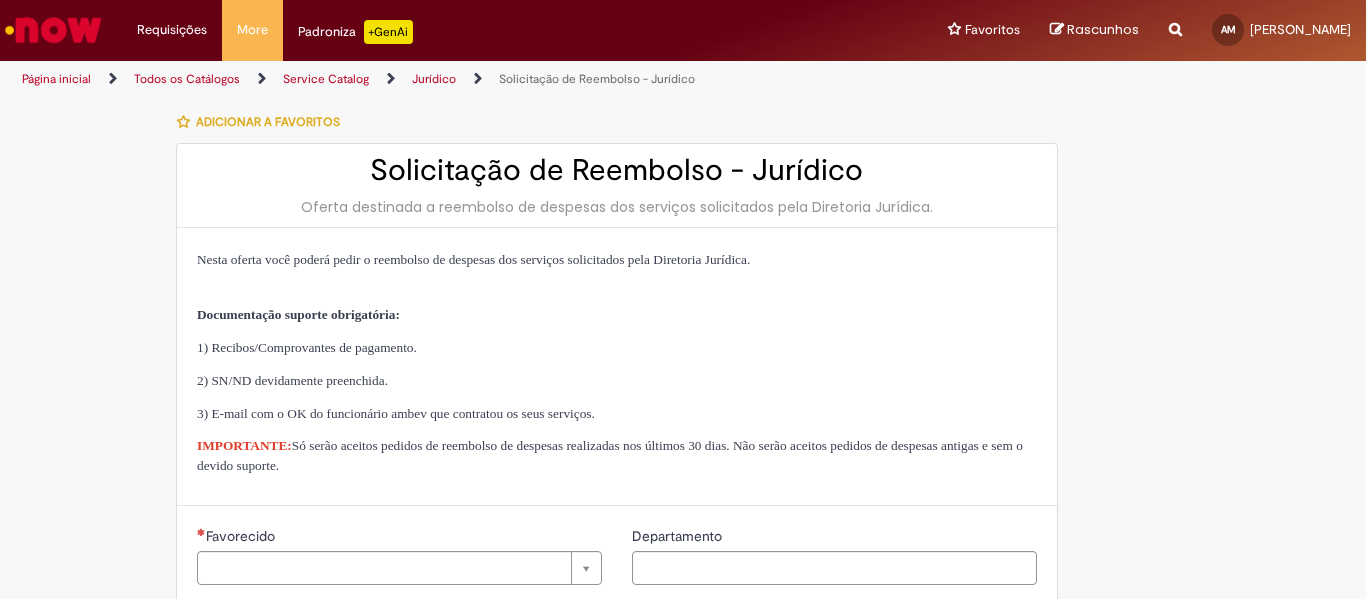 type on "**********" 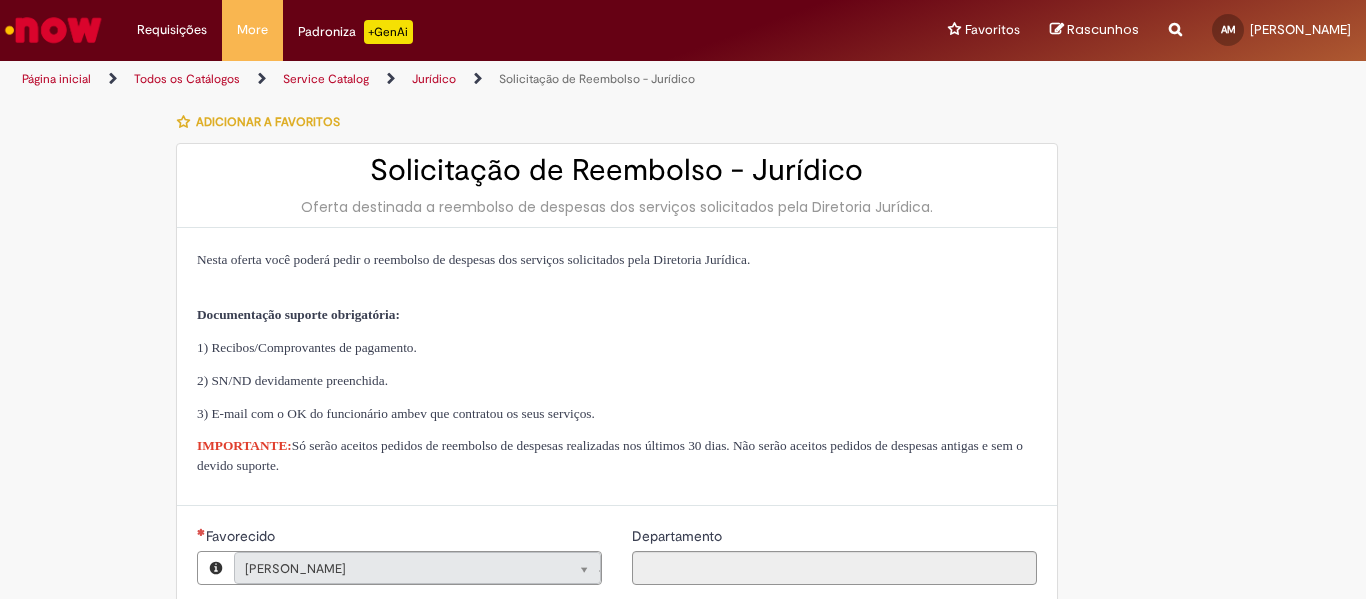 type on "**********" 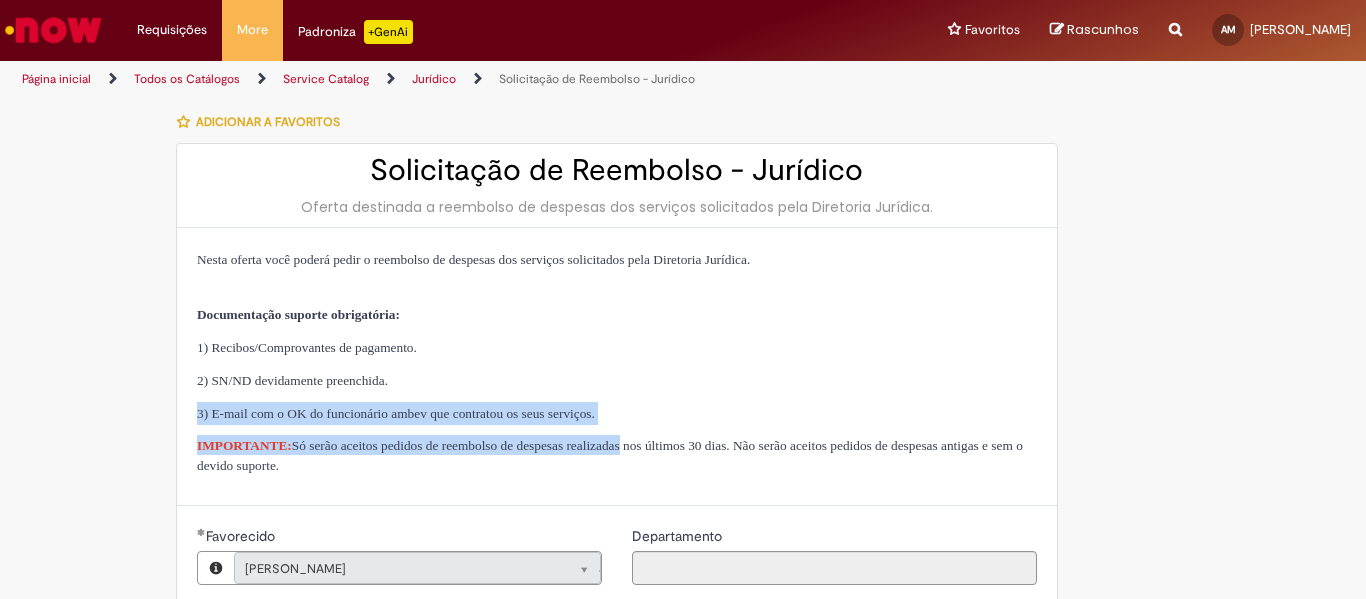 drag, startPoint x: 785, startPoint y: 420, endPoint x: 842, endPoint y: 373, distance: 73.87828 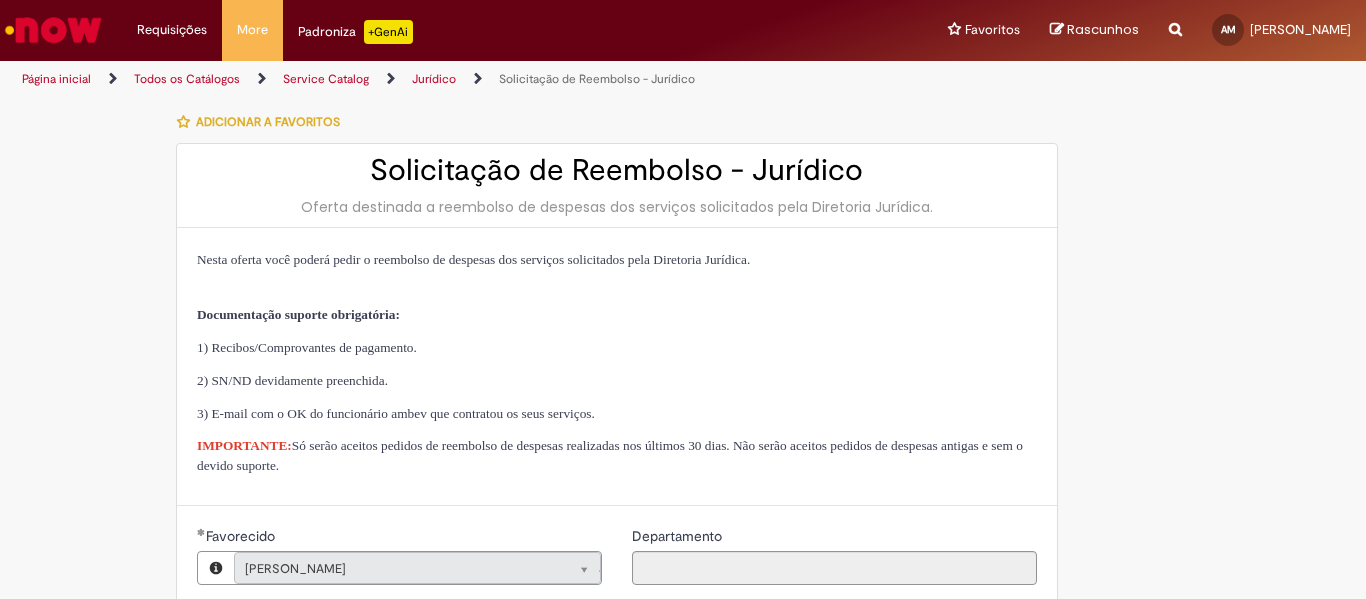 click on "1) Recibos/Comprovantes de pagamento." at bounding box center [617, 347] 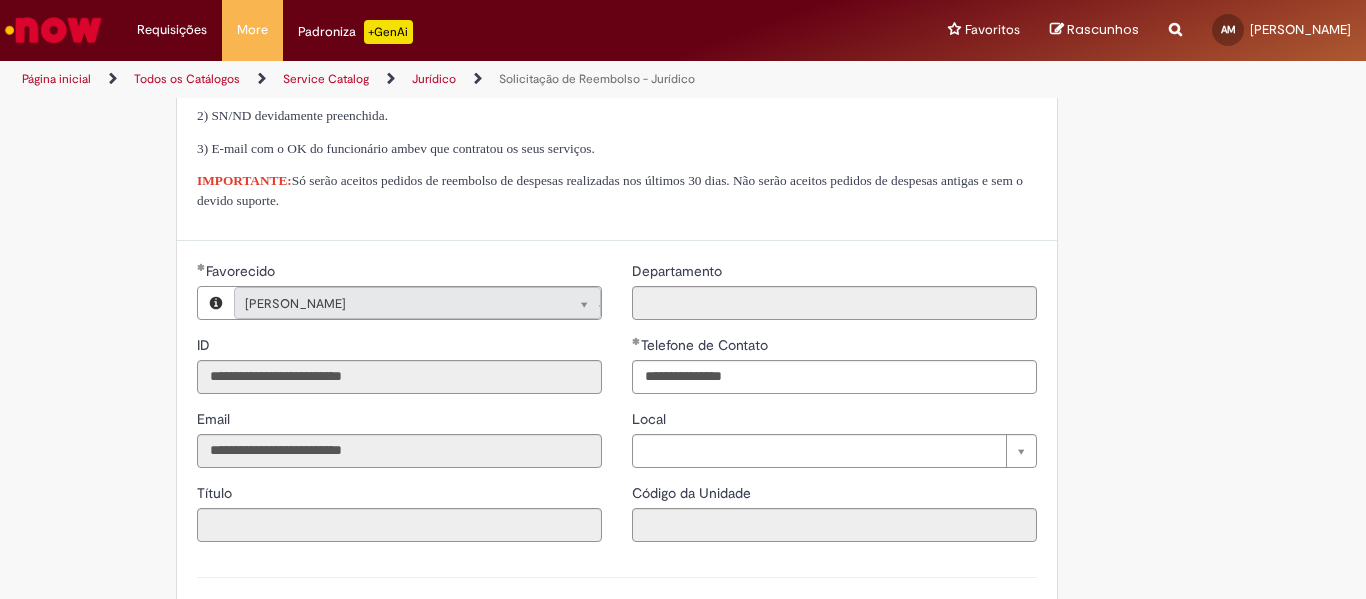 scroll, scrollTop: 300, scrollLeft: 0, axis: vertical 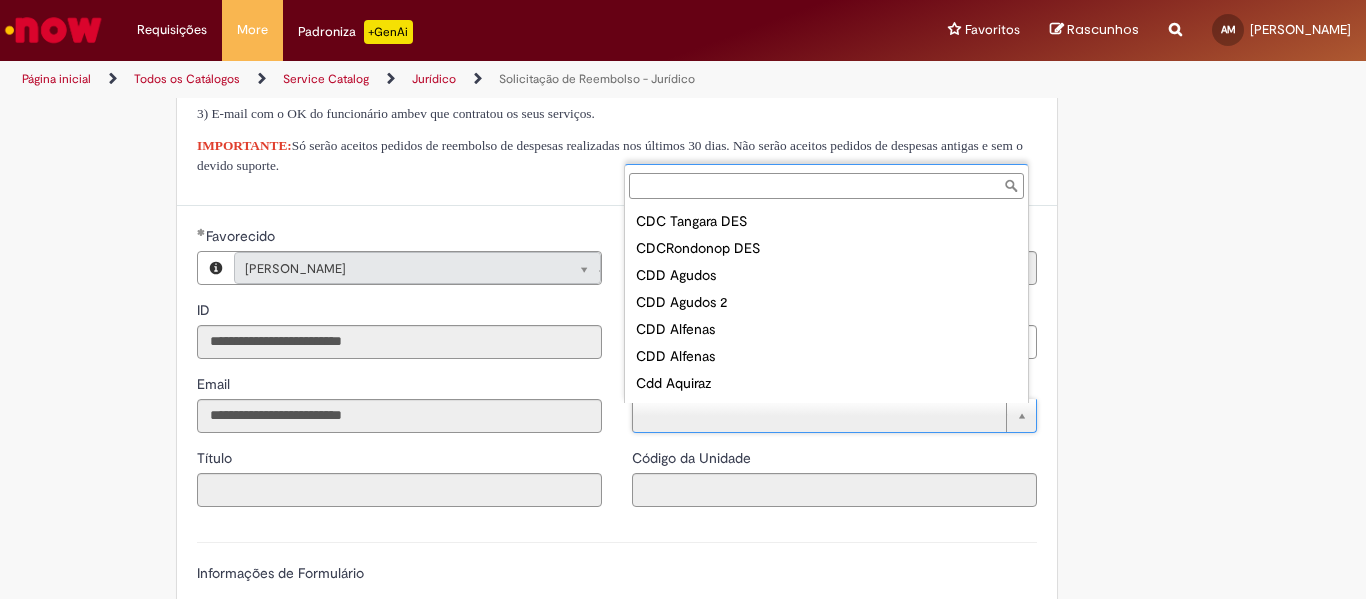type on "**********" 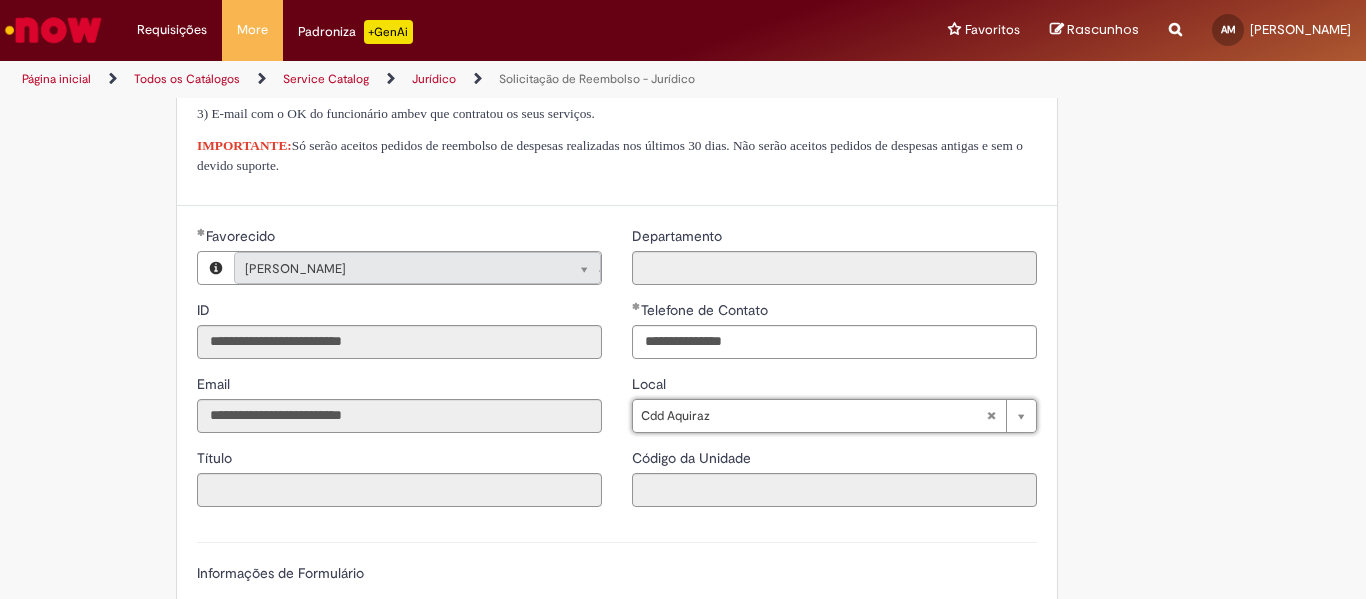 type on "****" 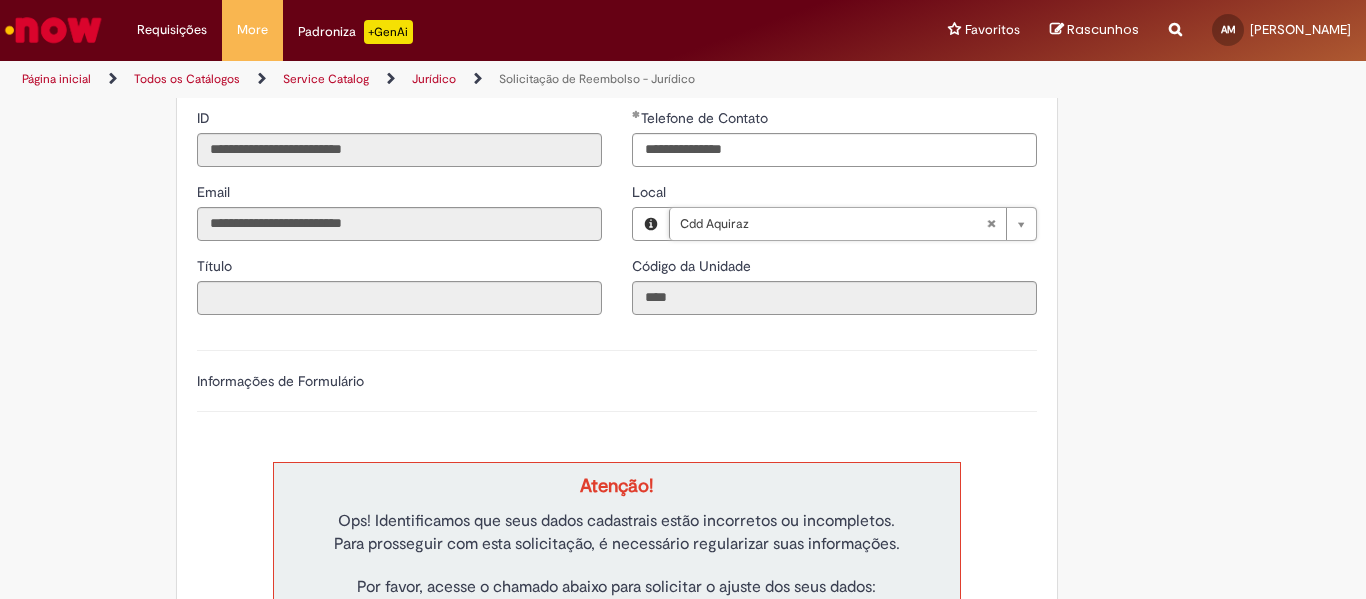 scroll, scrollTop: 500, scrollLeft: 0, axis: vertical 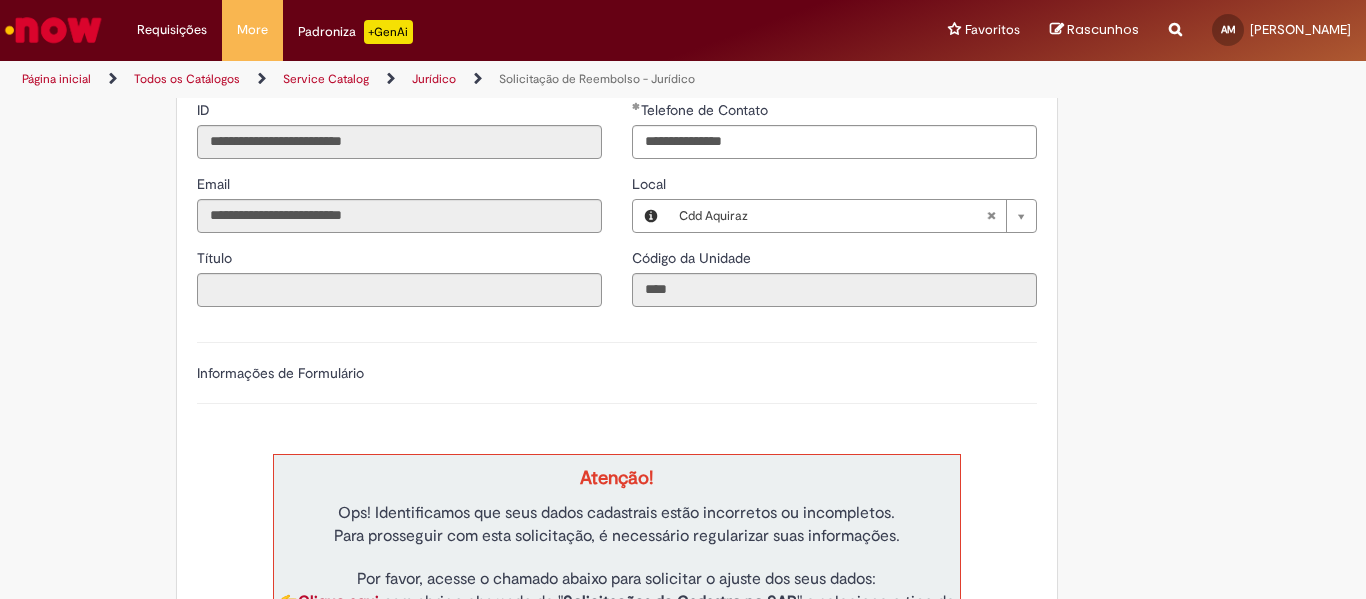 click at bounding box center [617, 434] 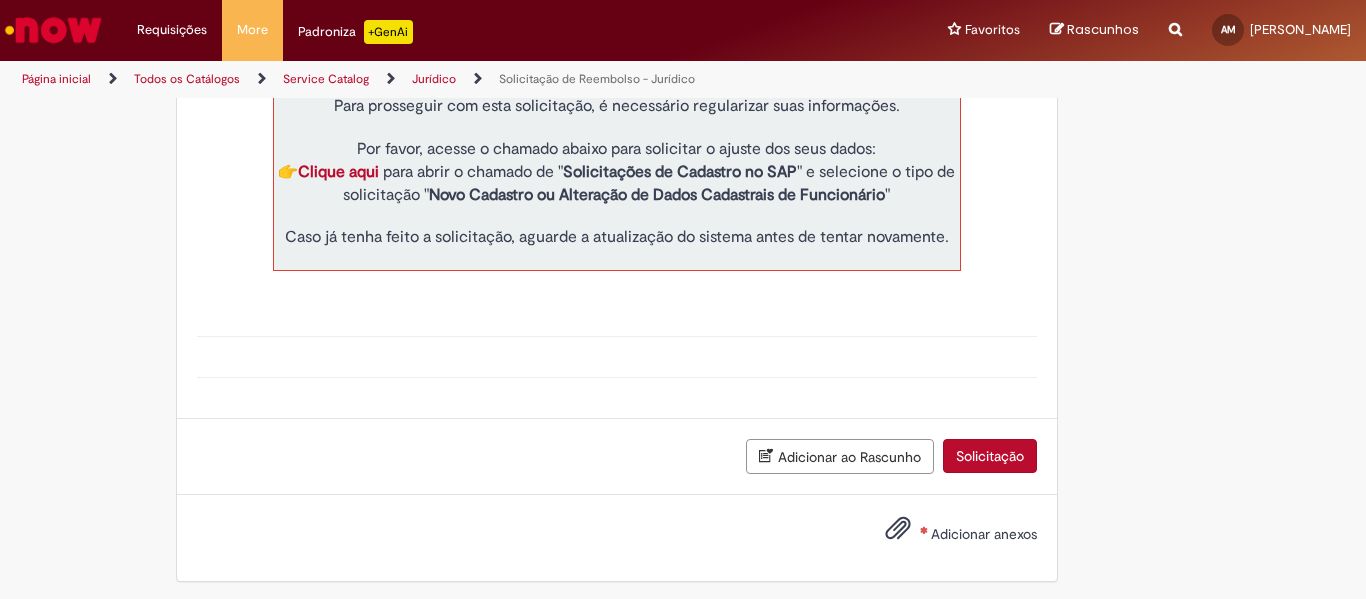 click on "**********" at bounding box center (617, -103) 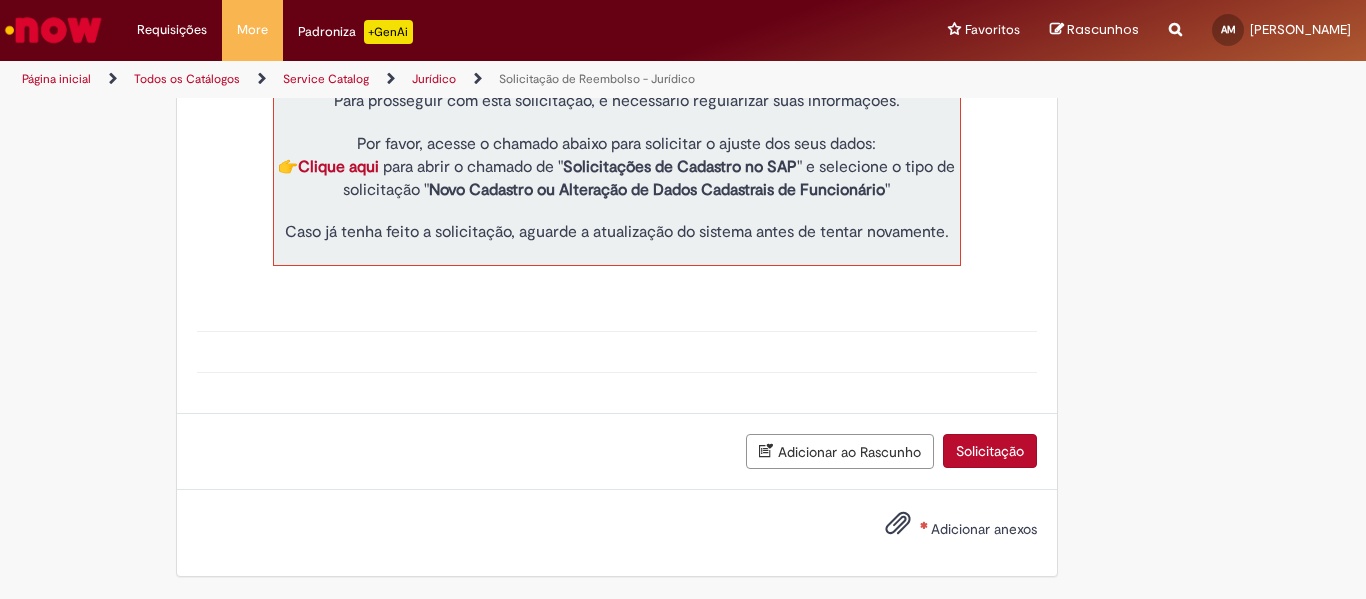 click on "Adicionar anexos" at bounding box center (984, 529) 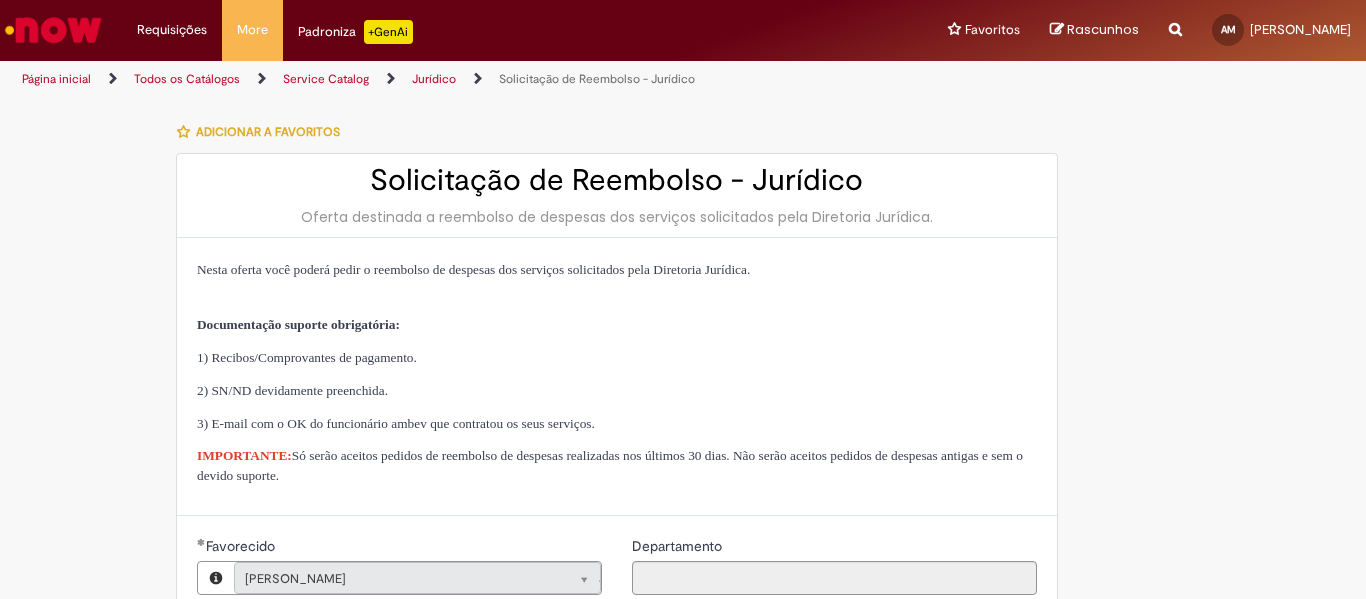 scroll, scrollTop: 0, scrollLeft: 0, axis: both 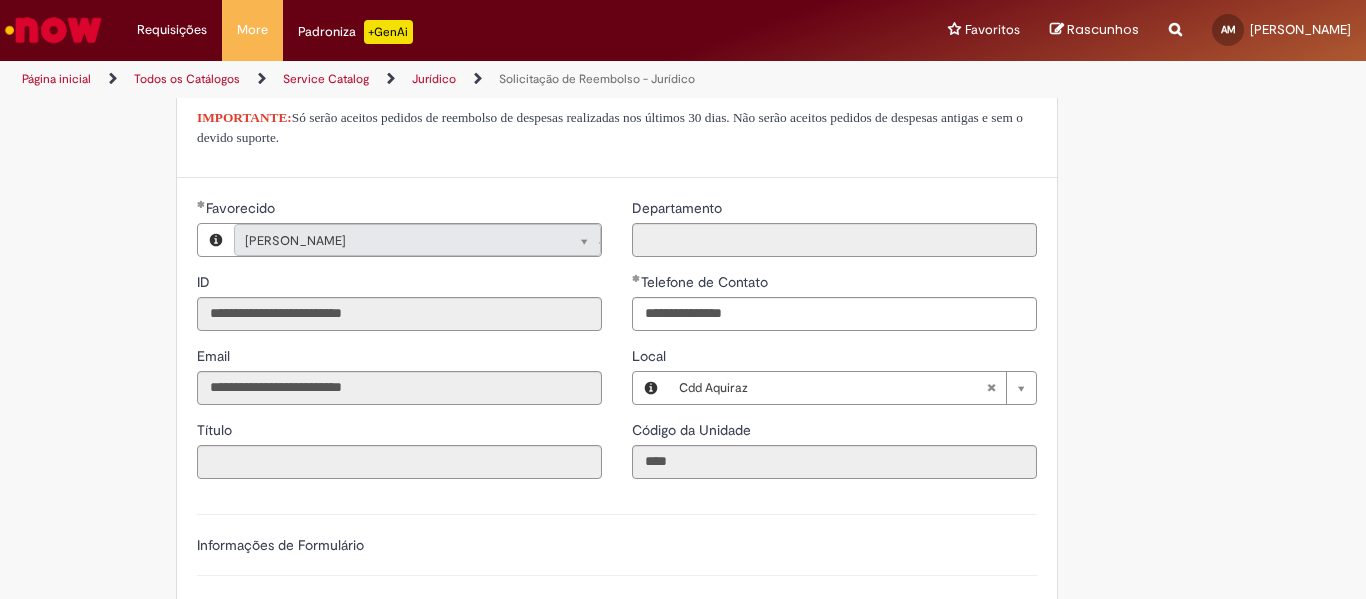 click on "Título" at bounding box center (399, 432) 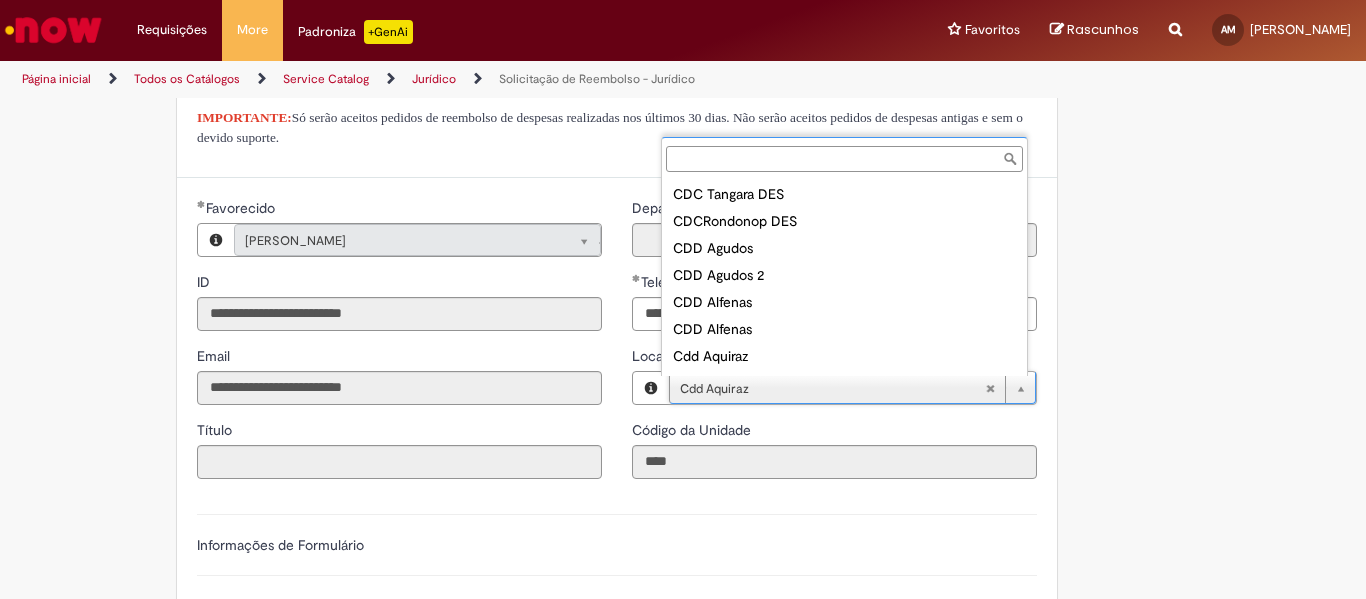 type on "******" 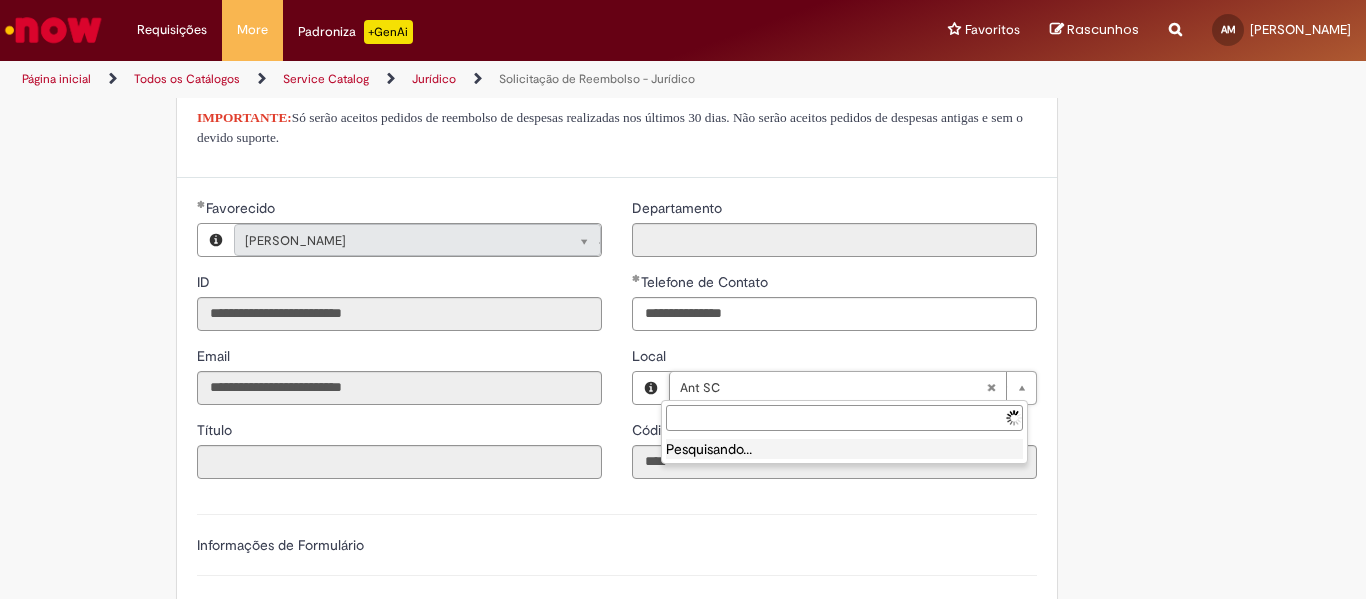 type 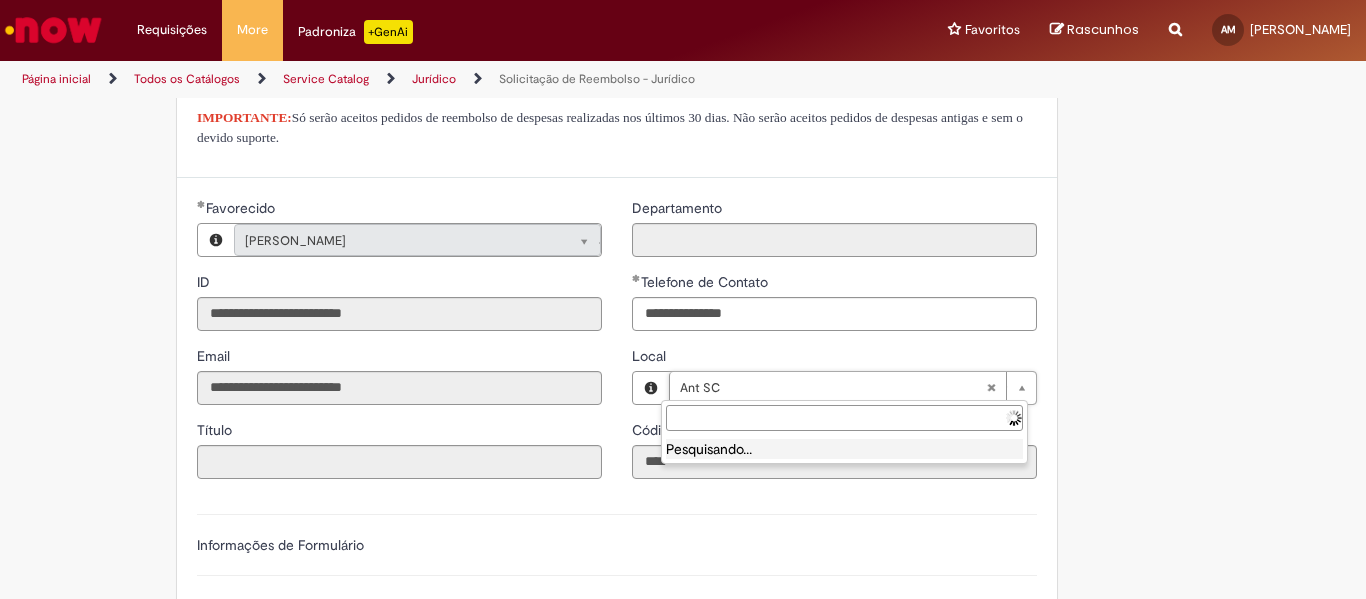 type 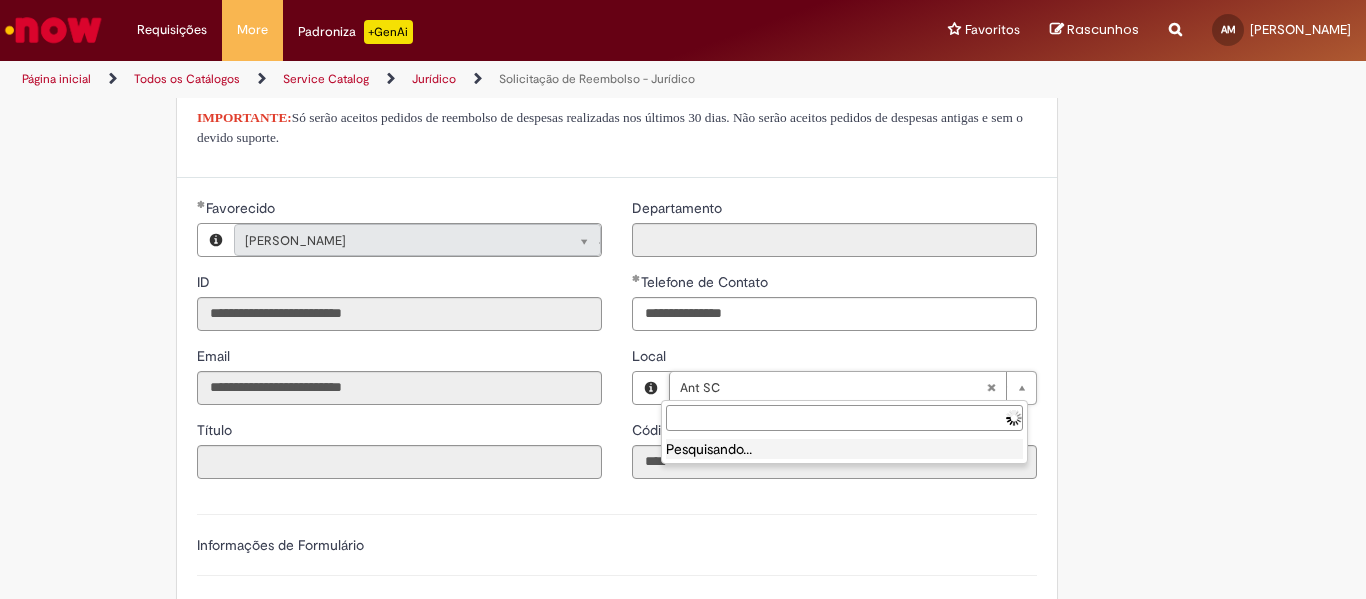 scroll, scrollTop: 0, scrollLeft: 0, axis: both 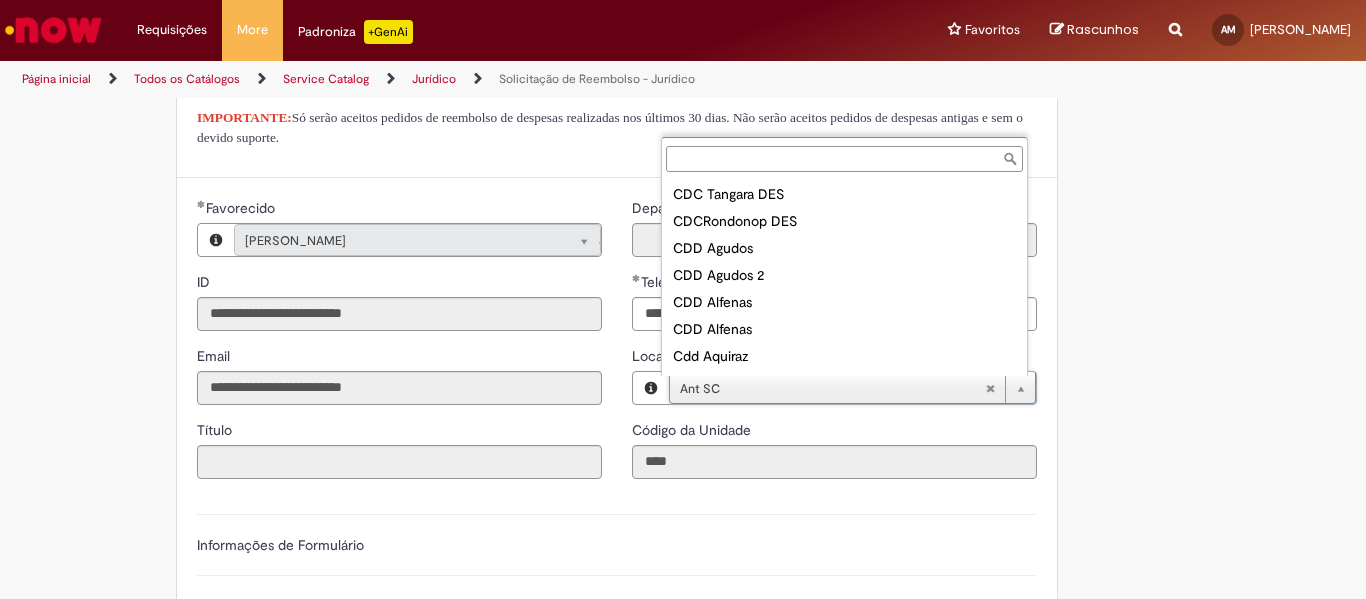 type on "******" 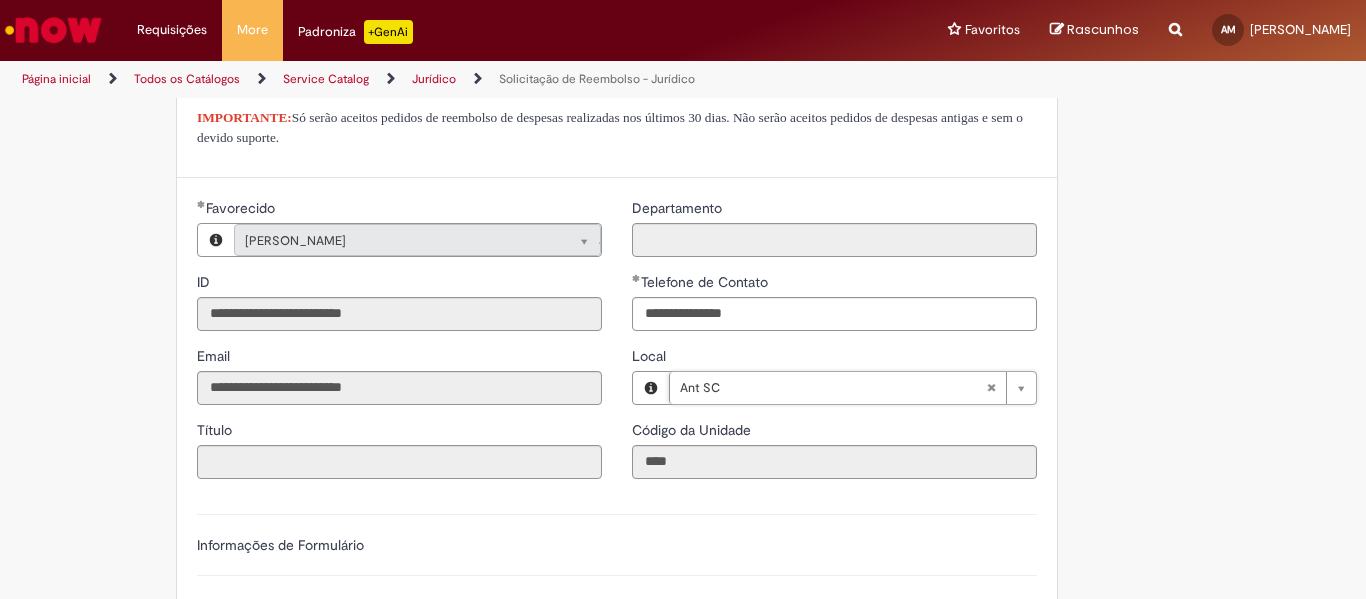 scroll, scrollTop: 0, scrollLeft: 42, axis: horizontal 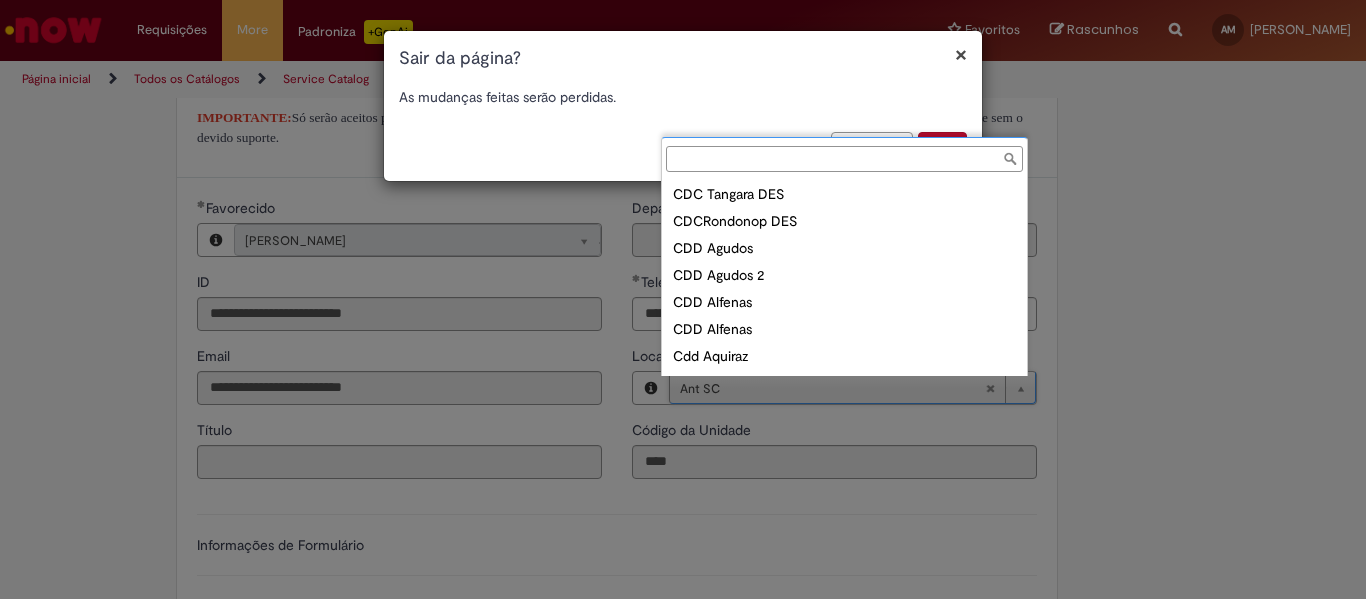 type on "******" 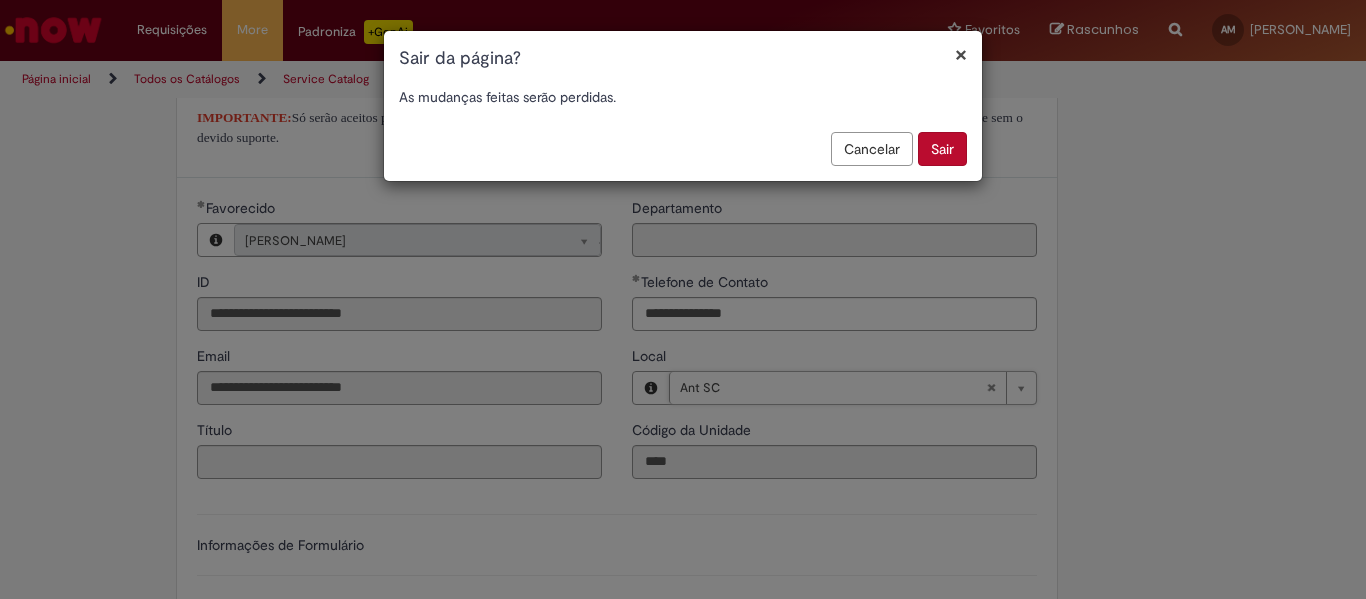 click on "Sair" at bounding box center [942, 149] 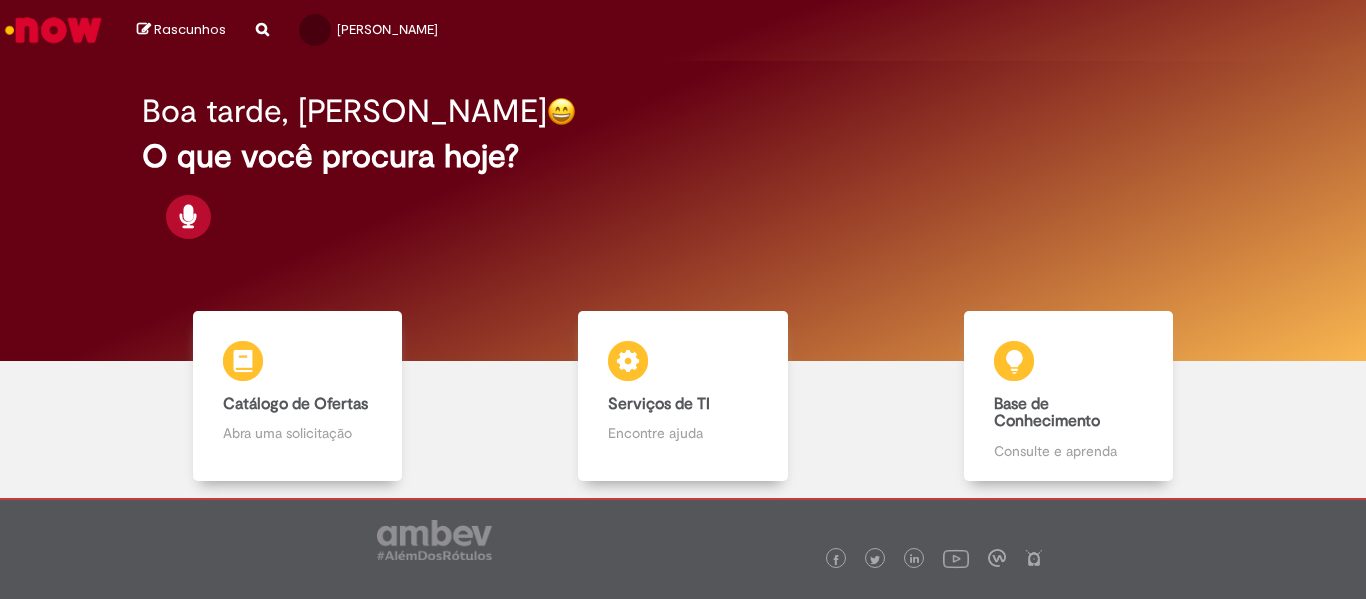 scroll, scrollTop: 0, scrollLeft: 0, axis: both 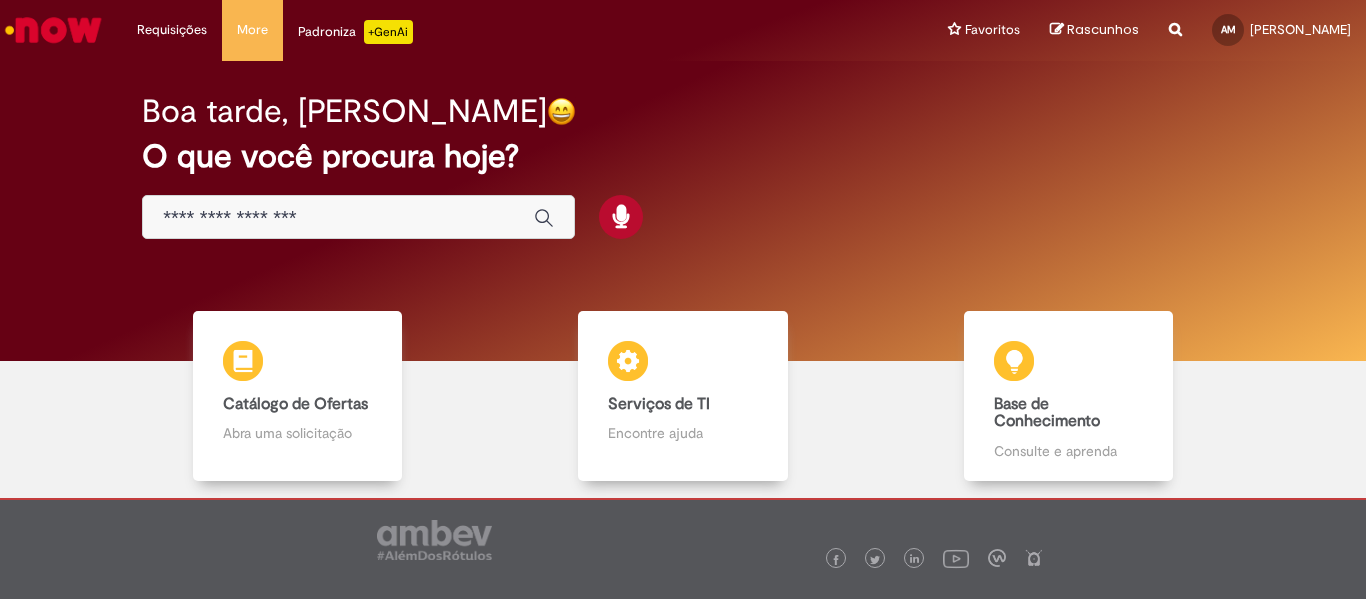 drag, startPoint x: 448, startPoint y: 211, endPoint x: 373, endPoint y: 224, distance: 76.11833 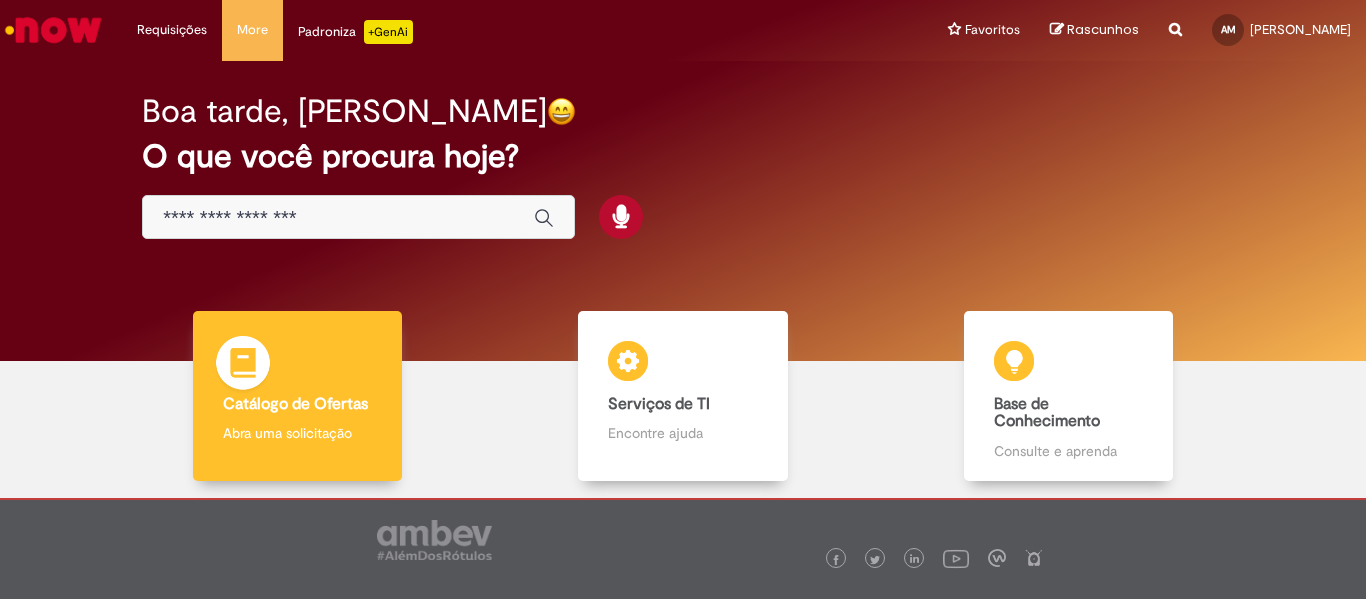 click on "Catálogo de Ofertas
Catálogo de Ofertas
Abra uma solicitação" at bounding box center [298, 396] 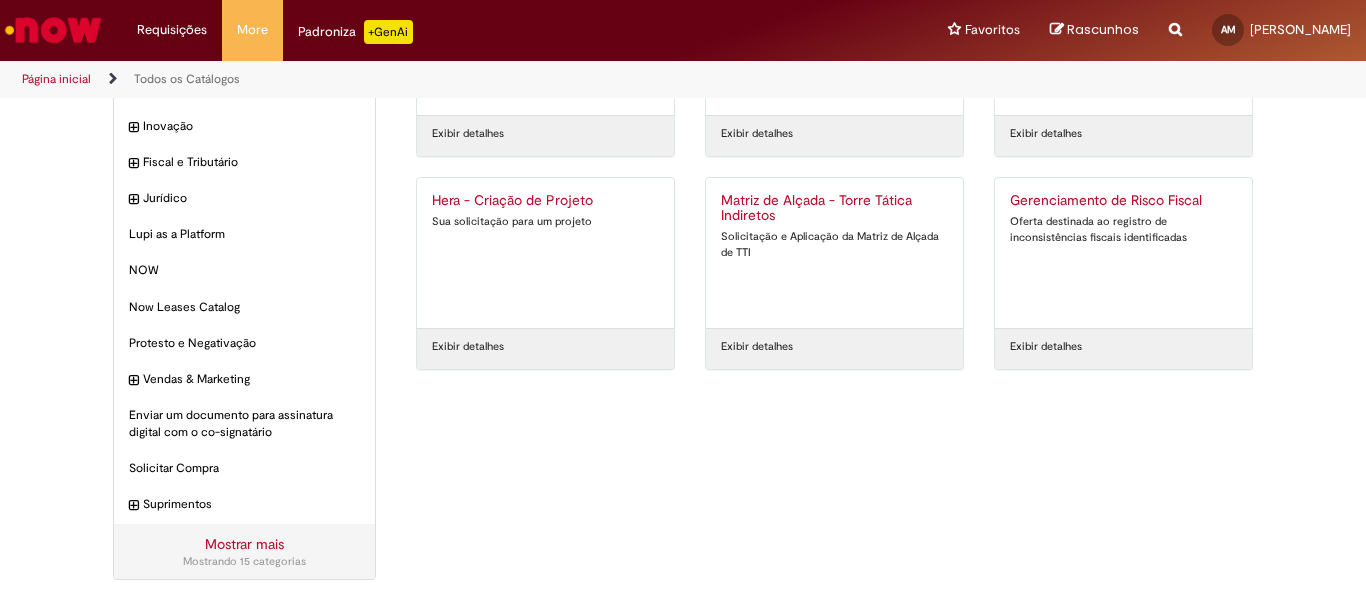 scroll, scrollTop: 196, scrollLeft: 0, axis: vertical 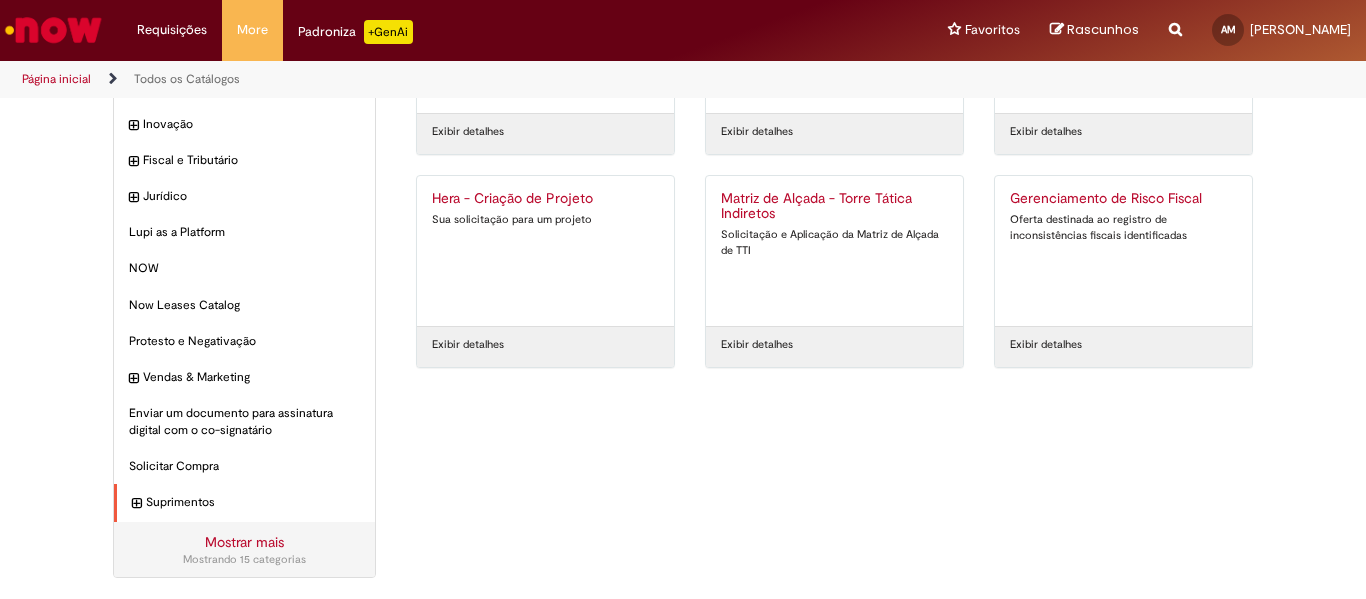 drag, startPoint x: 108, startPoint y: 449, endPoint x: 249, endPoint y: 390, distance: 152.84633 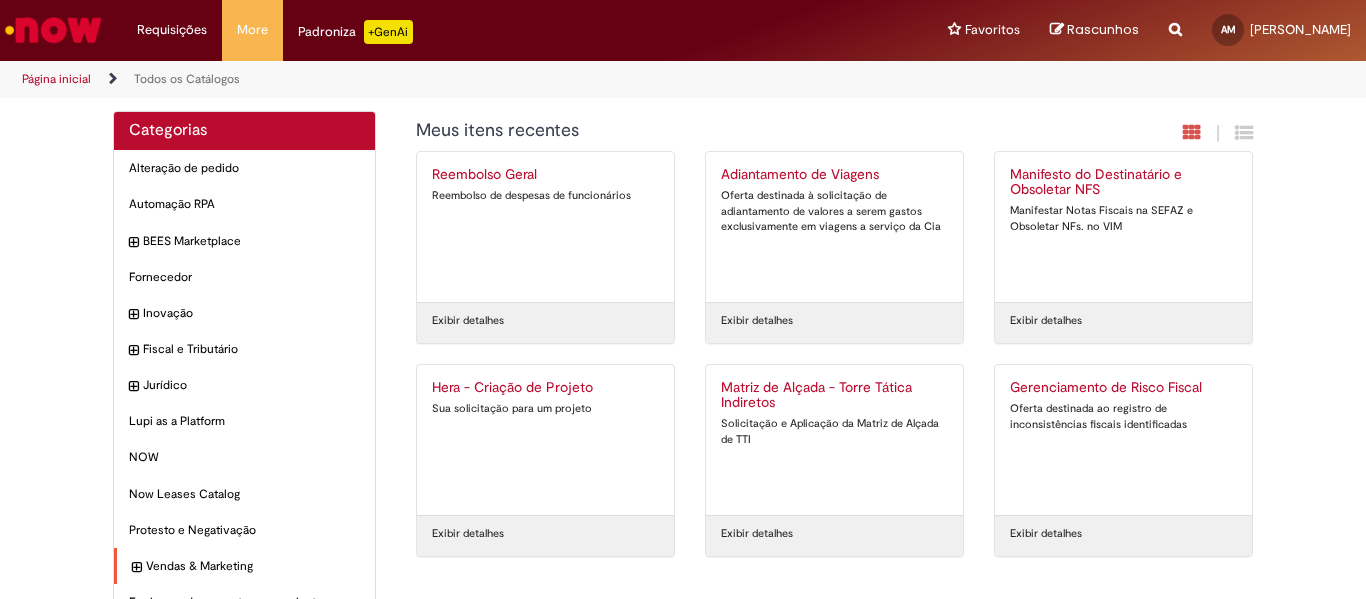scroll, scrollTop: 0, scrollLeft: 0, axis: both 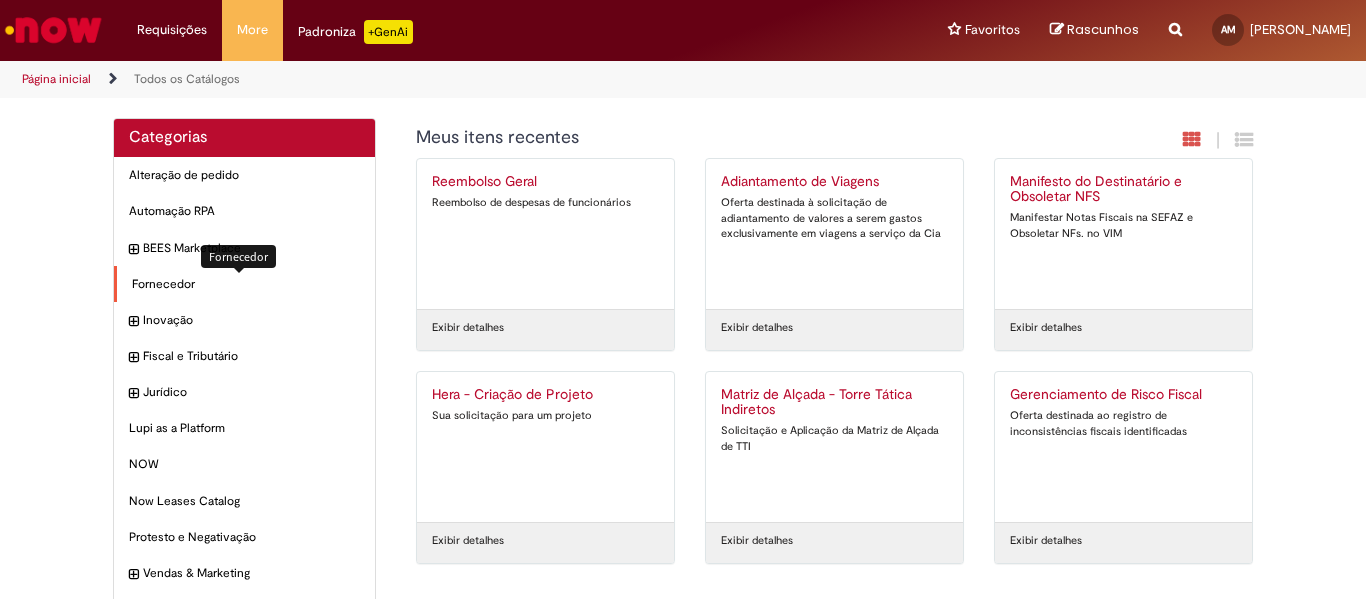 click on "Fornecedor
Itens" at bounding box center (246, 284) 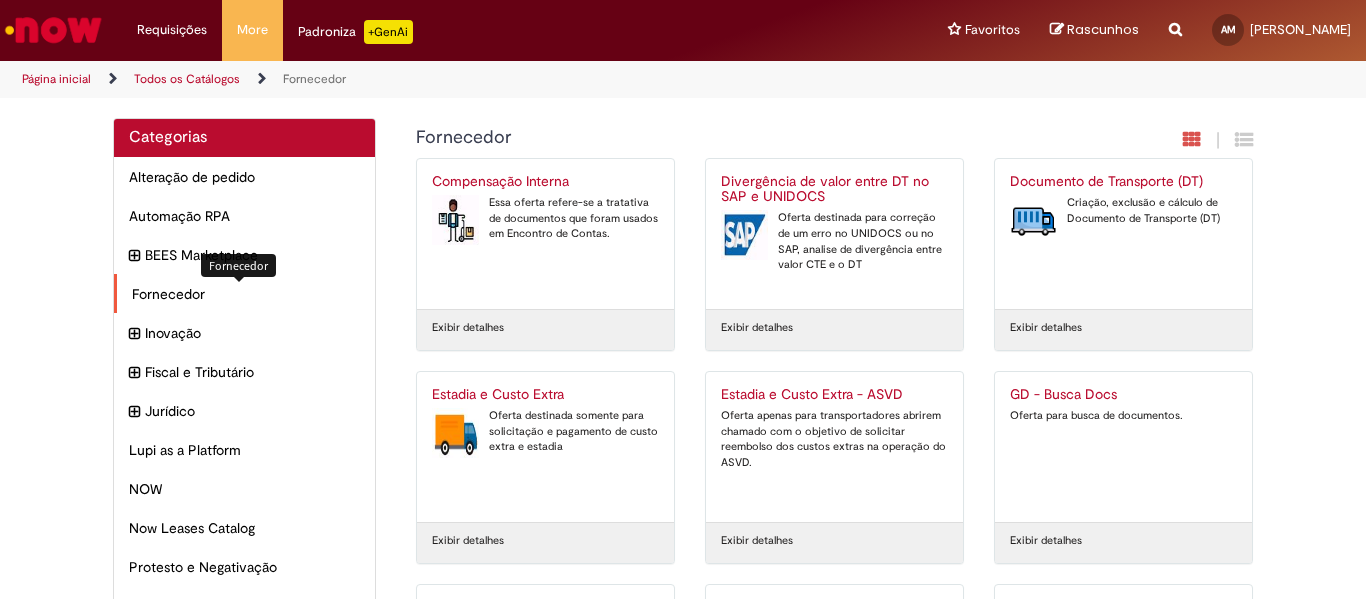 click on "Fornecedor
Itens" at bounding box center (246, 294) 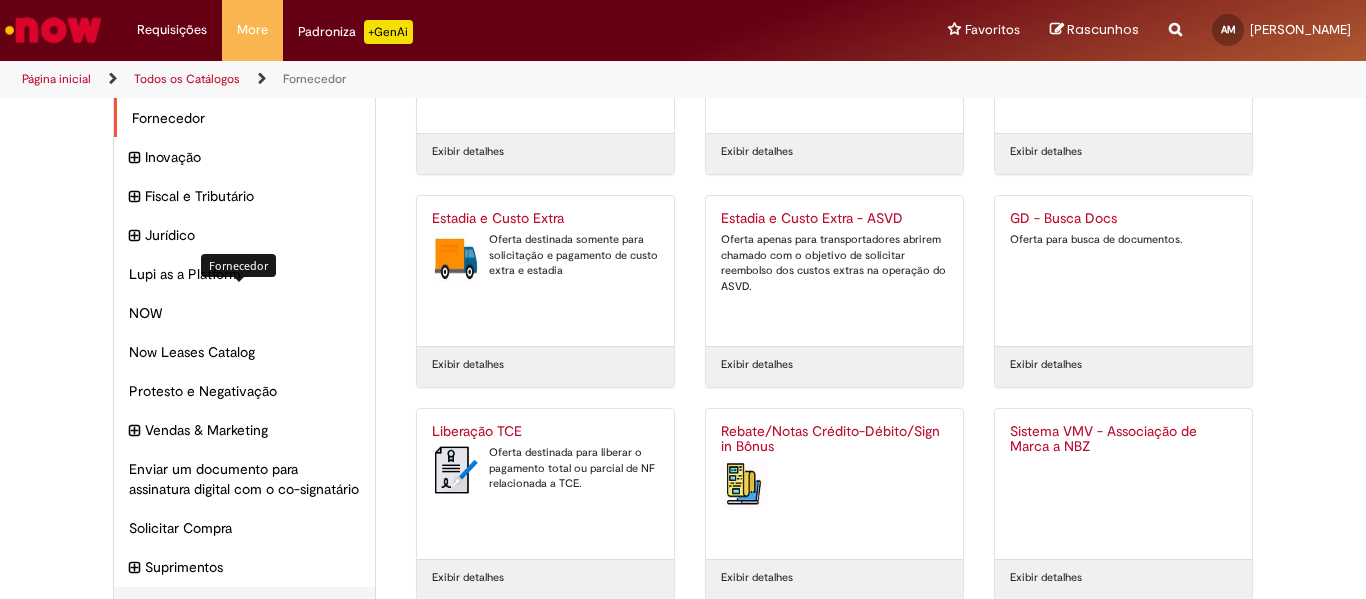 scroll, scrollTop: 200, scrollLeft: 0, axis: vertical 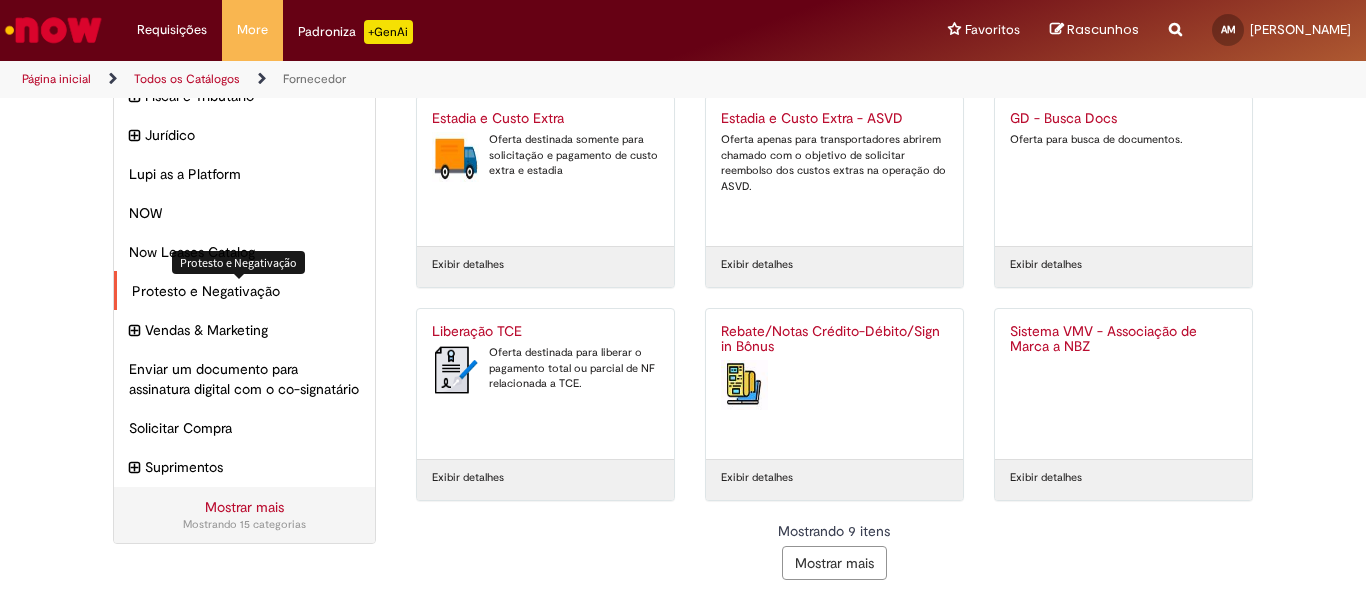 click on "Protesto e Negativação
Itens" at bounding box center (246, 291) 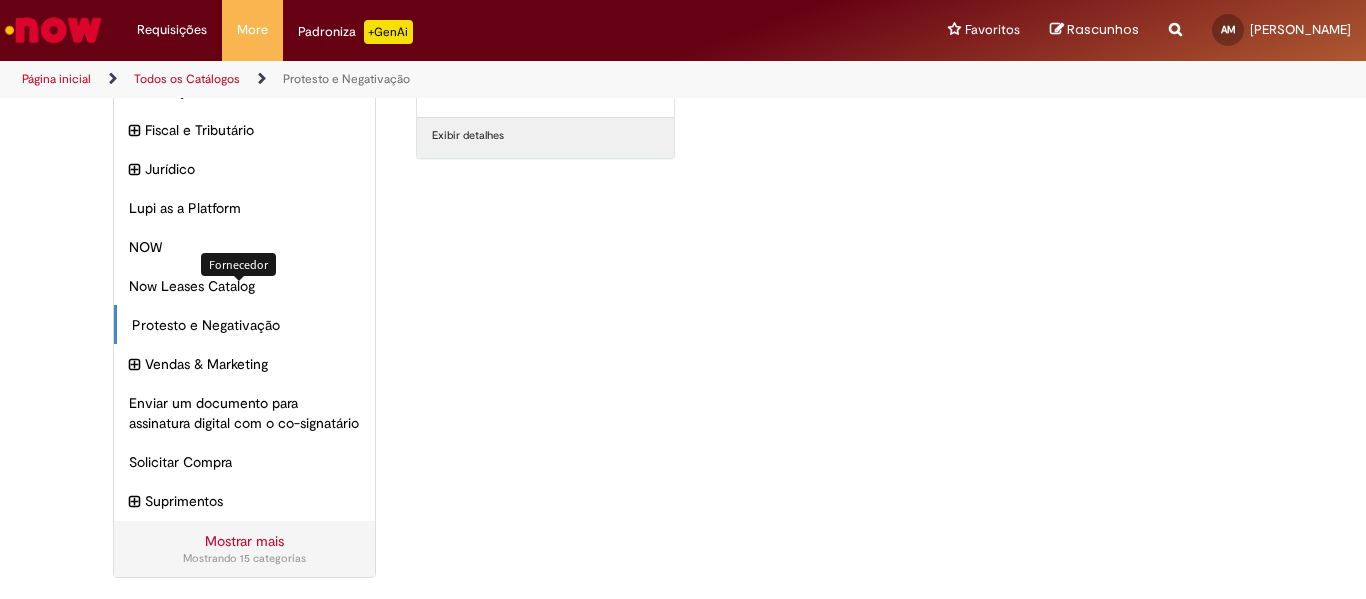 scroll, scrollTop: 0, scrollLeft: 0, axis: both 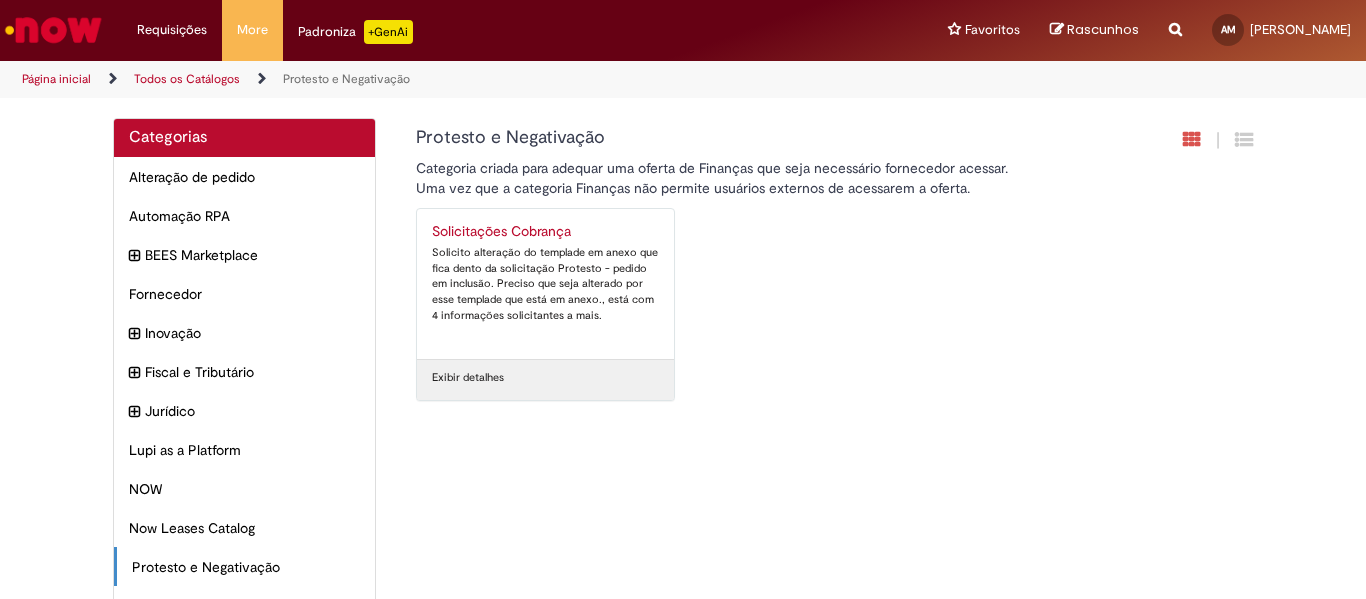 click on "Página inicial" at bounding box center [56, 79] 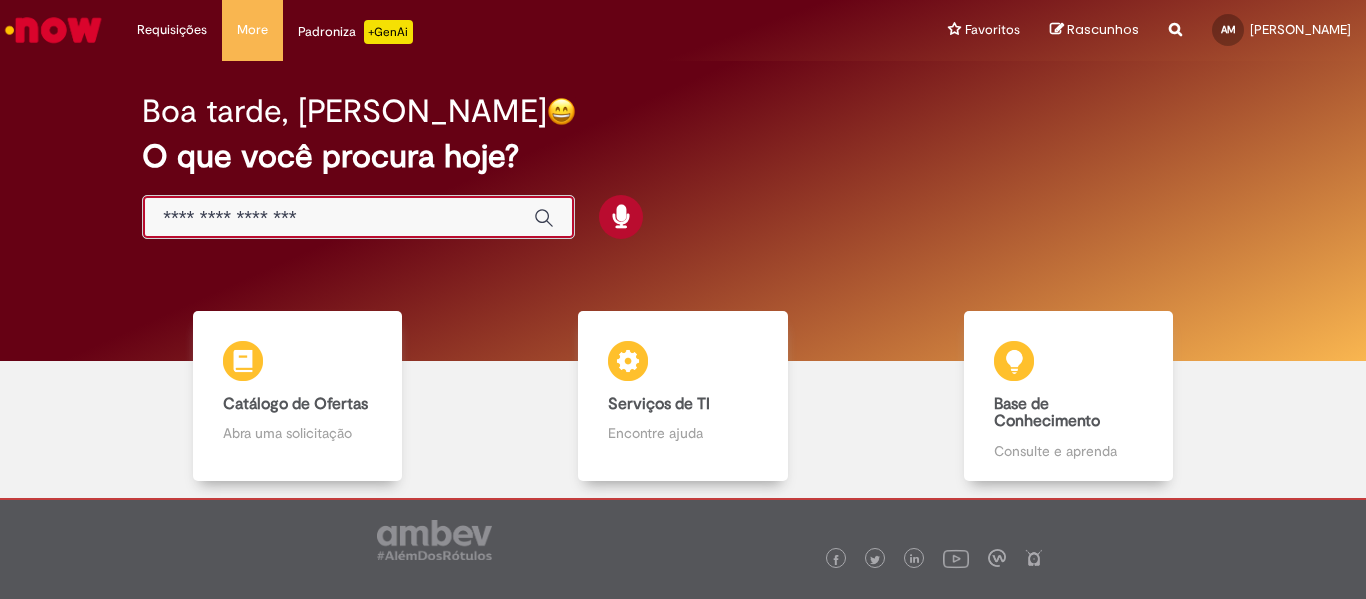 click at bounding box center [338, 218] 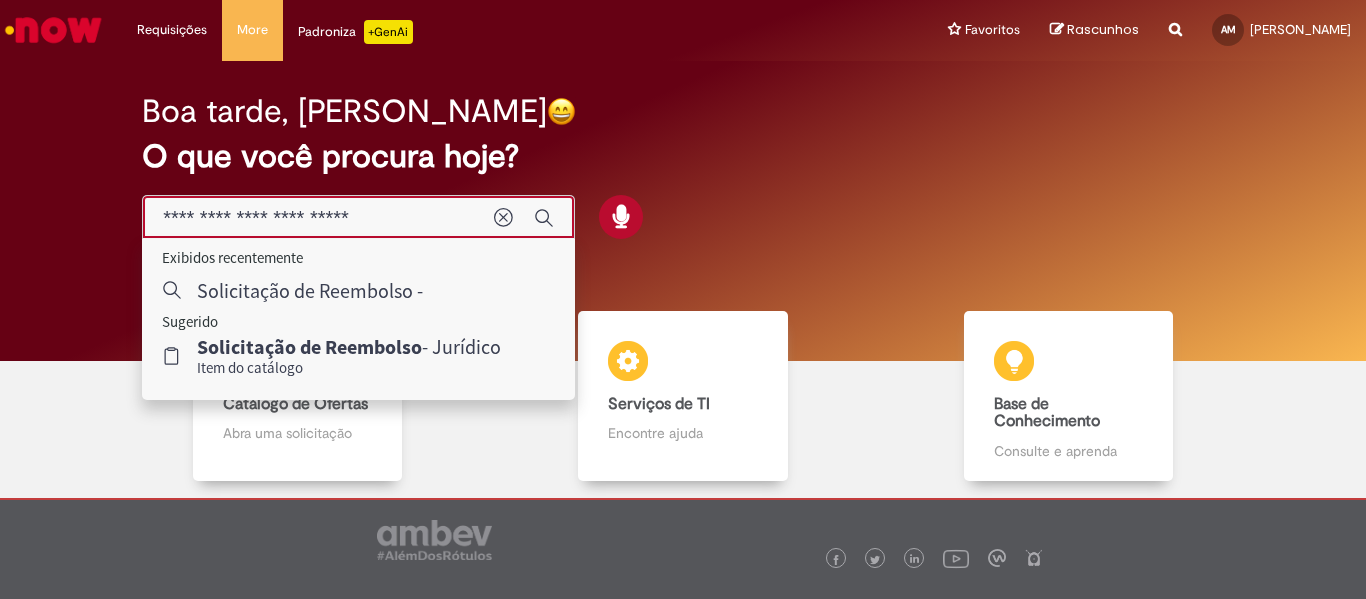 click on "**********" at bounding box center [318, 218] 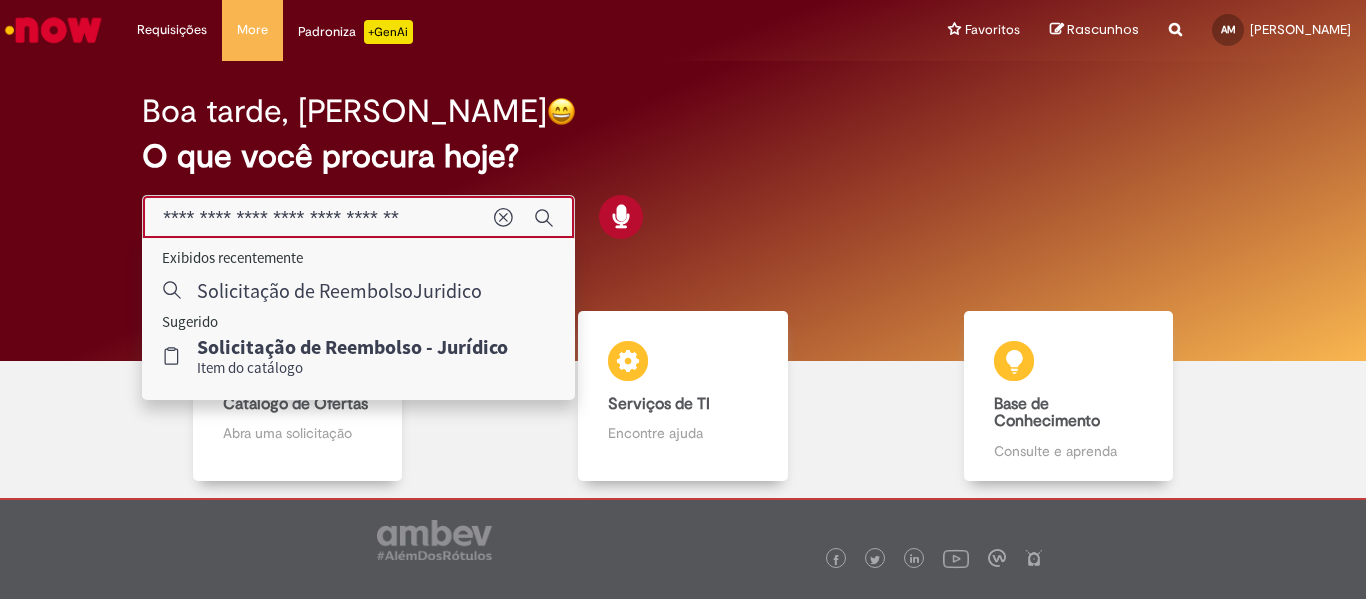 click on "**********" at bounding box center [318, 218] 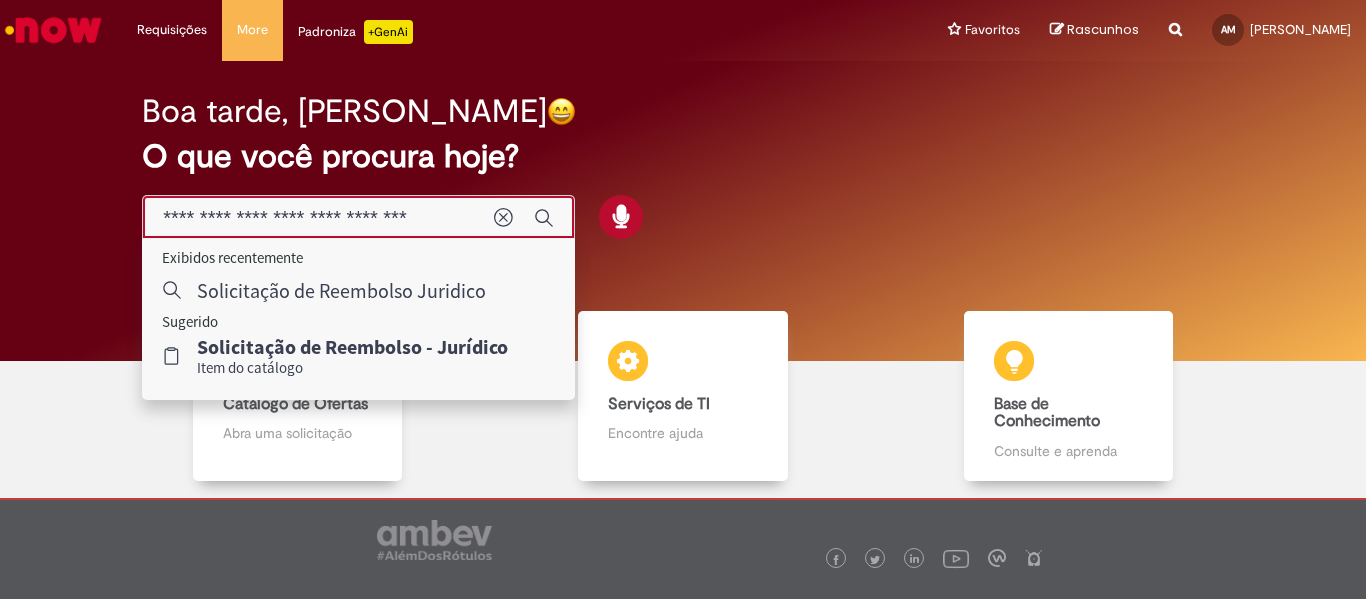 click on "**********" at bounding box center (318, 218) 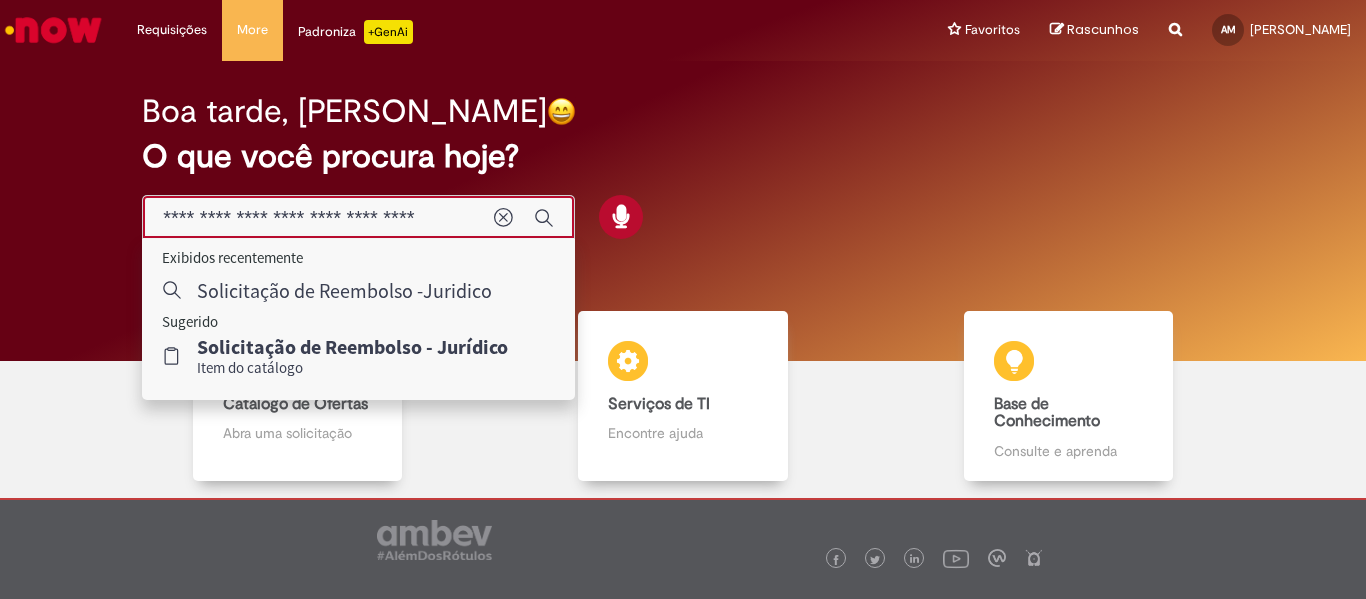 type on "**********" 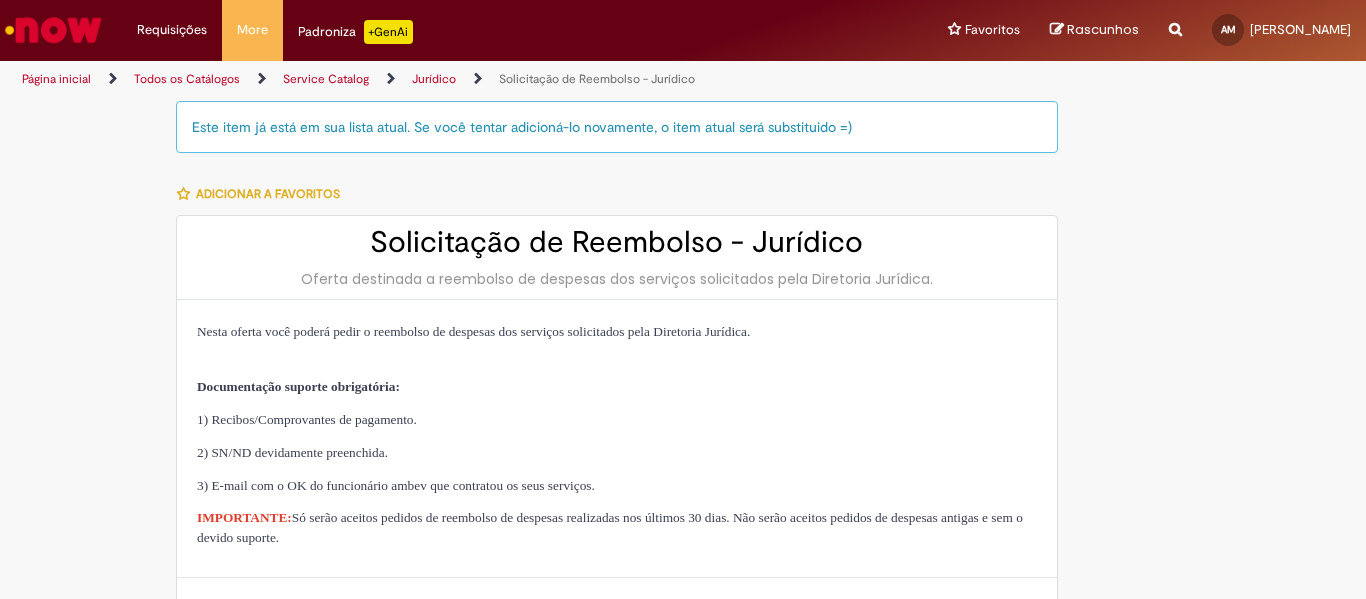 type on "**********" 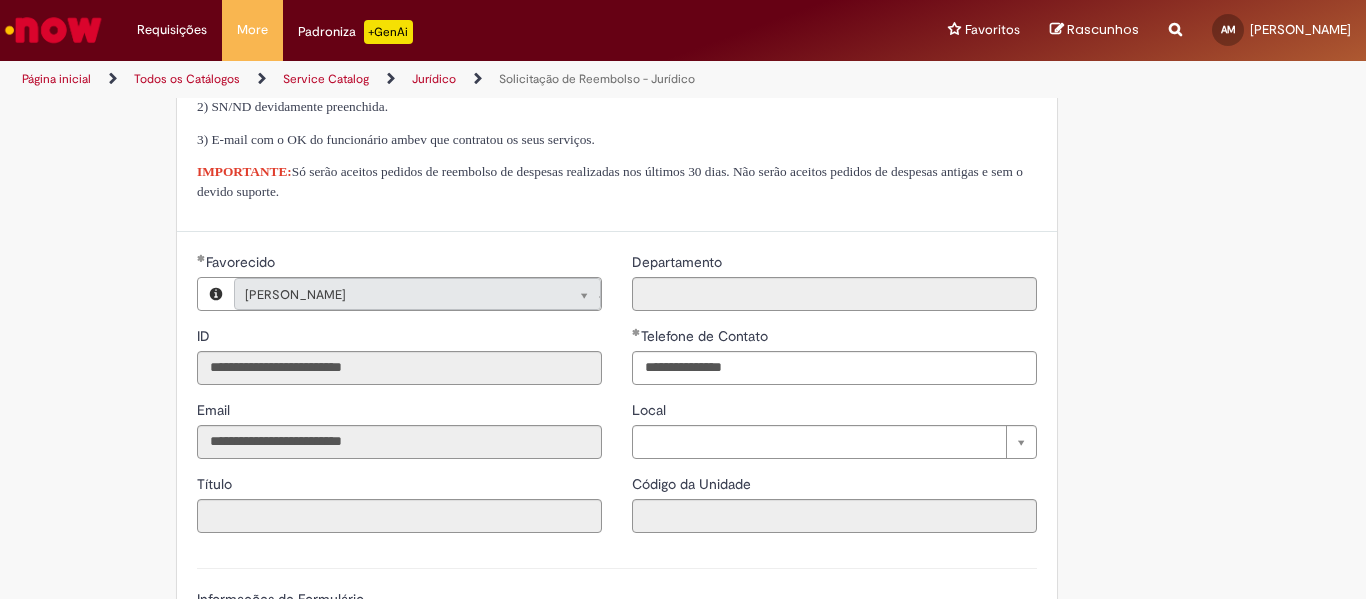 scroll, scrollTop: 400, scrollLeft: 0, axis: vertical 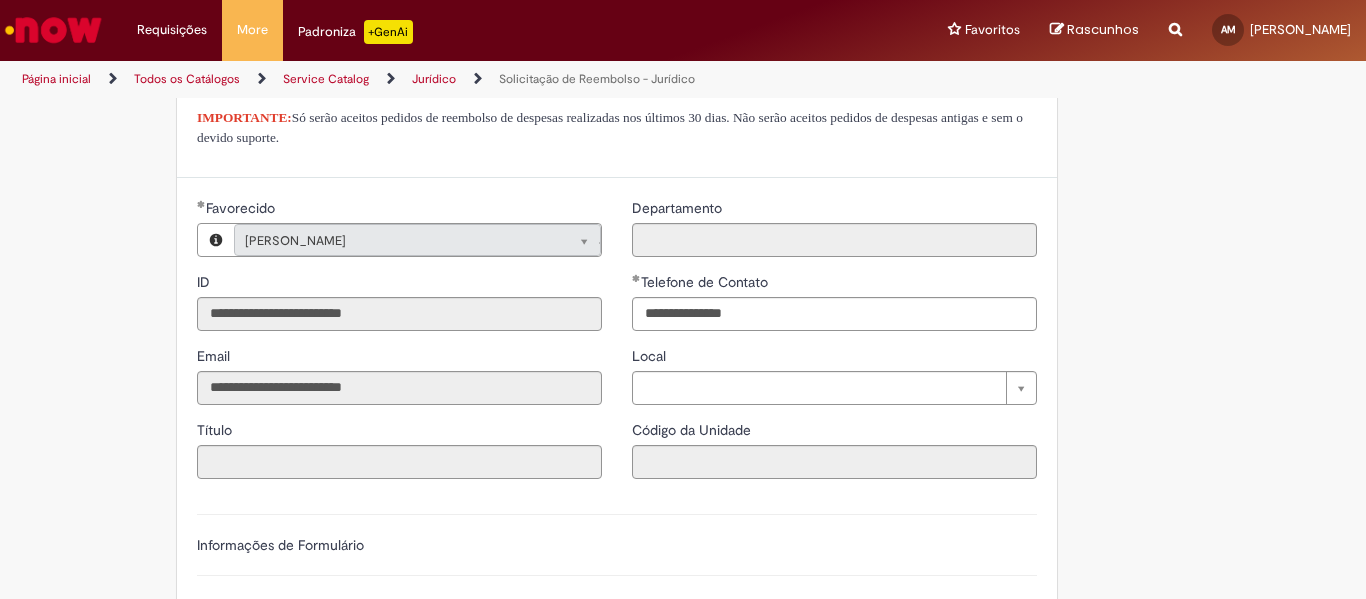 click on "Código da Unidade" at bounding box center (834, 432) 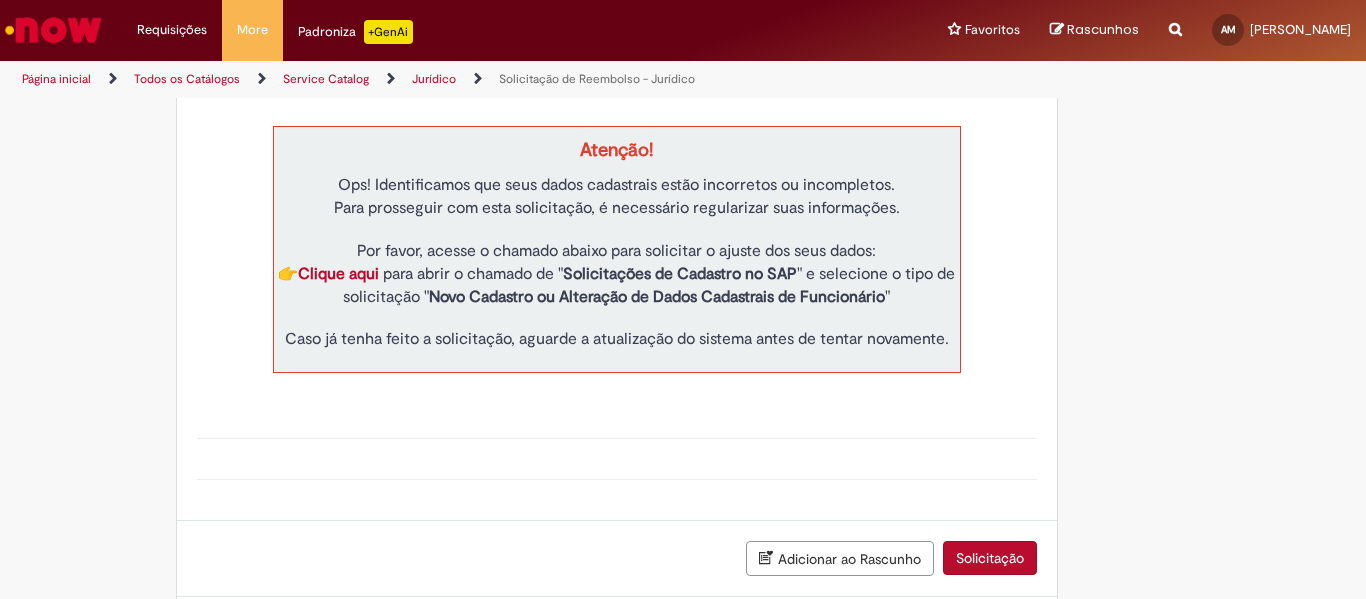 scroll, scrollTop: 1000, scrollLeft: 0, axis: vertical 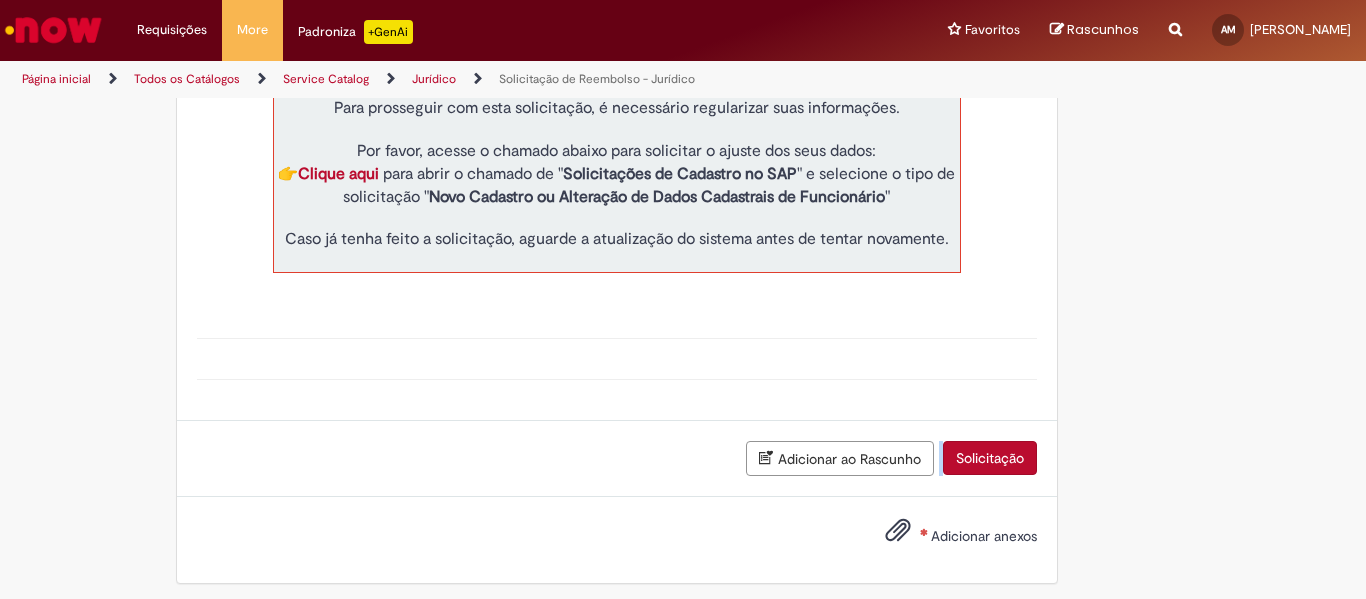 drag, startPoint x: 642, startPoint y: 526, endPoint x: 828, endPoint y: 458, distance: 198.0404 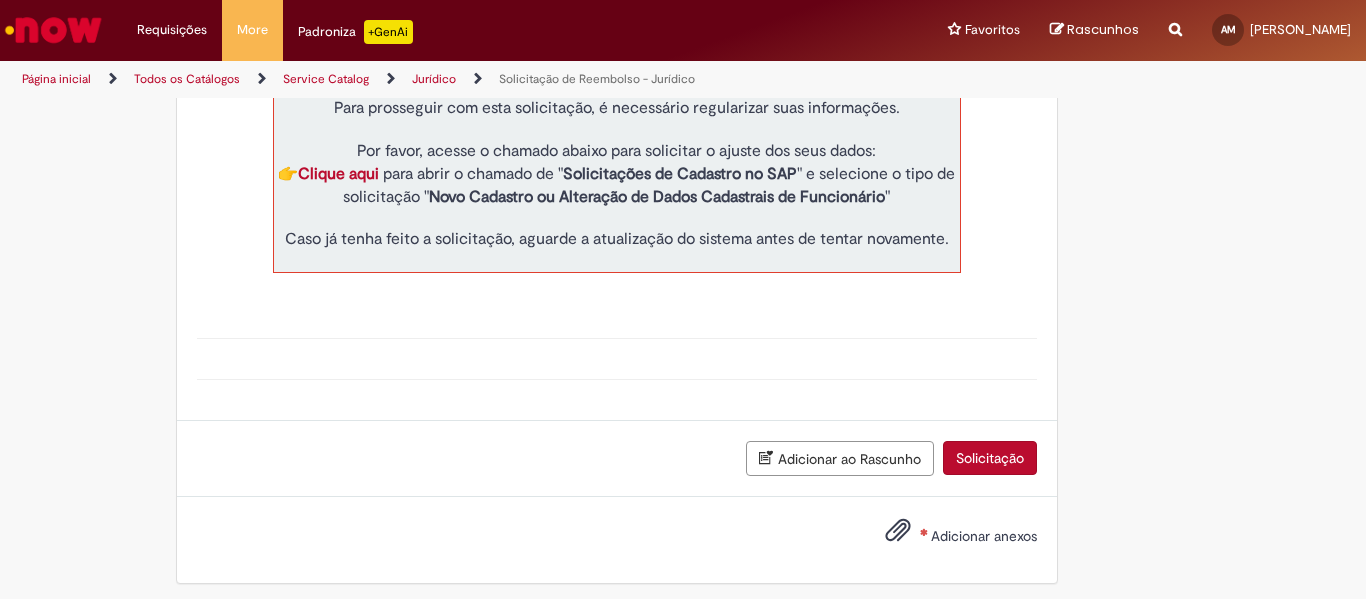 click on "Adicionar anexos" at bounding box center [984, 536] 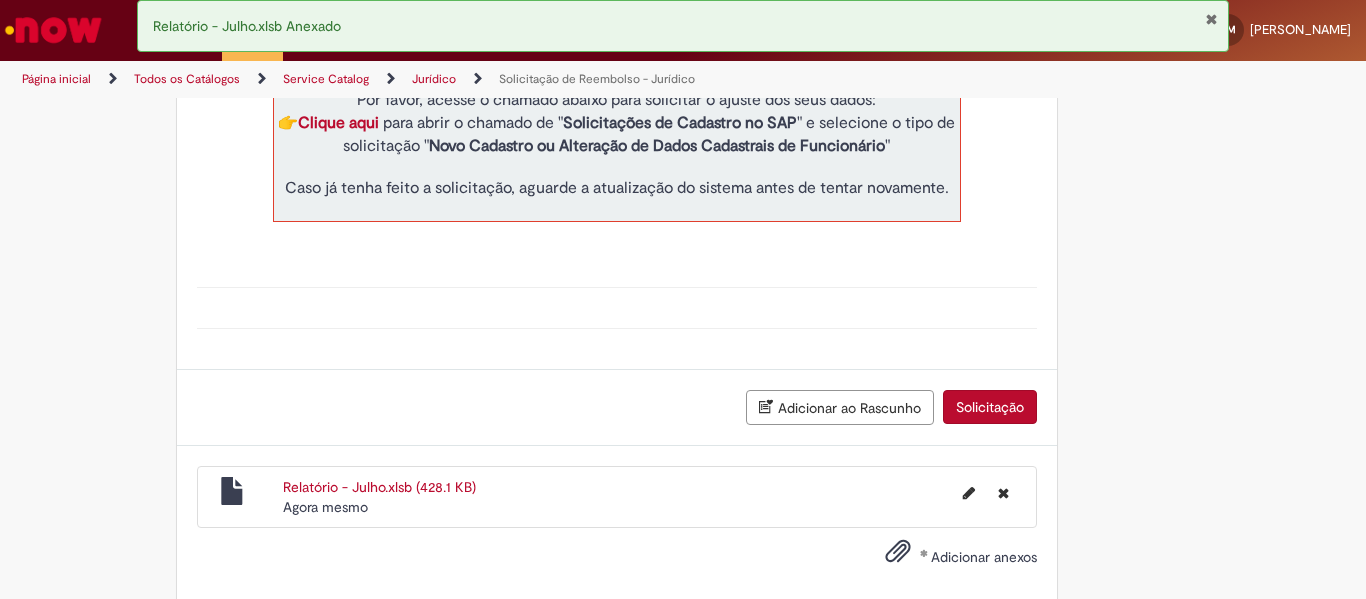 scroll, scrollTop: 1079, scrollLeft: 0, axis: vertical 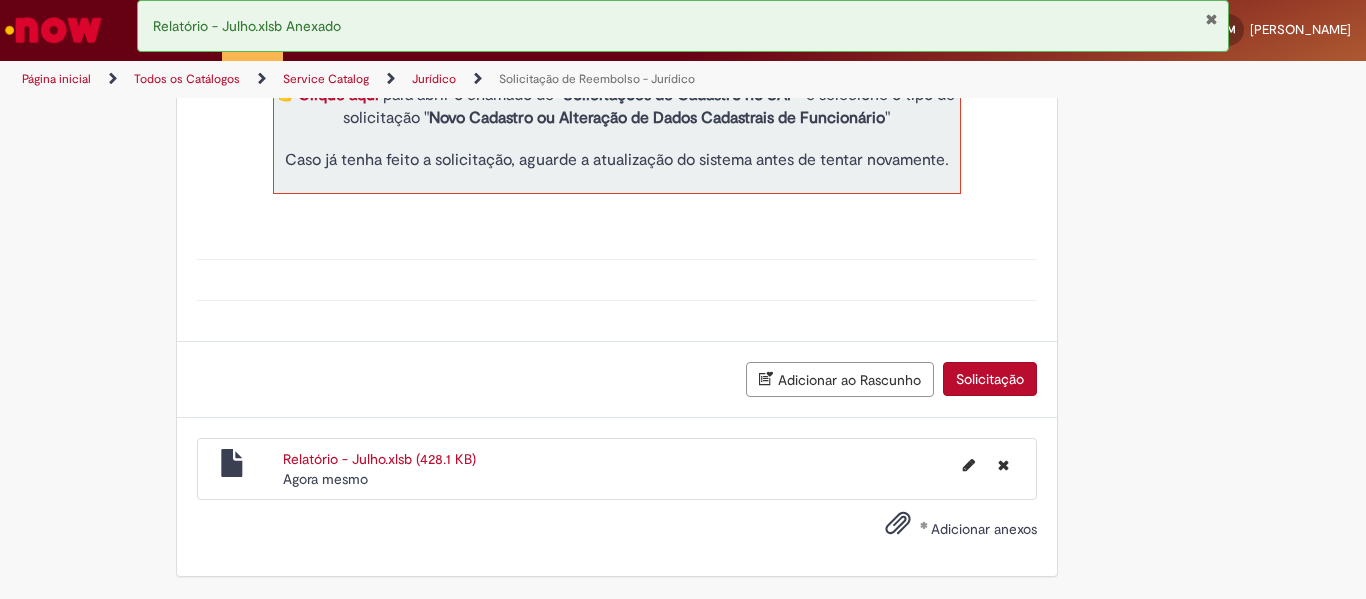 drag, startPoint x: 1123, startPoint y: 234, endPoint x: 857, endPoint y: 369, distance: 298.29684 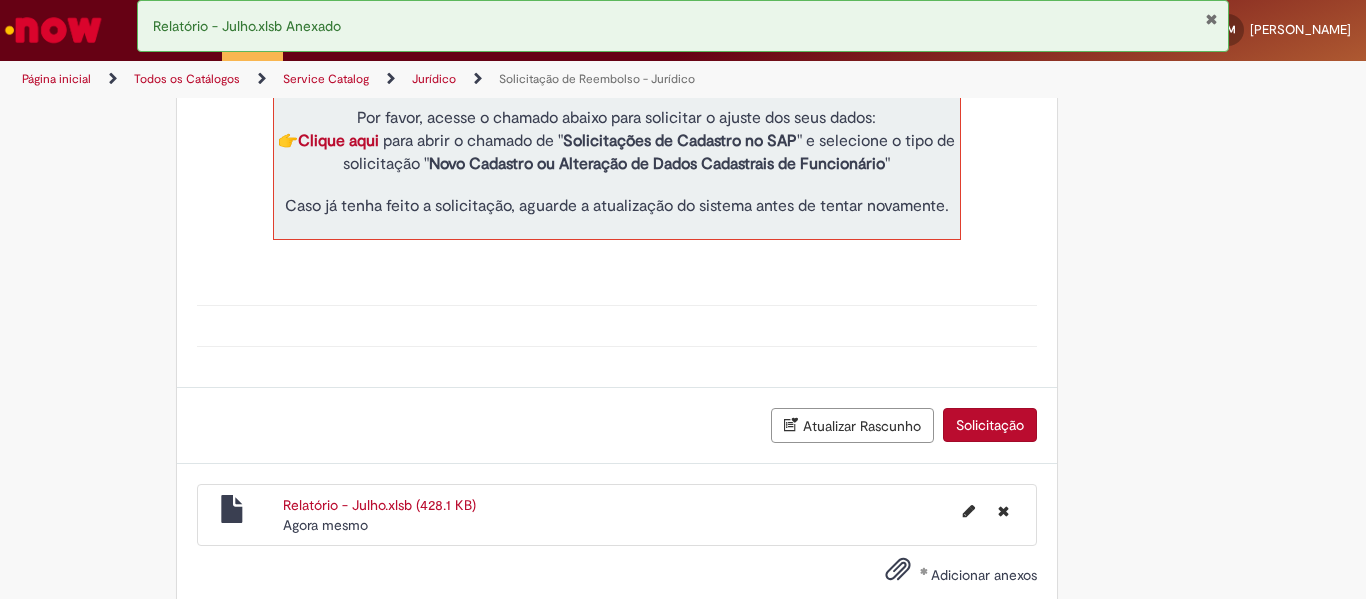 scroll, scrollTop: 0, scrollLeft: 0, axis: both 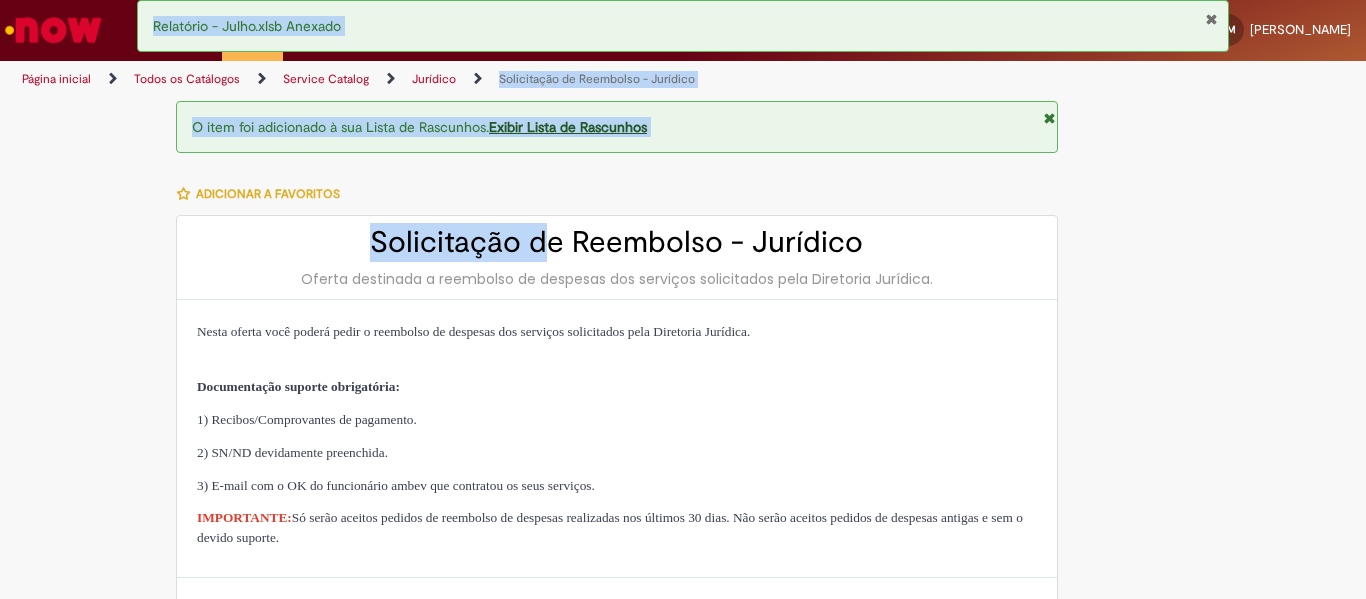 drag, startPoint x: 462, startPoint y: 87, endPoint x: 600, endPoint y: 297, distance: 251.2847 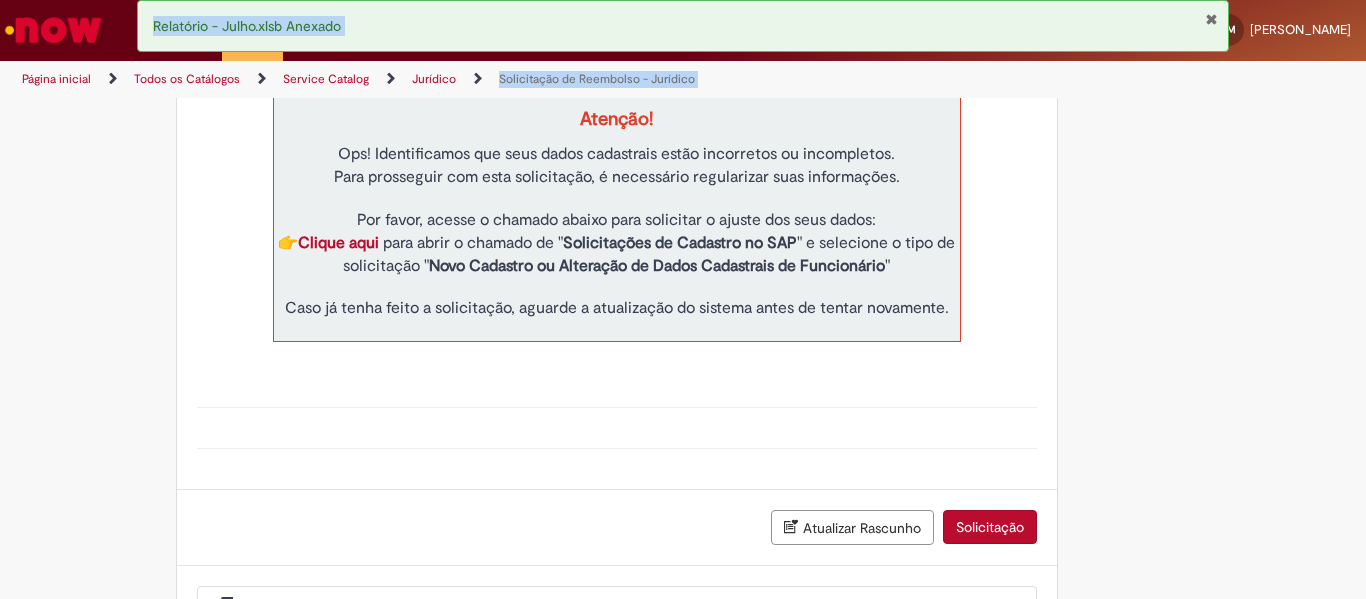 scroll, scrollTop: 1079, scrollLeft: 0, axis: vertical 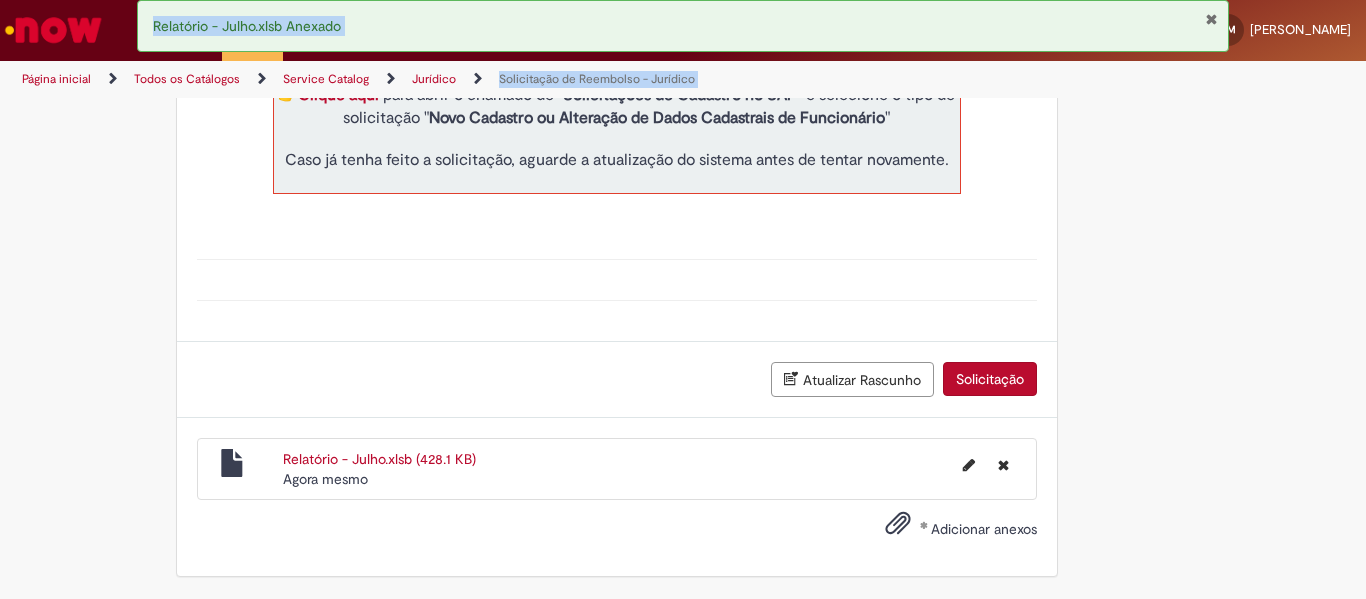 click on "Atualizar Rascunho" at bounding box center (852, 379) 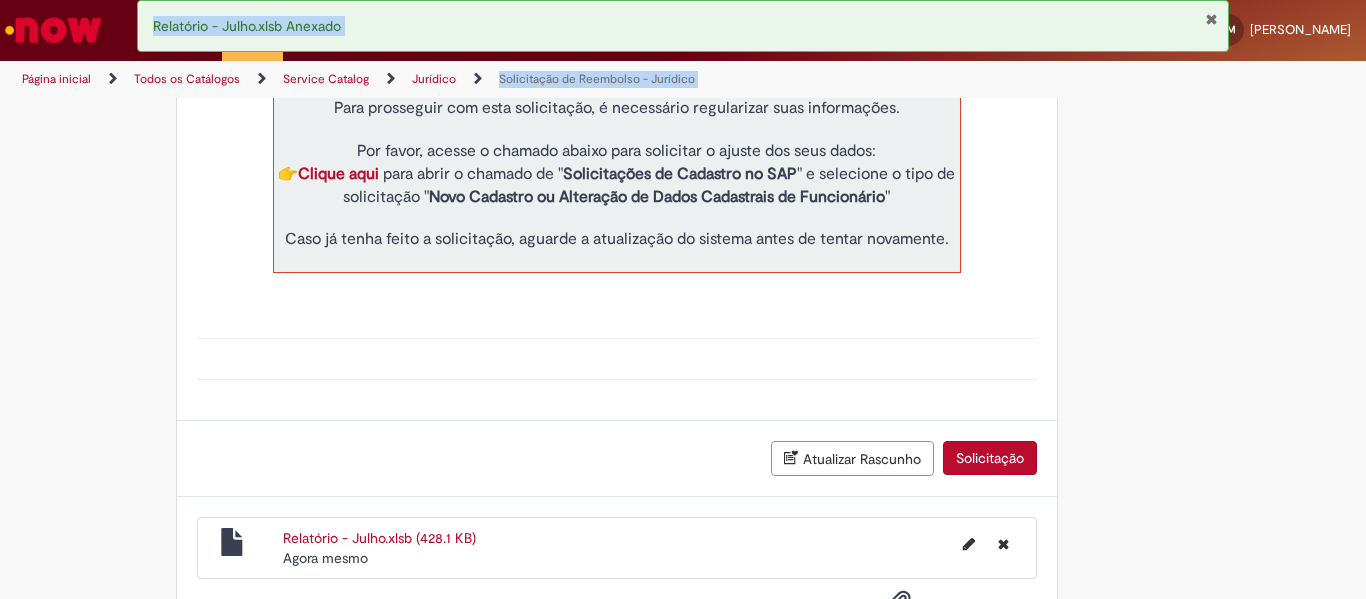 scroll, scrollTop: 1079, scrollLeft: 0, axis: vertical 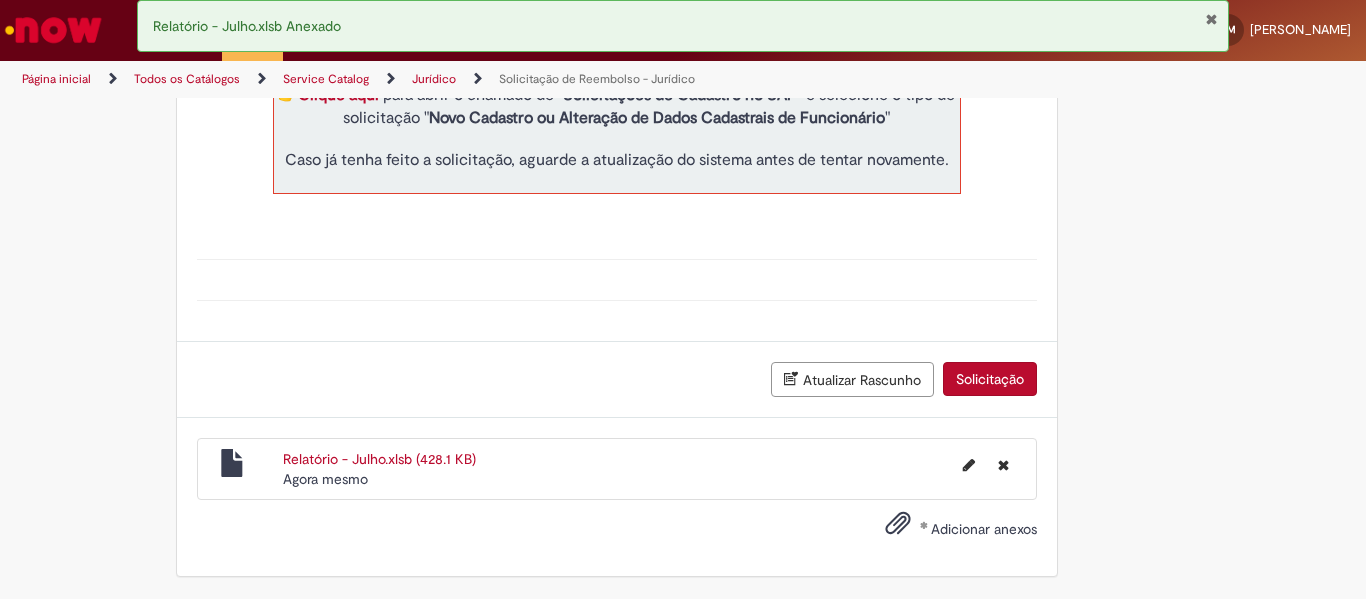 click on "Adicionar anexos" at bounding box center [984, 529] 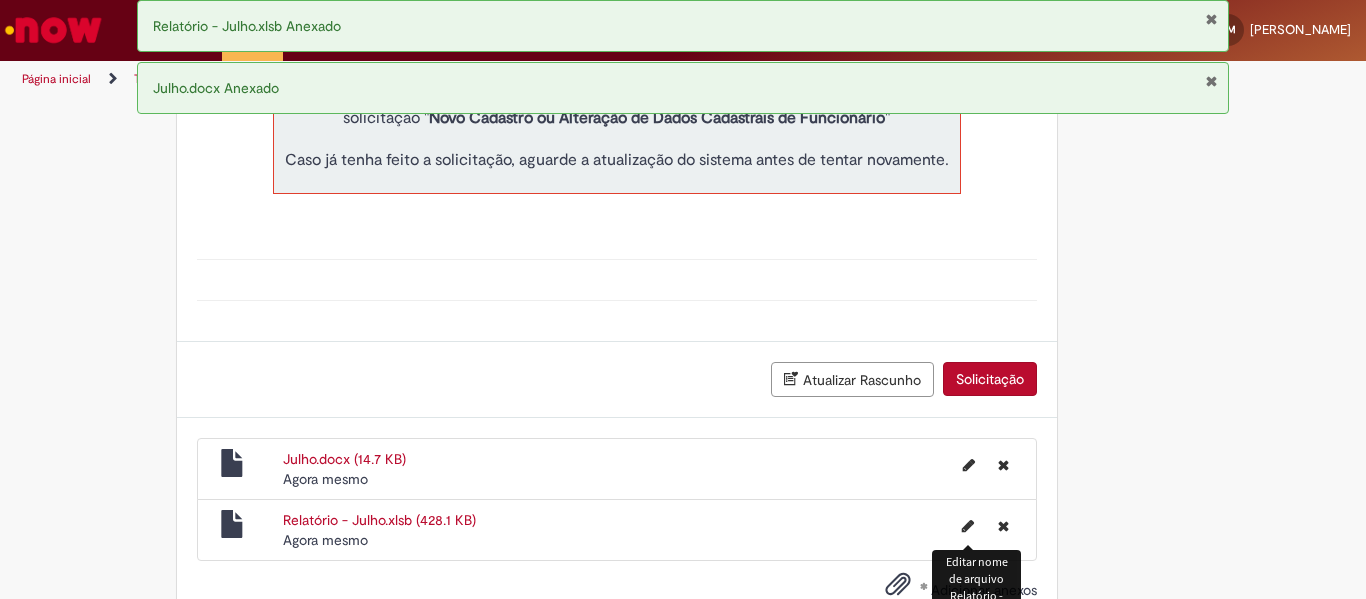 click on "**********" at bounding box center (617, -80) 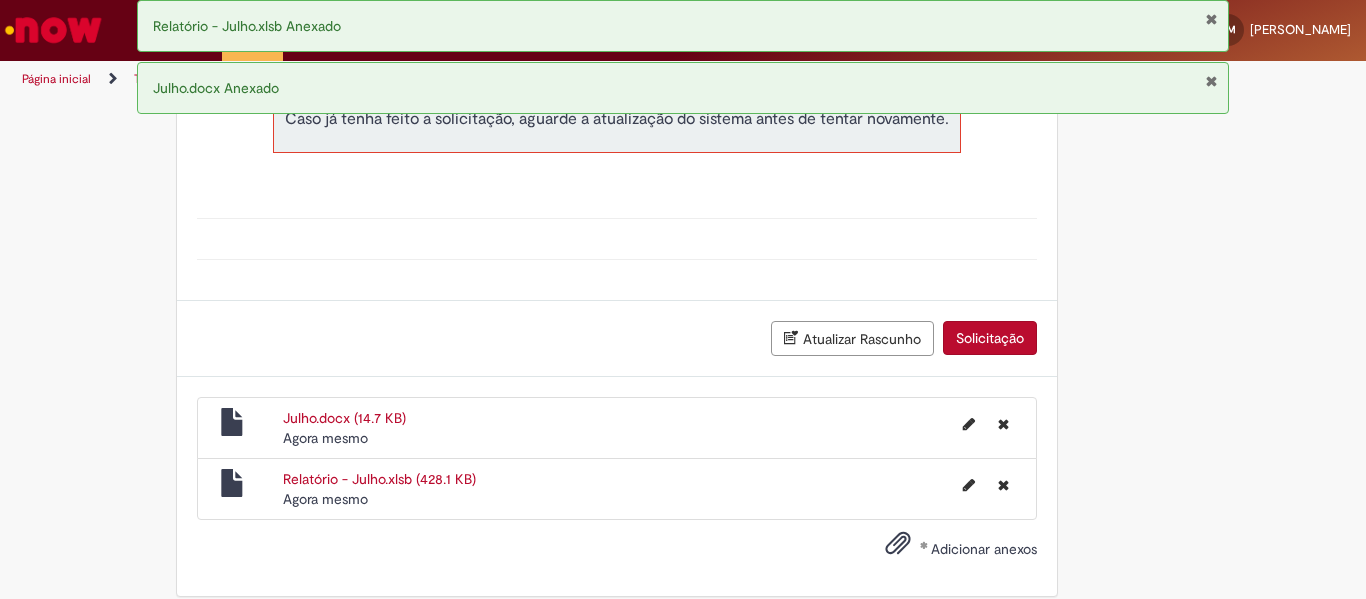 scroll, scrollTop: 1140, scrollLeft: 0, axis: vertical 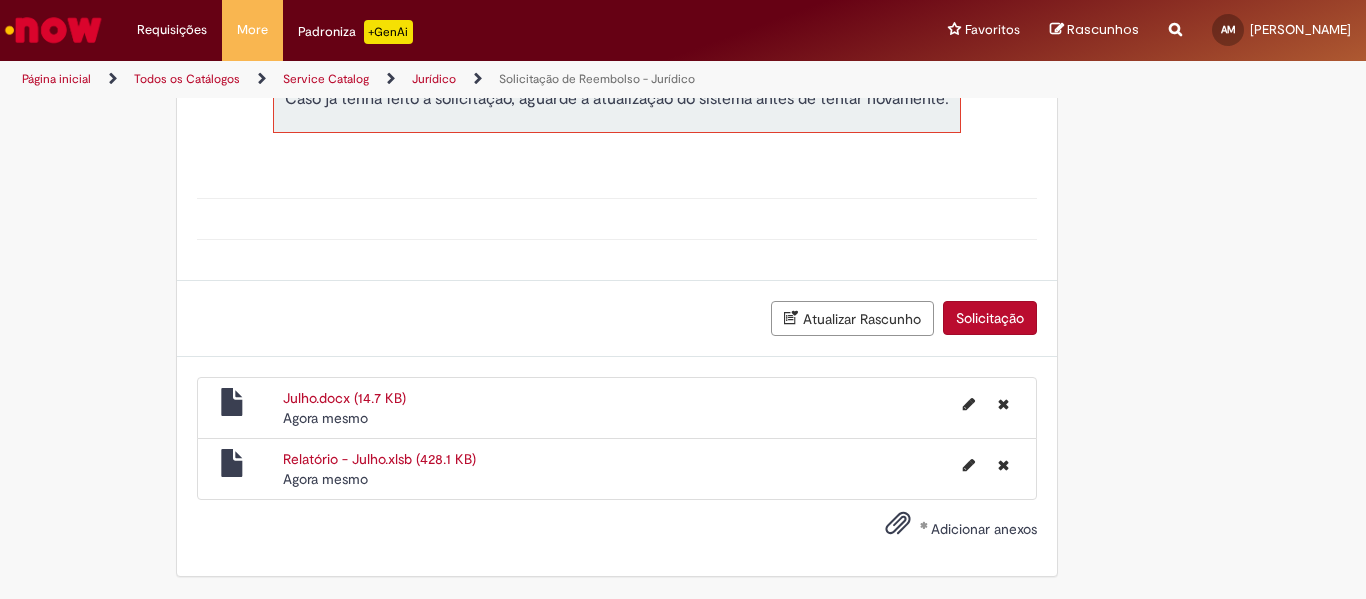 click on "Adicionar anexos" at bounding box center (984, 529) 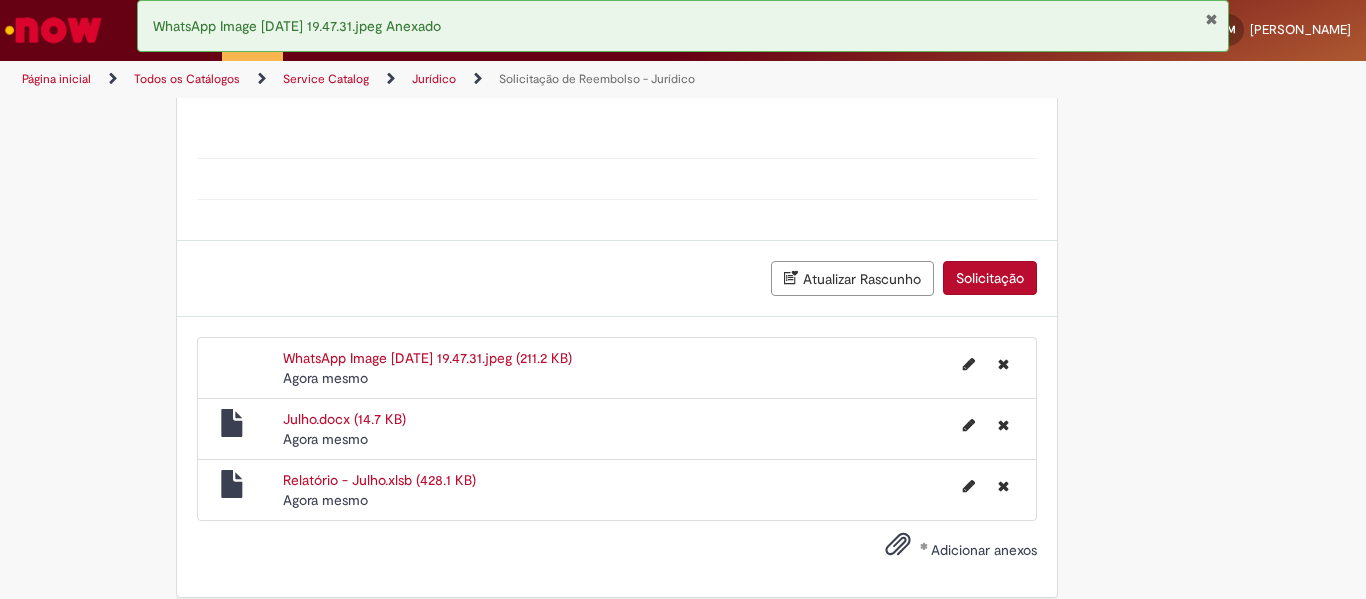 scroll, scrollTop: 1217, scrollLeft: 0, axis: vertical 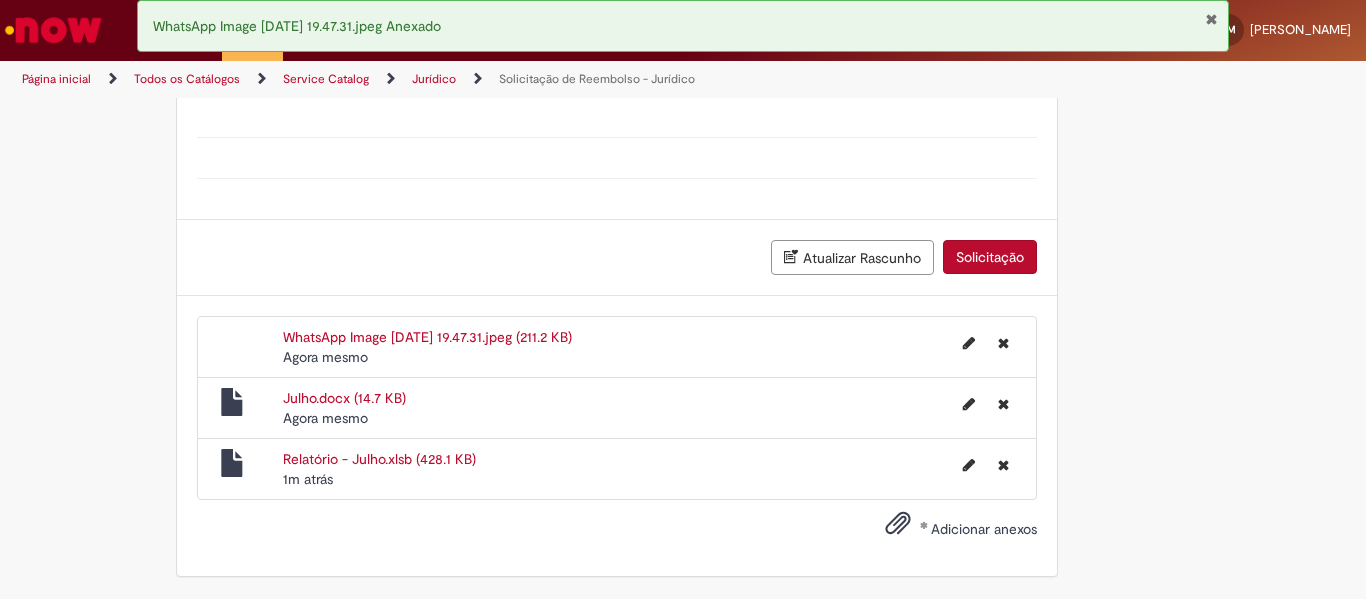 click on "Agora mesmo Agora mesmo" at bounding box center [582, 418] 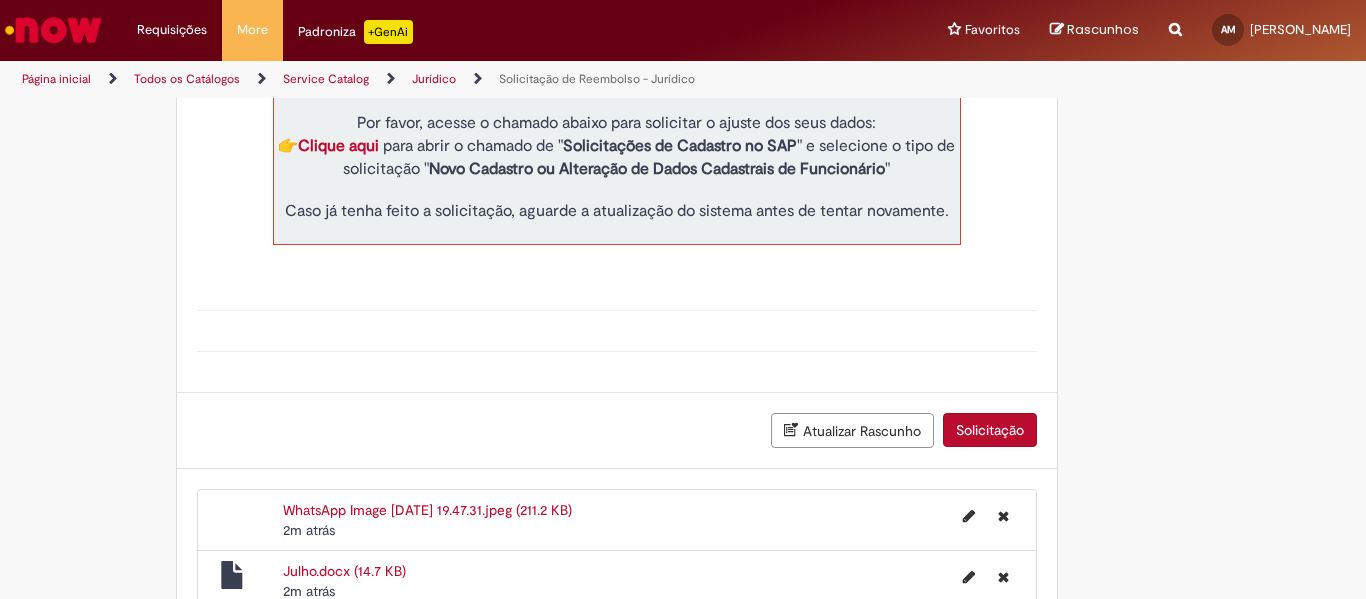scroll, scrollTop: 1217, scrollLeft: 0, axis: vertical 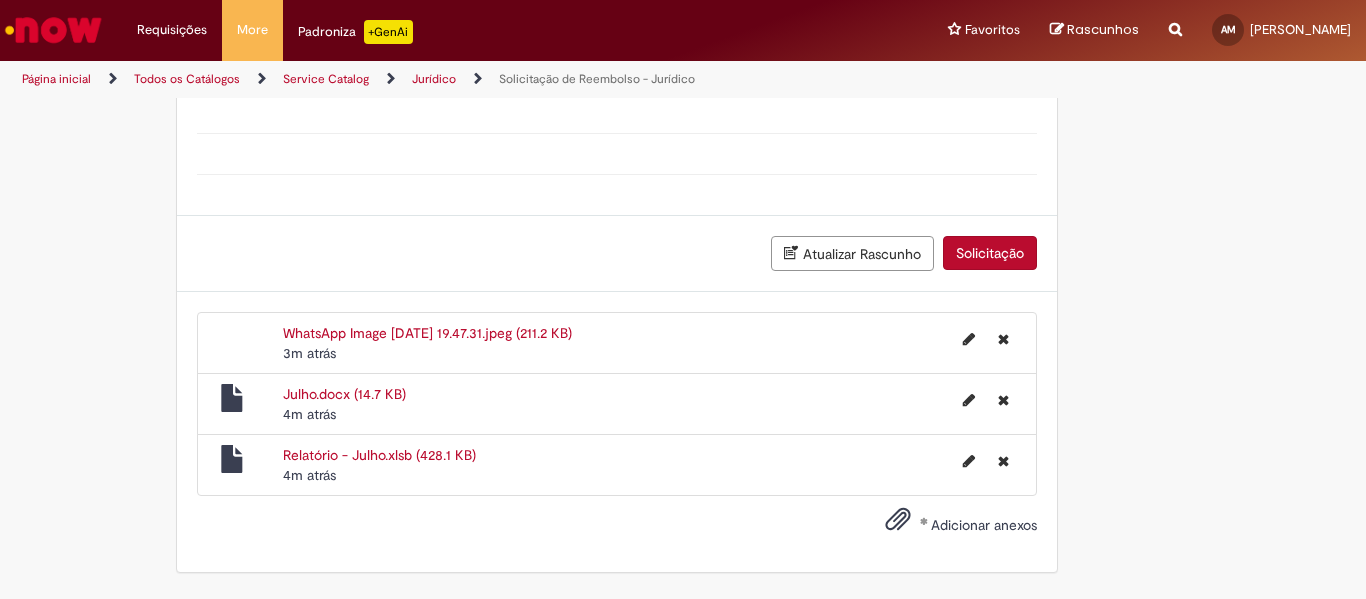drag, startPoint x: 973, startPoint y: 537, endPoint x: 973, endPoint y: 526, distance: 11 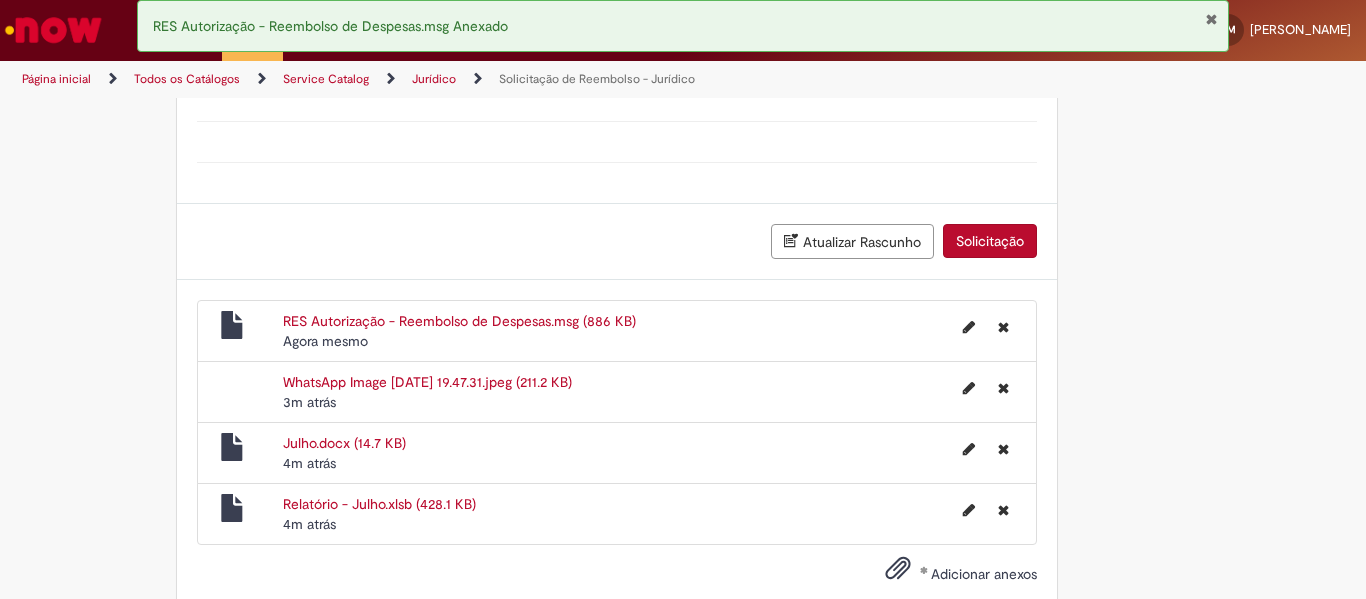 scroll, scrollTop: 1278, scrollLeft: 0, axis: vertical 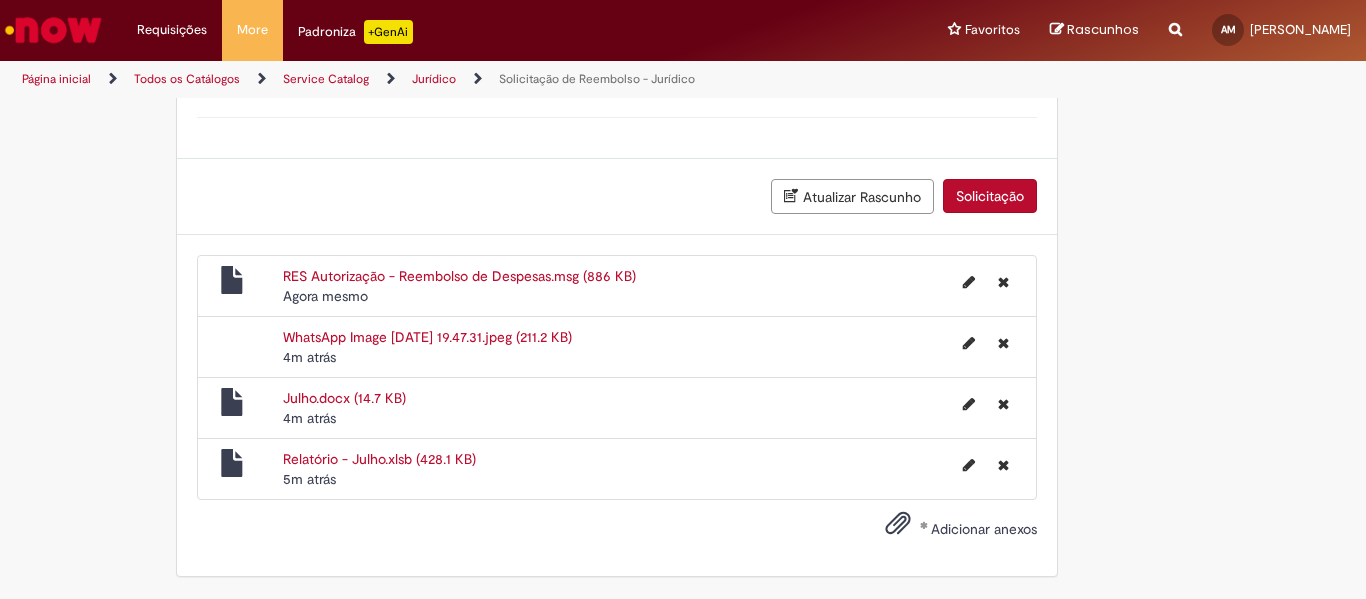 click on "Solicitação" at bounding box center (990, 196) 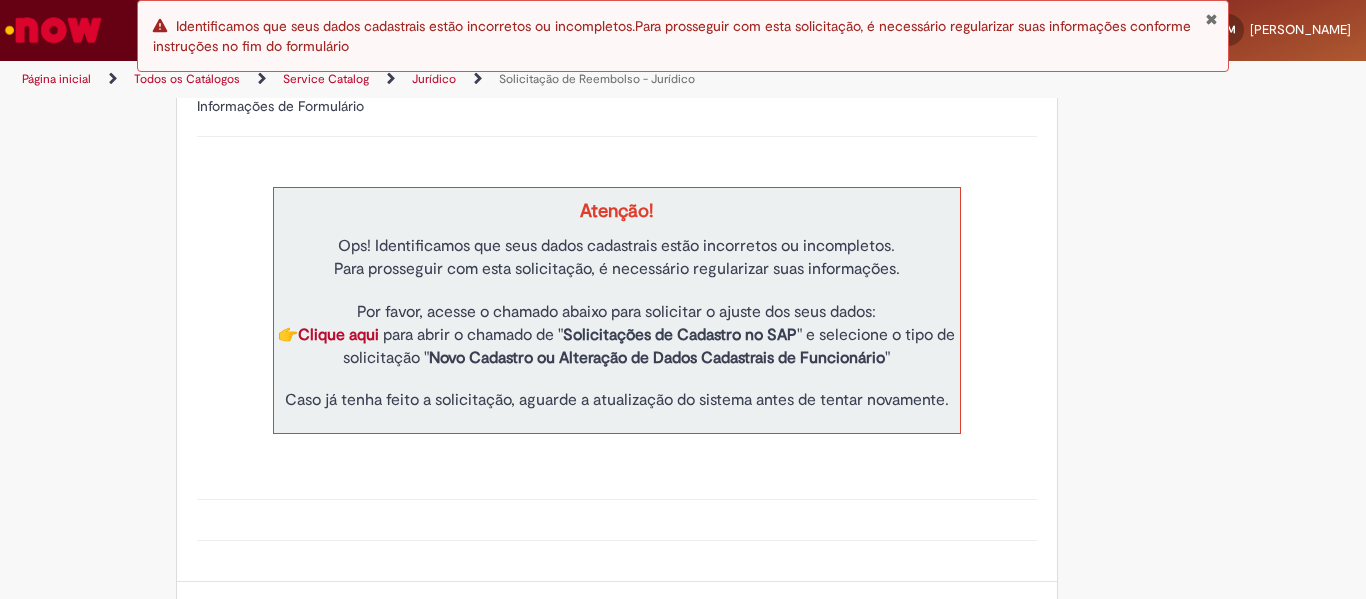 scroll, scrollTop: 778, scrollLeft: 0, axis: vertical 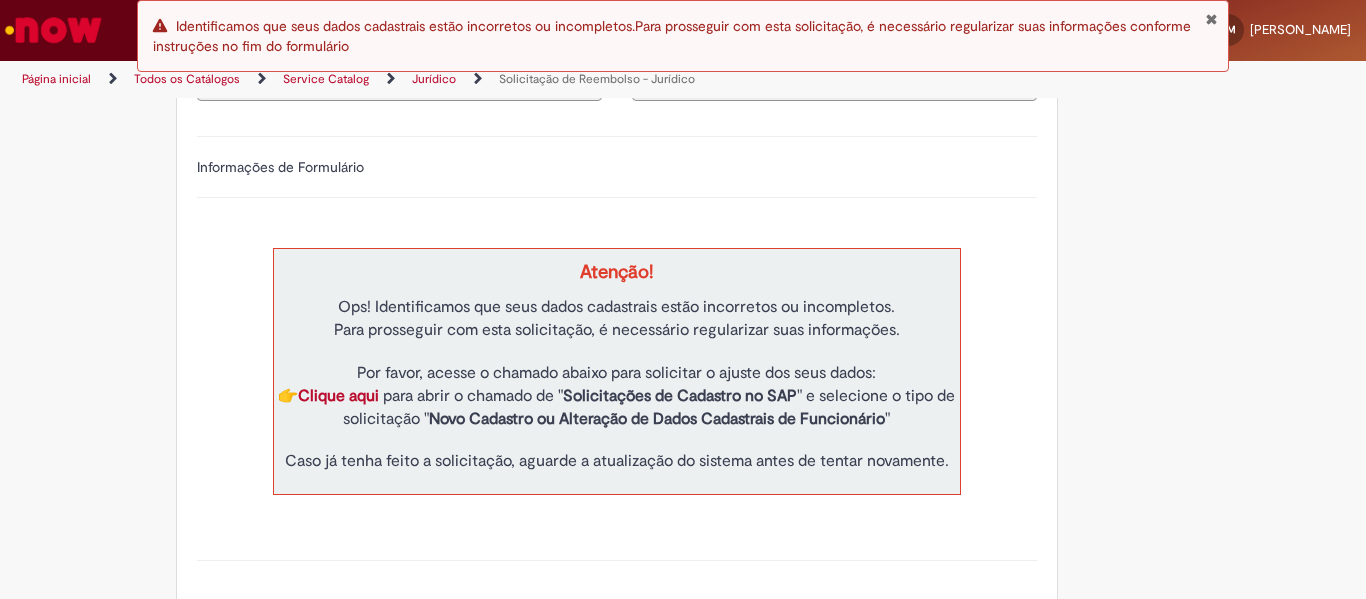 drag, startPoint x: 1211, startPoint y: 17, endPoint x: 1126, endPoint y: 83, distance: 107.61505 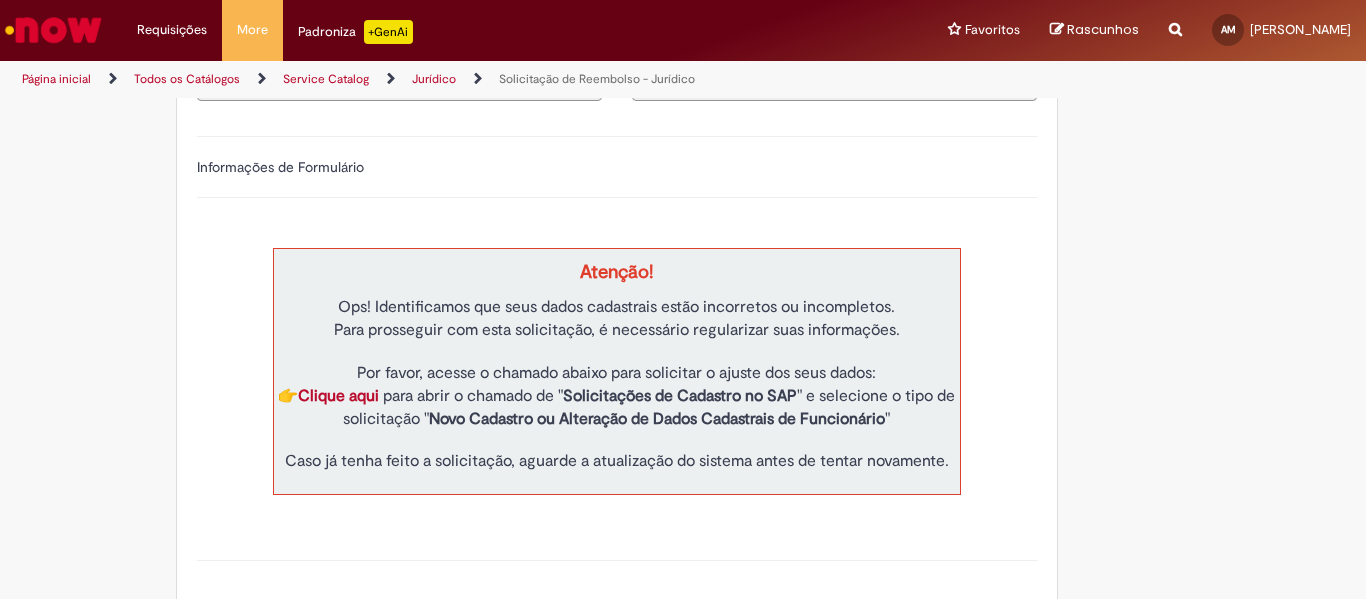 click on "Clique aqui" at bounding box center [338, 396] 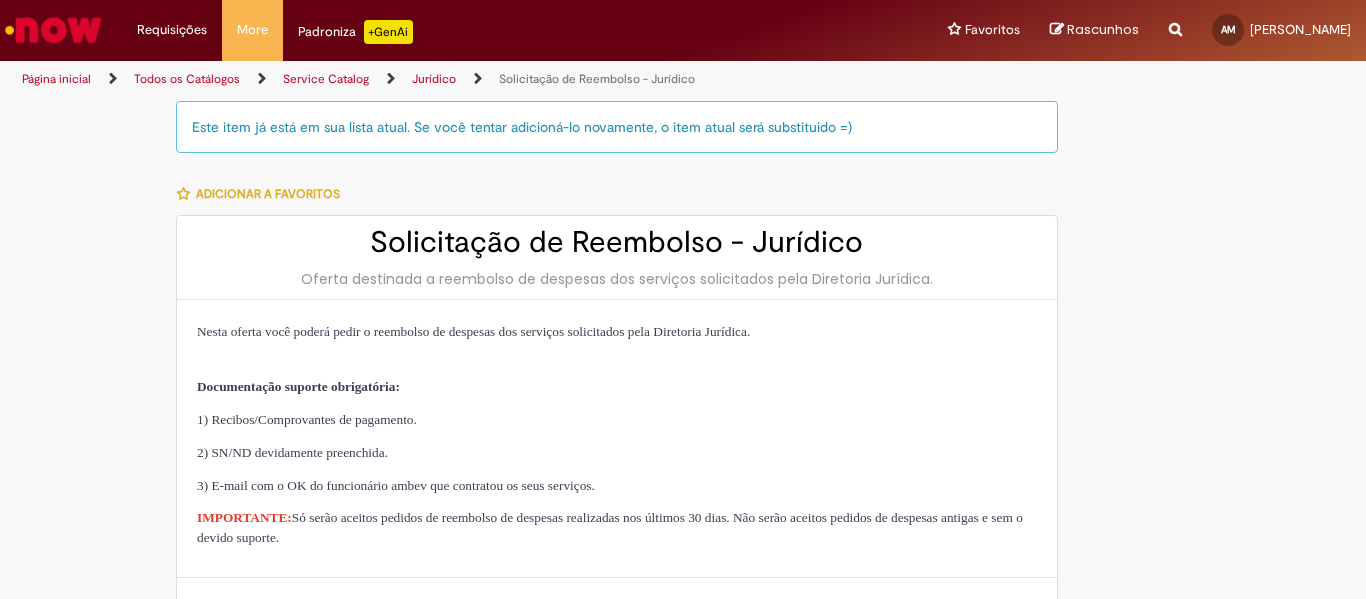 type on "**********" 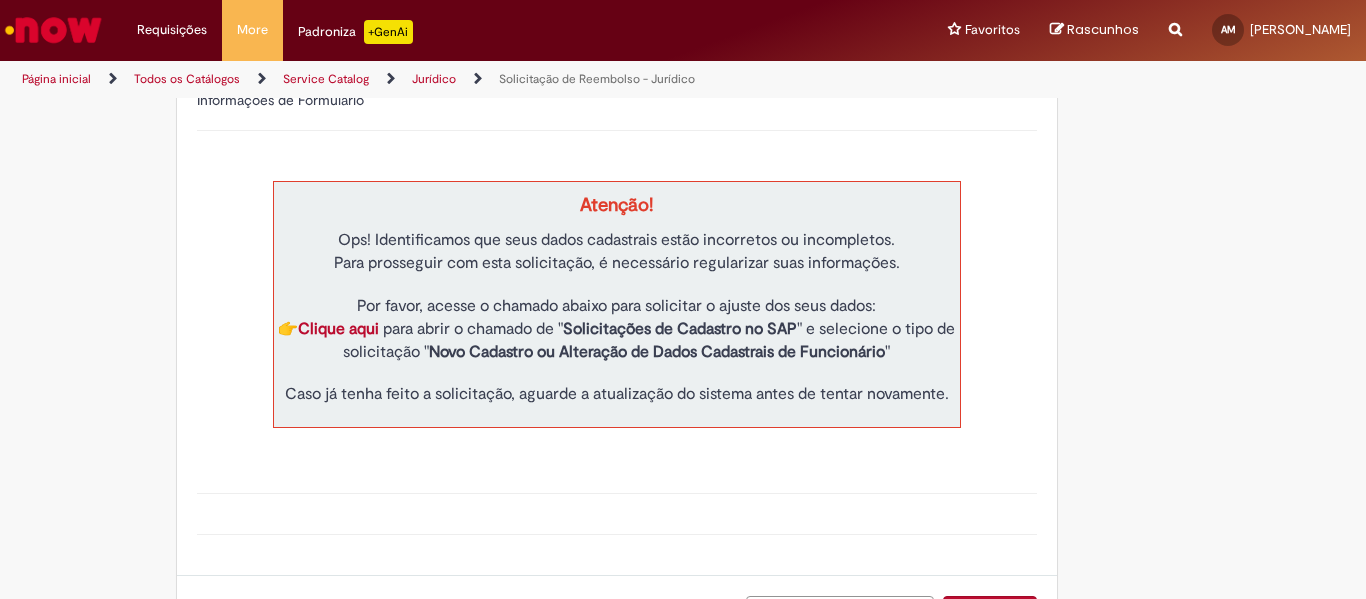 scroll, scrollTop: 800, scrollLeft: 0, axis: vertical 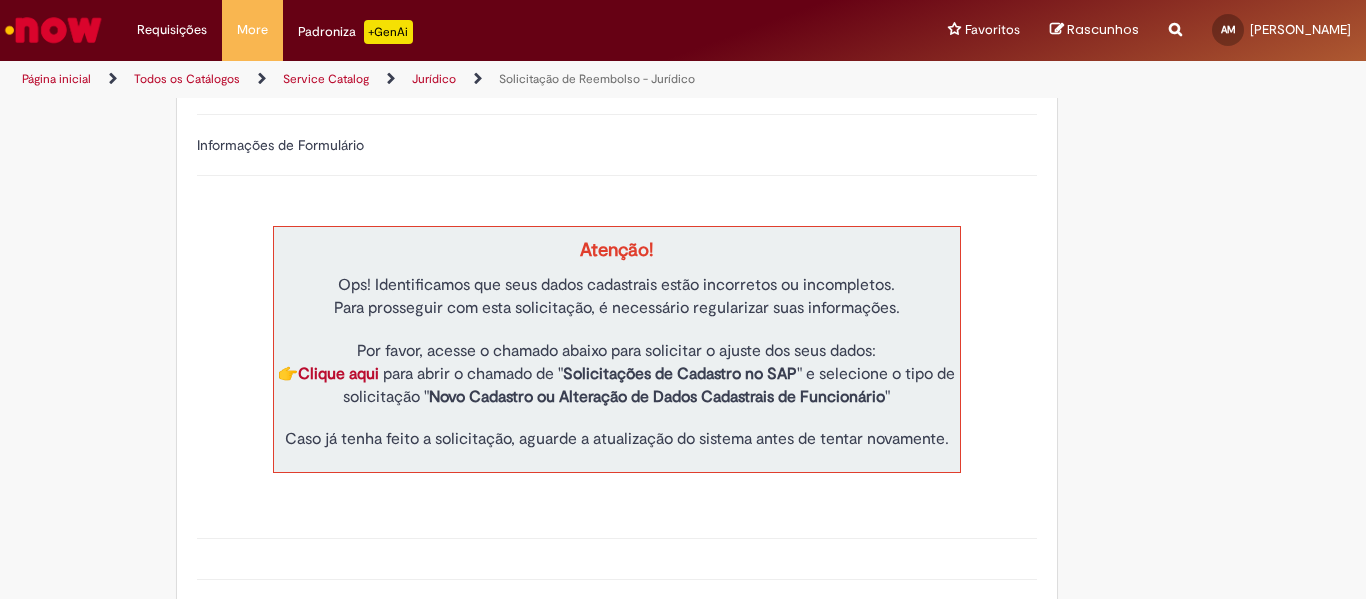 click on "Clique aqui" at bounding box center (338, 374) 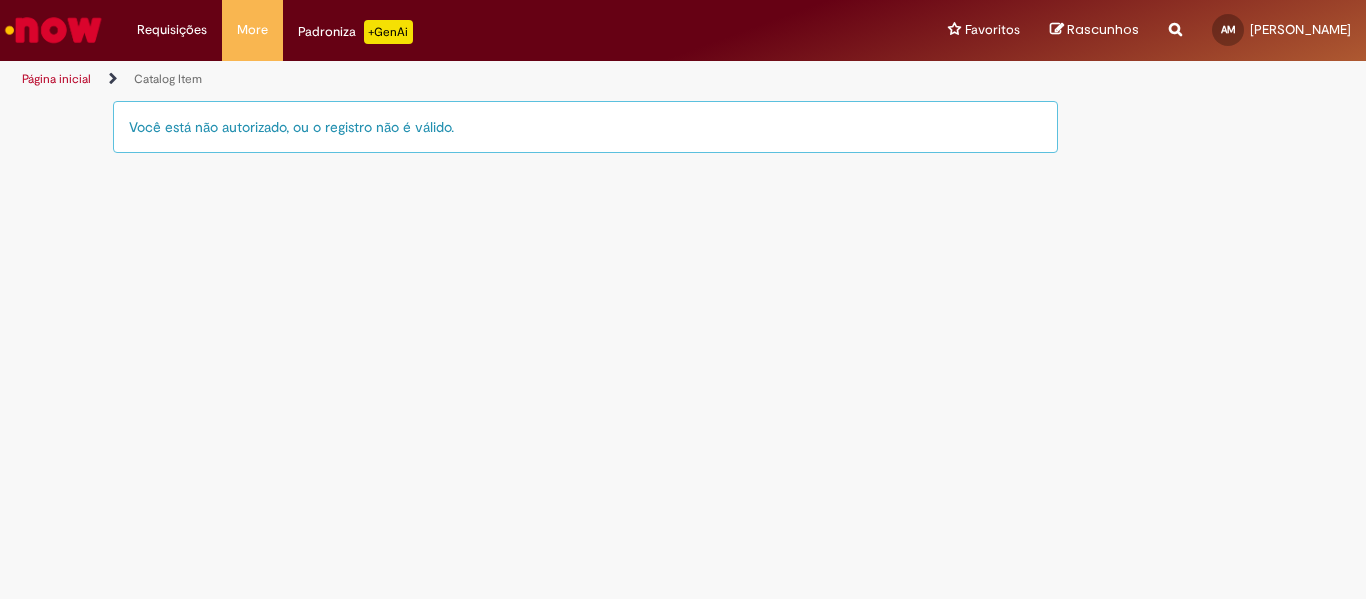 scroll, scrollTop: 0, scrollLeft: 0, axis: both 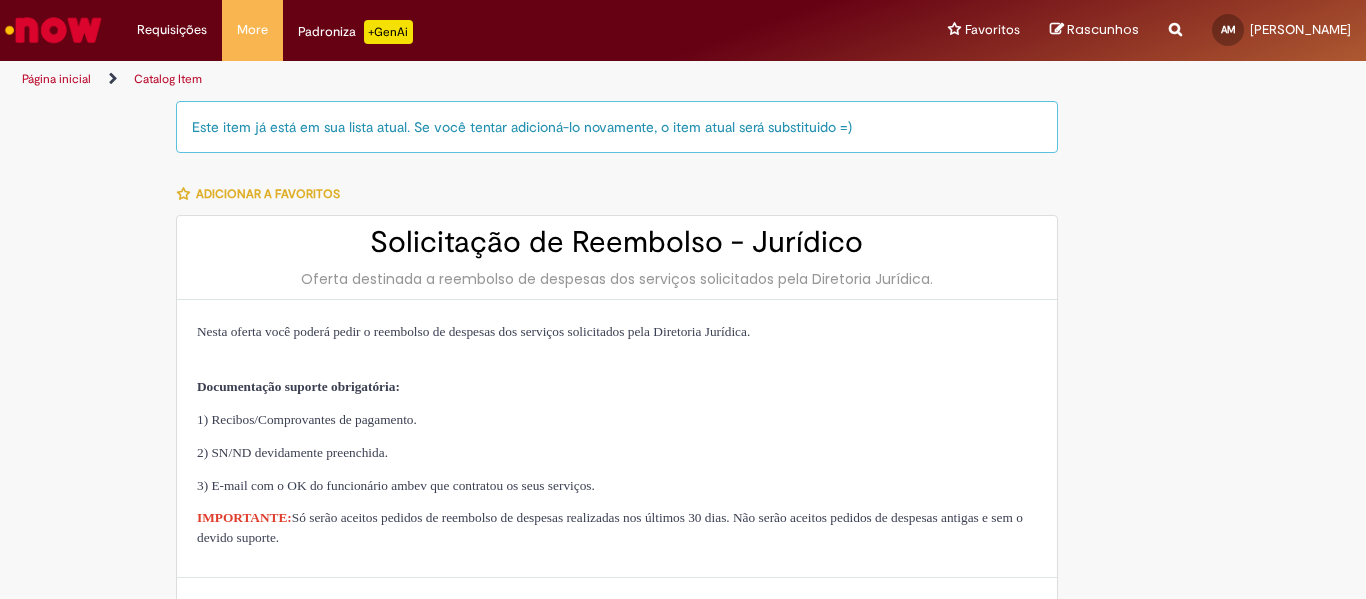 type on "**********" 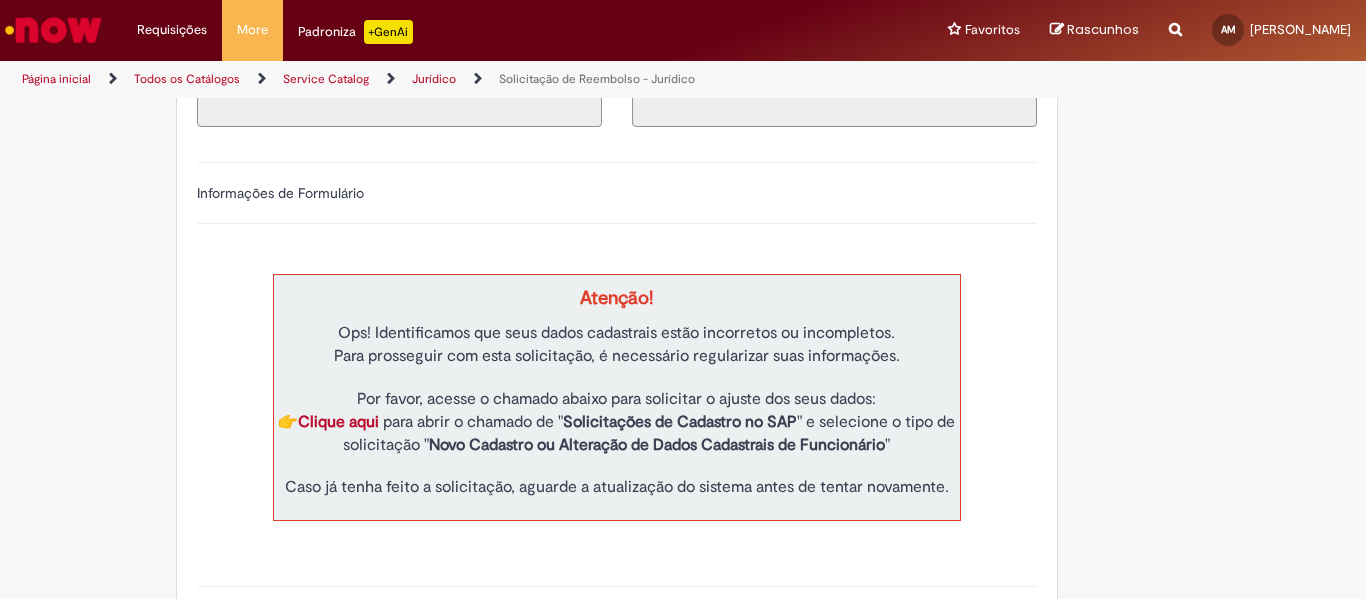 scroll, scrollTop: 800, scrollLeft: 0, axis: vertical 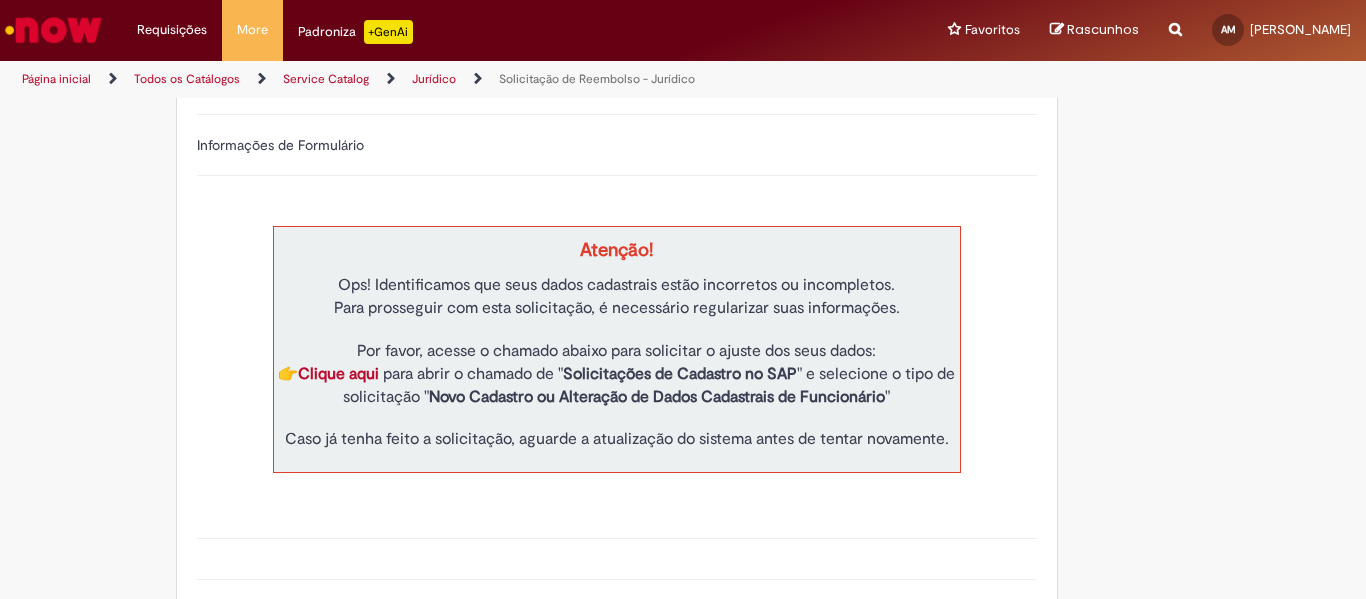 click on "Clique aqui" at bounding box center (338, 374) 